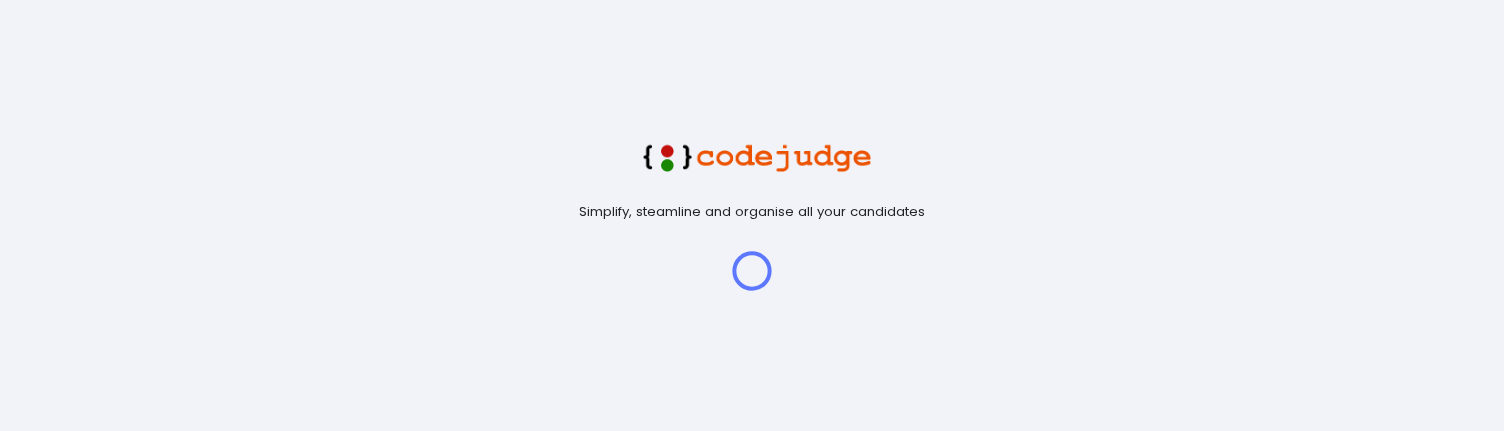 scroll, scrollTop: 0, scrollLeft: 0, axis: both 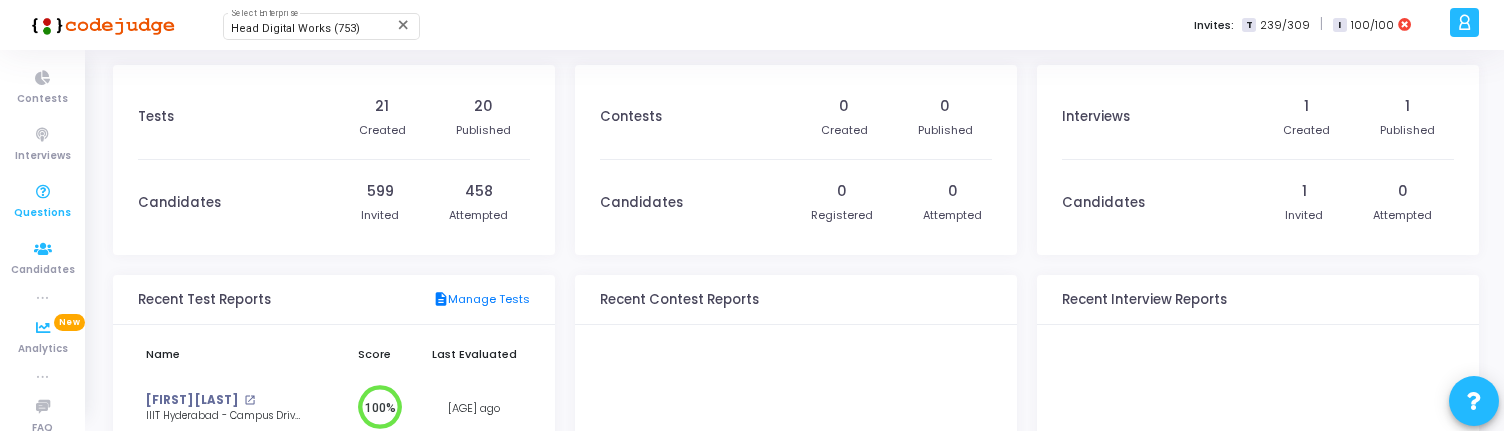 click at bounding box center [43, 192] 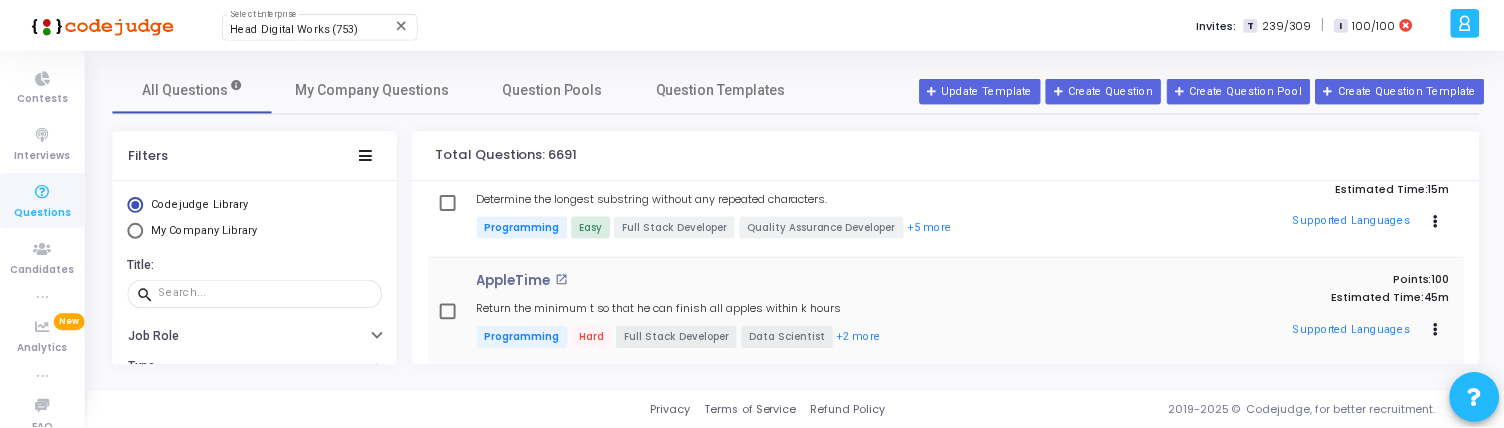 scroll, scrollTop: 0, scrollLeft: 0, axis: both 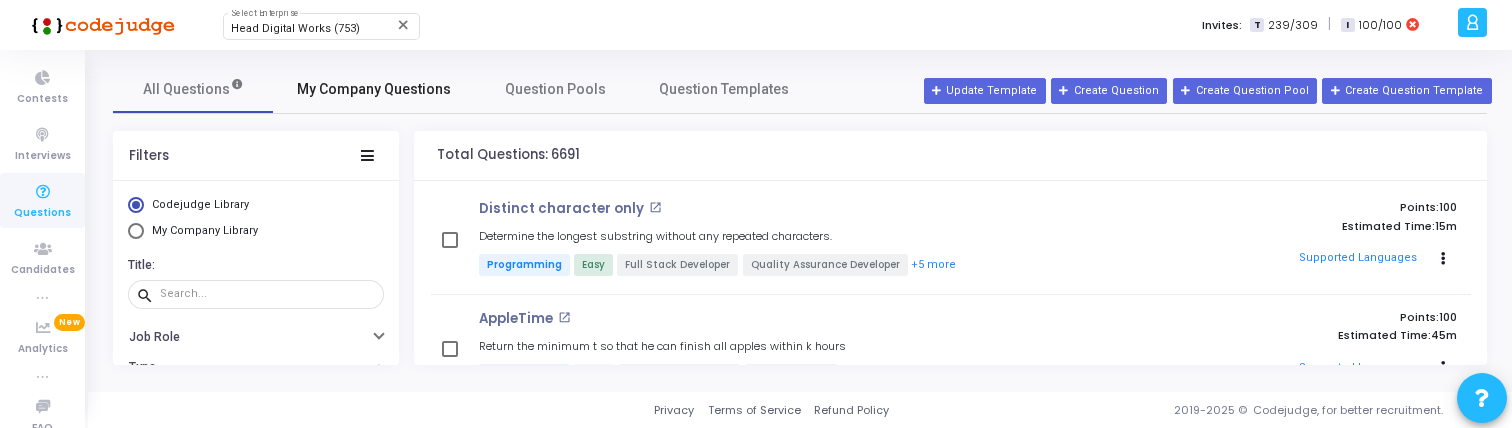 click on "My Company Questions" at bounding box center [374, 89] 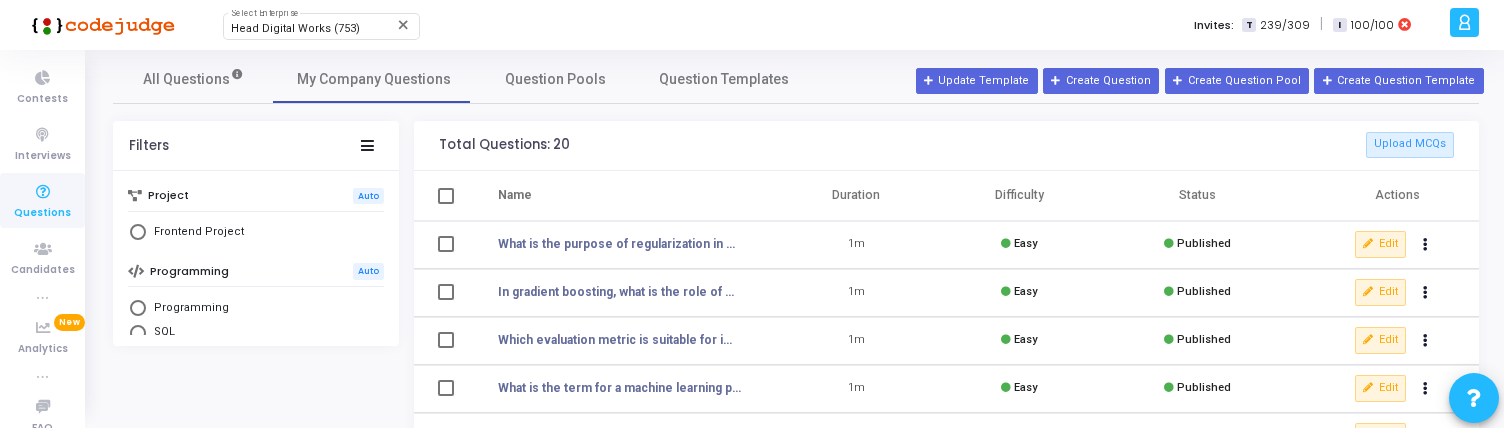 scroll, scrollTop: 0, scrollLeft: 0, axis: both 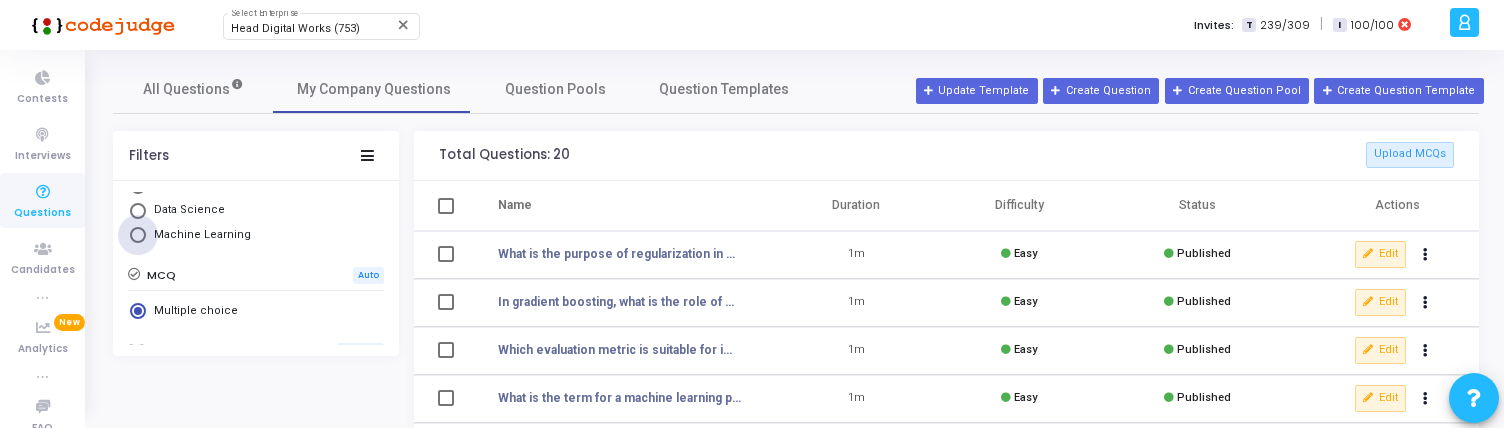 click on "Machine Learning" at bounding box center (198, 235) 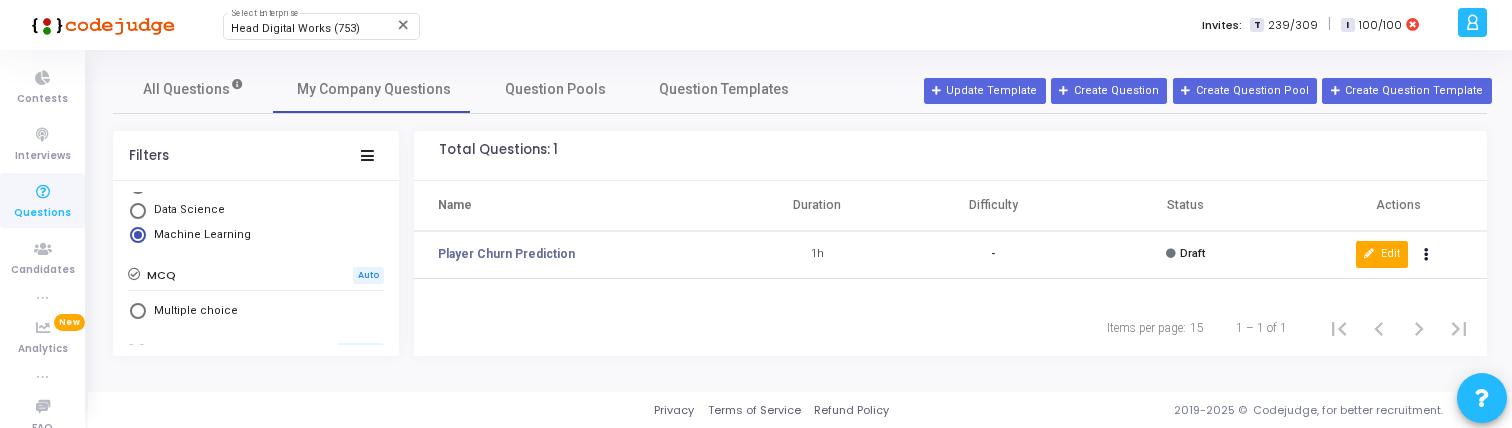 click on "Edit" at bounding box center [1382, 254] 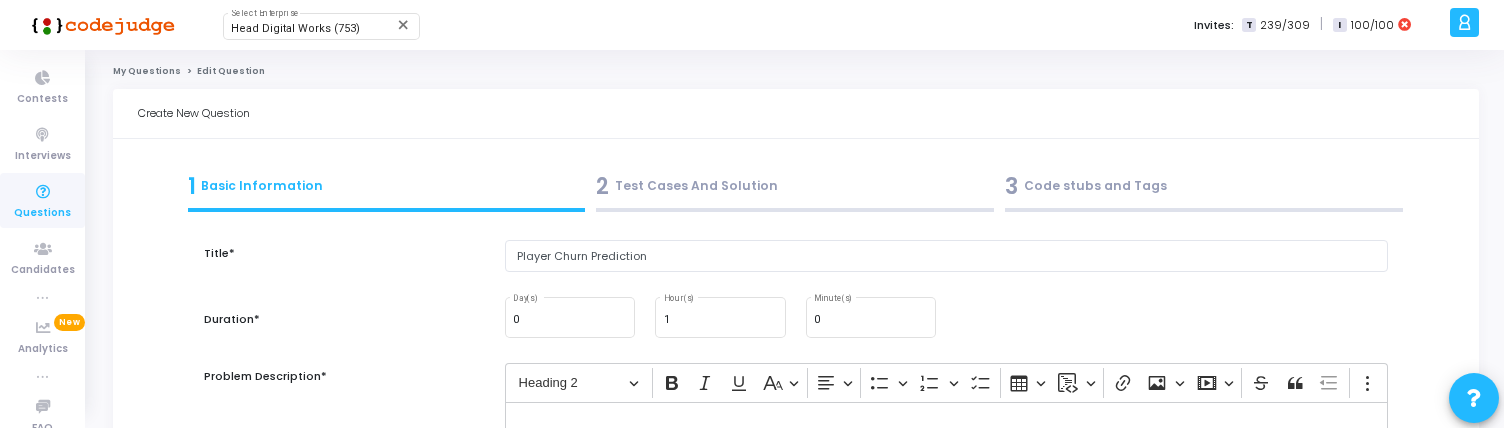 click on "3  Code stubs and Tags" at bounding box center [1204, 186] 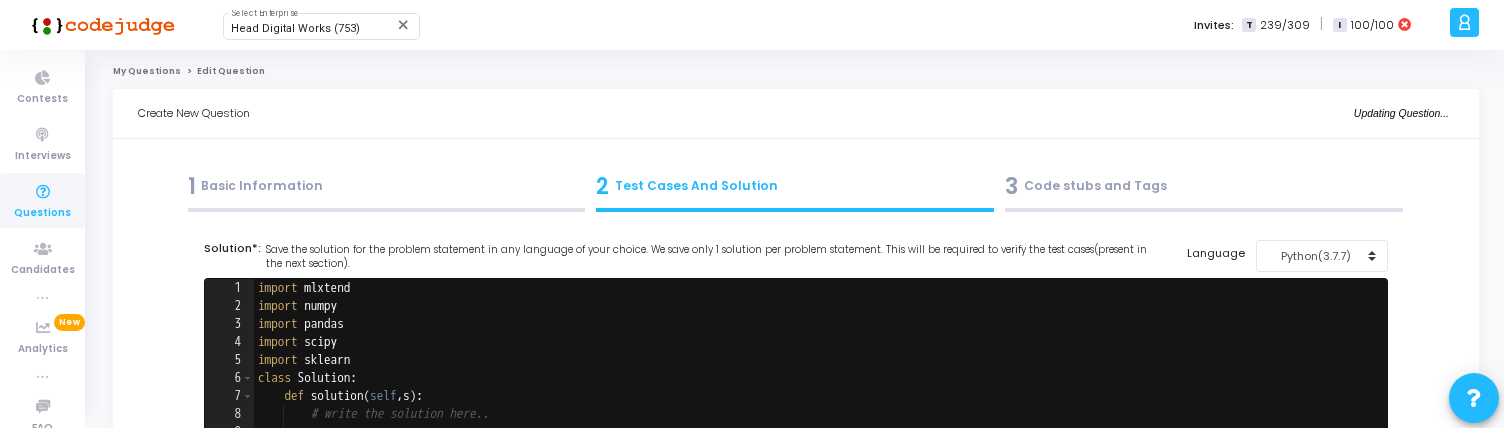 click on "3  Code stubs and Tags" at bounding box center [1204, 186] 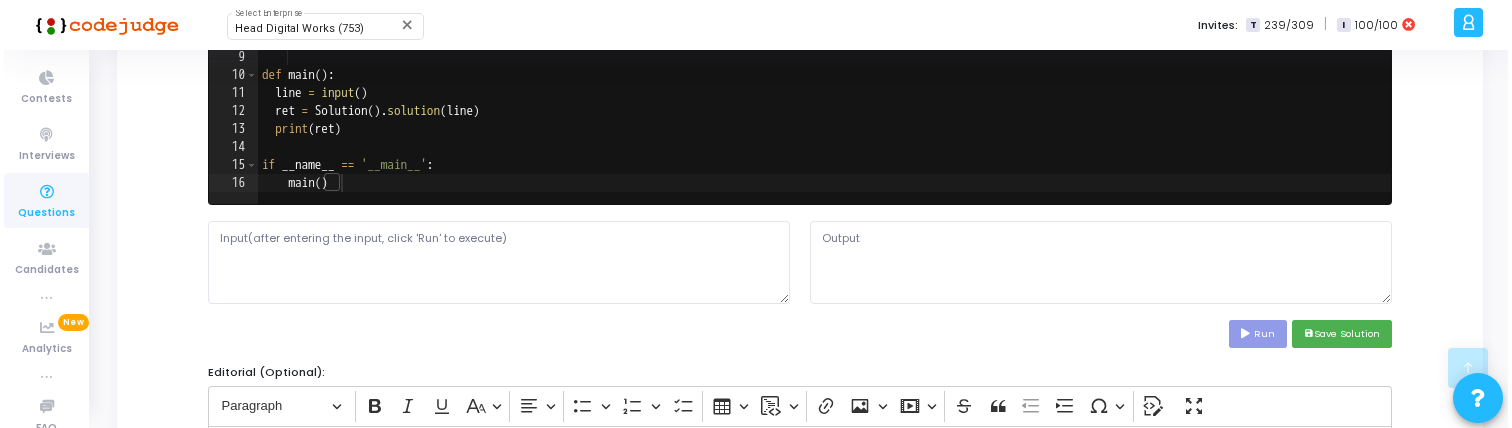 scroll, scrollTop: 0, scrollLeft: 0, axis: both 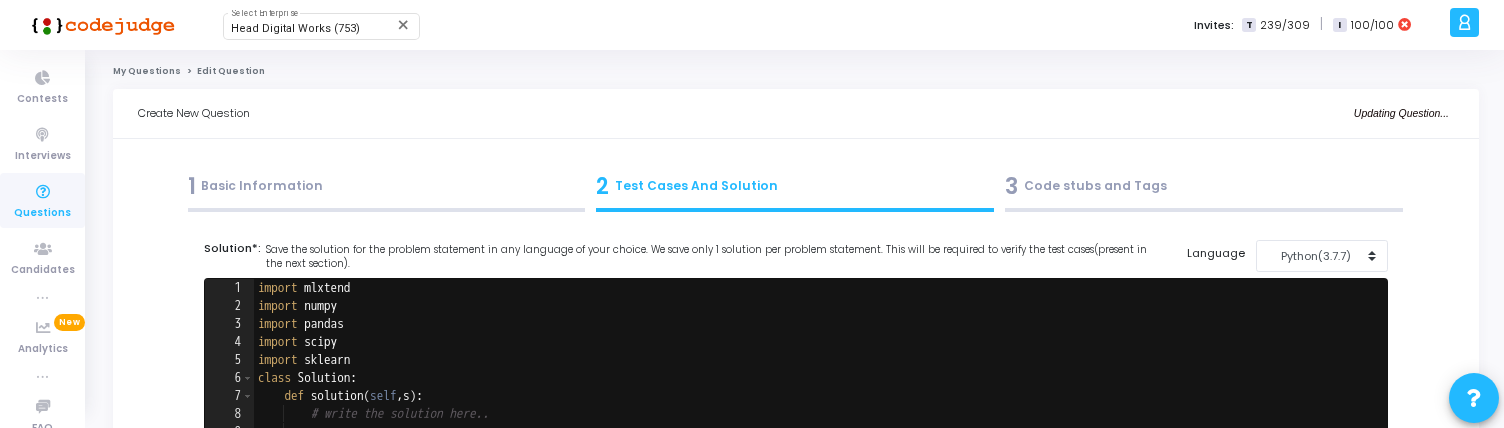 click on "My Questions" 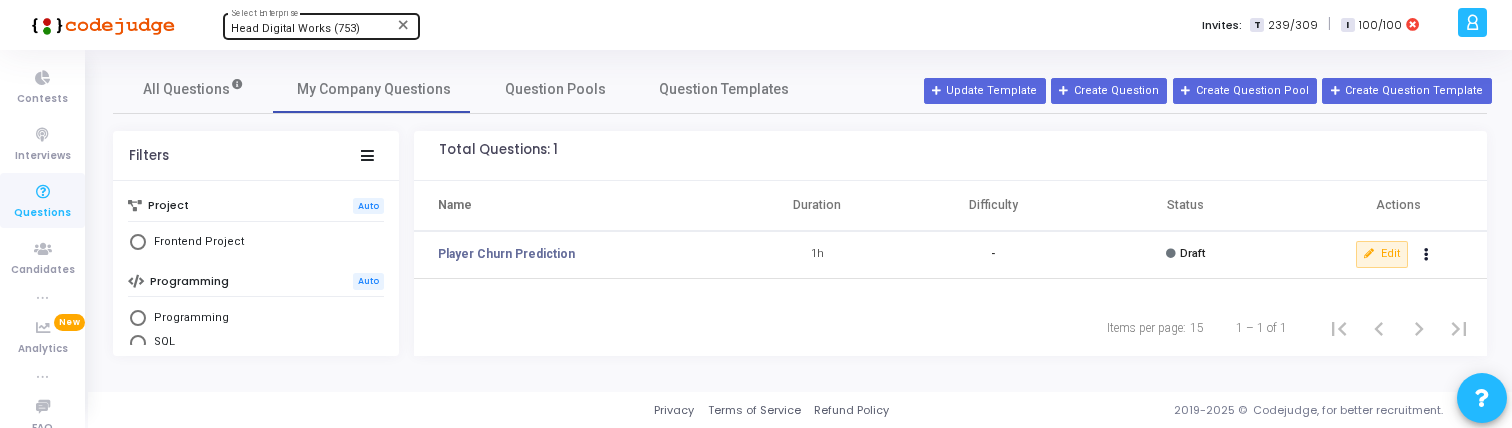 click on "Head Digital Works (753) Select Enterprise" at bounding box center (321, 25) 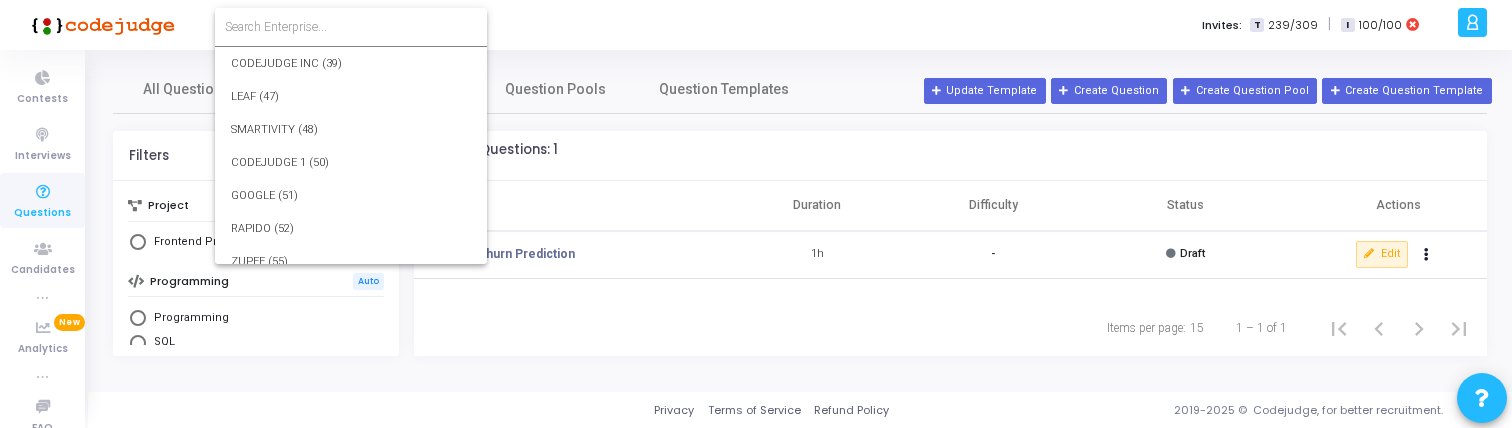 scroll, scrollTop: 22501, scrollLeft: 0, axis: vertical 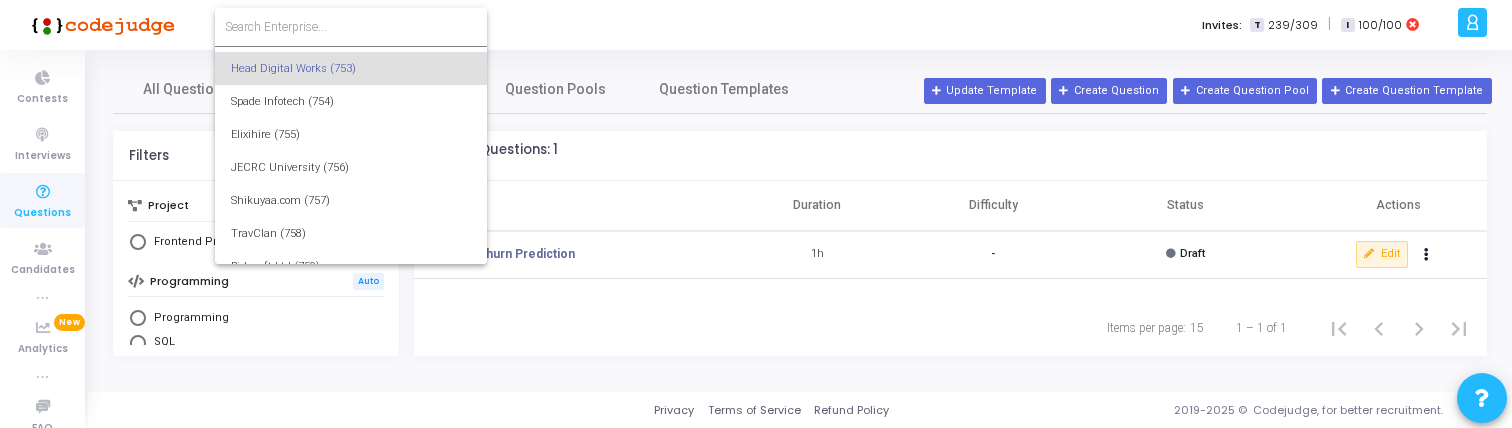 click at bounding box center [756, 214] 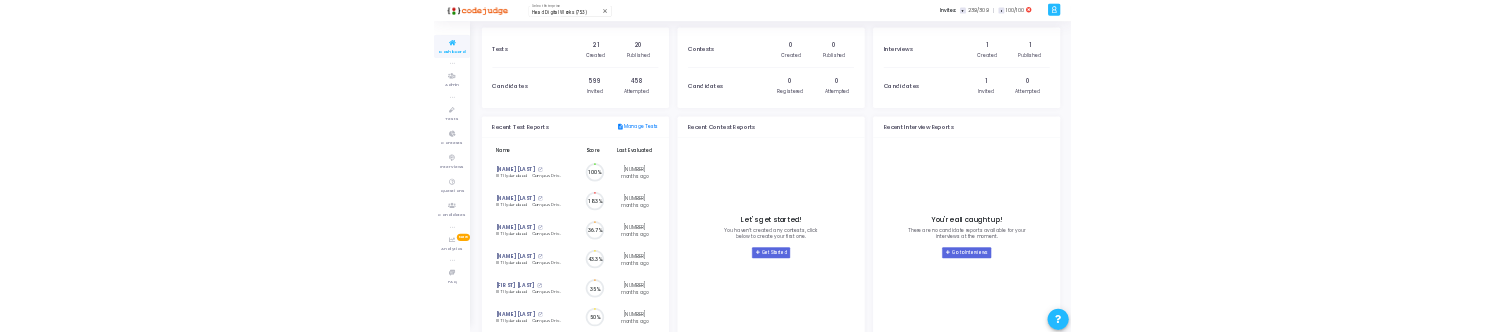 scroll, scrollTop: 0, scrollLeft: 0, axis: both 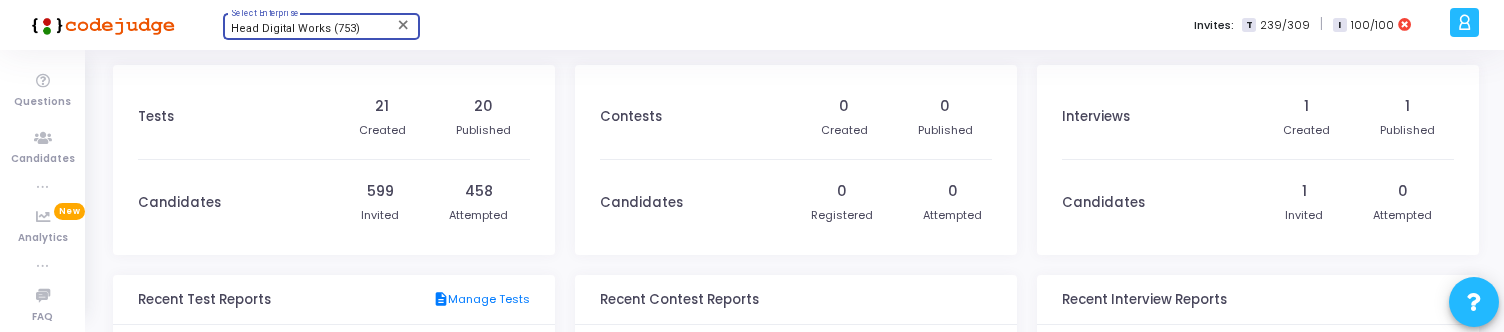 click on "Head Digital Works (753)" at bounding box center [295, 28] 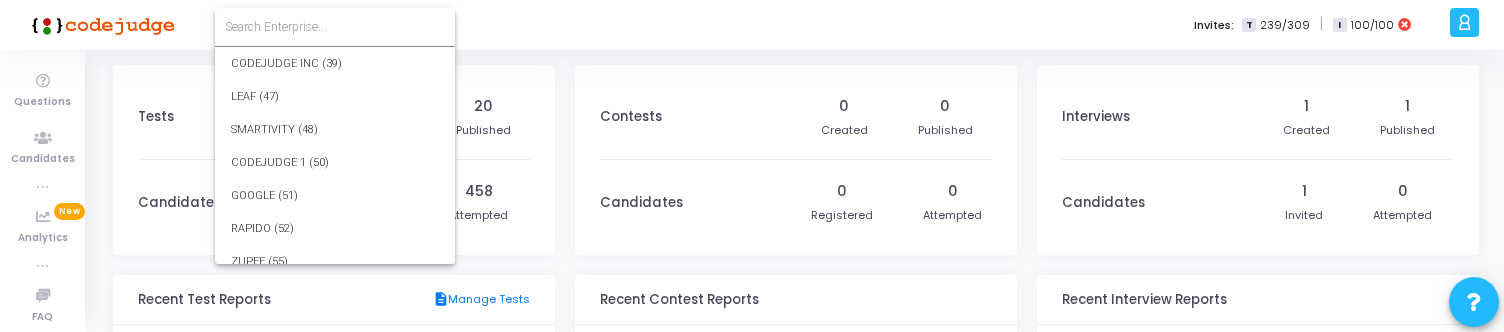 scroll, scrollTop: 22501, scrollLeft: 0, axis: vertical 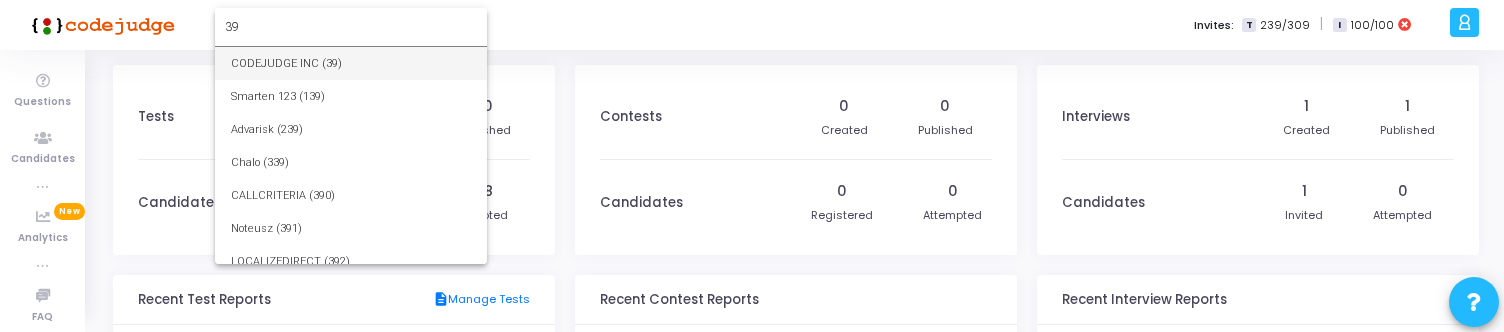type on "39" 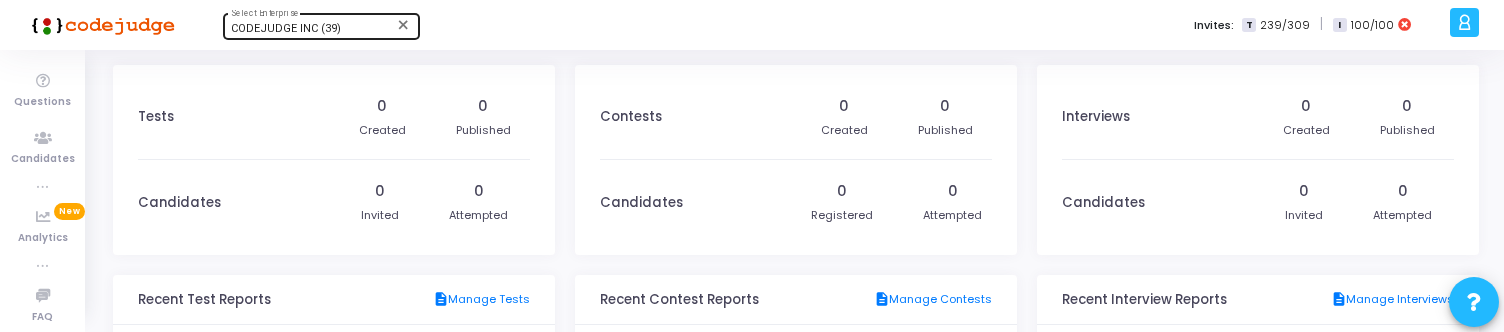 scroll, scrollTop: 9, scrollLeft: 9, axis: both 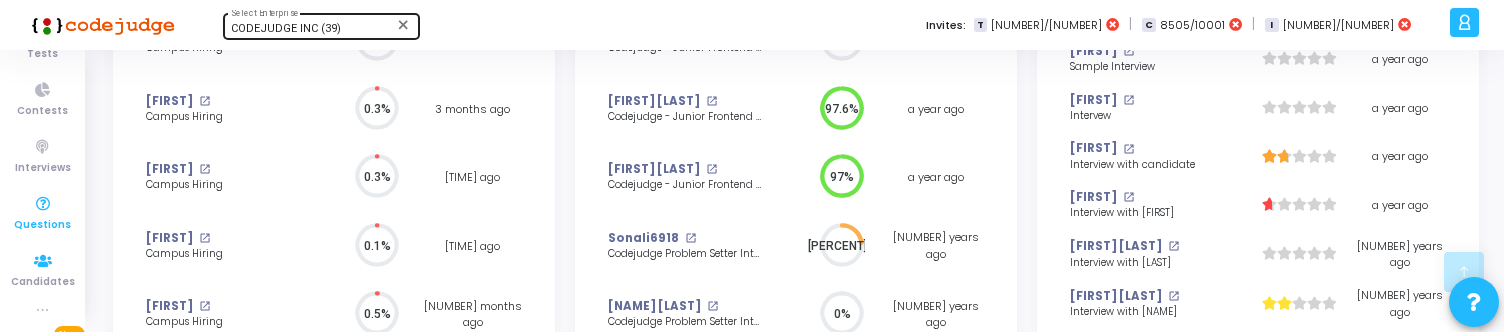 click at bounding box center [43, 204] 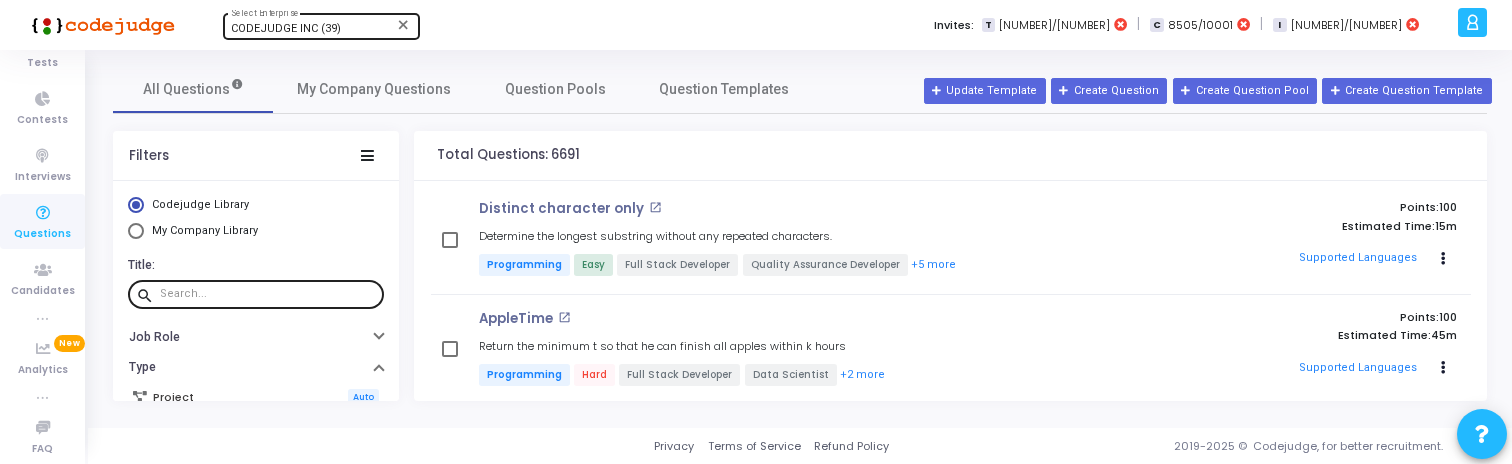 click at bounding box center [268, 294] 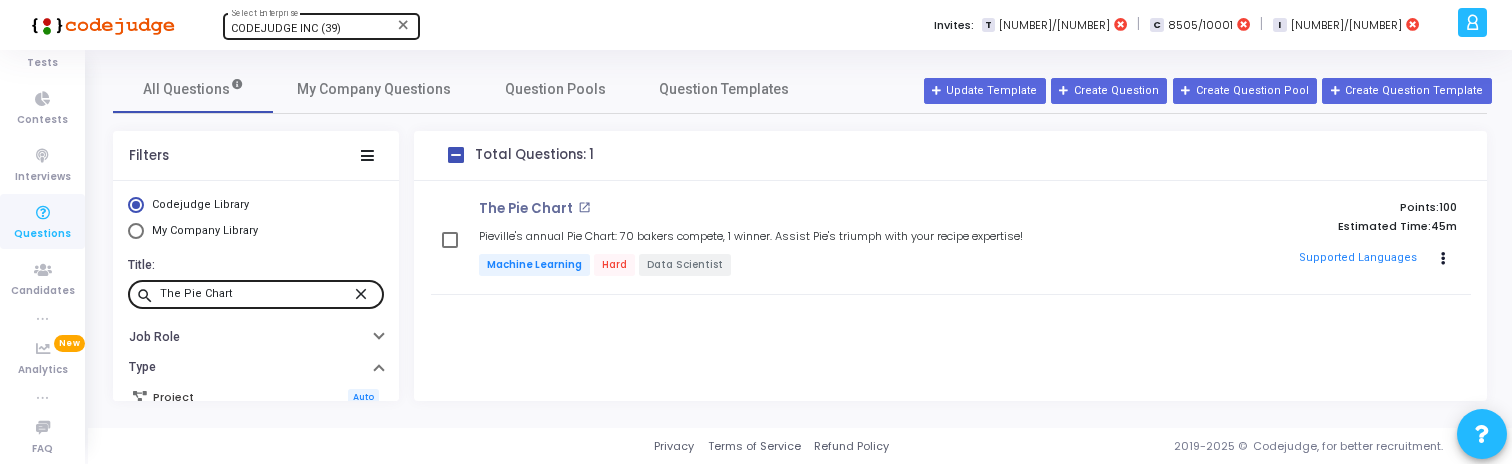click on "The Pie Chart" at bounding box center [256, 294] 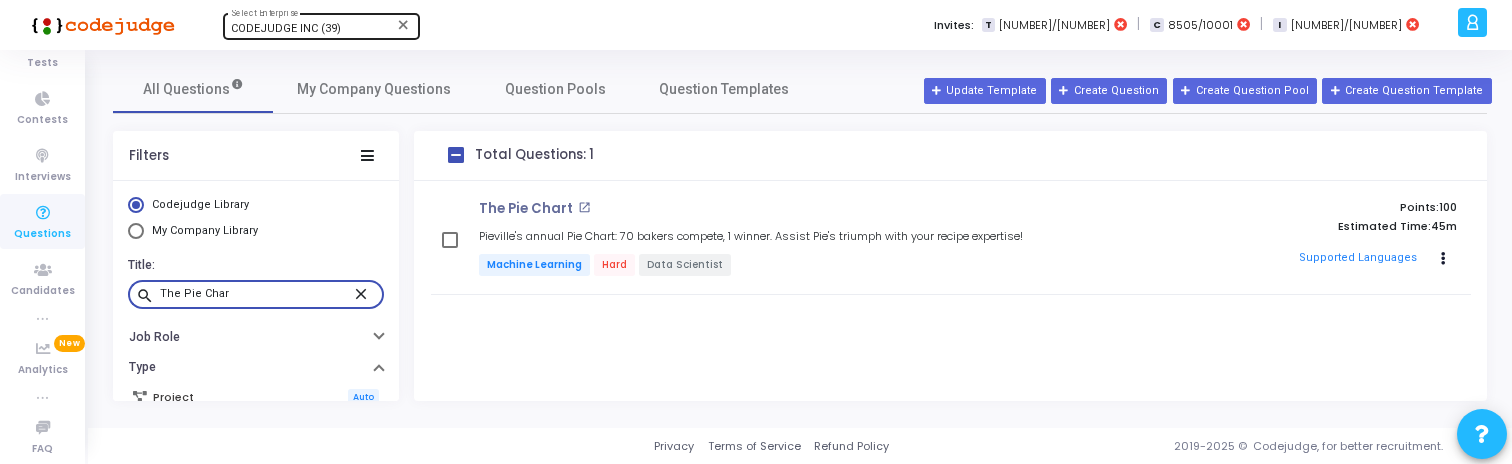 type on "The Pie Chart" 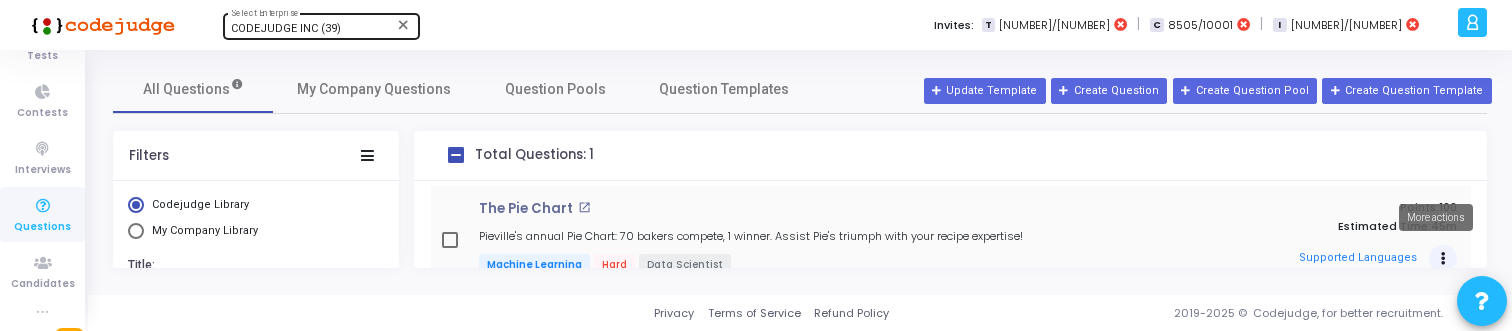 click at bounding box center (1443, 259) 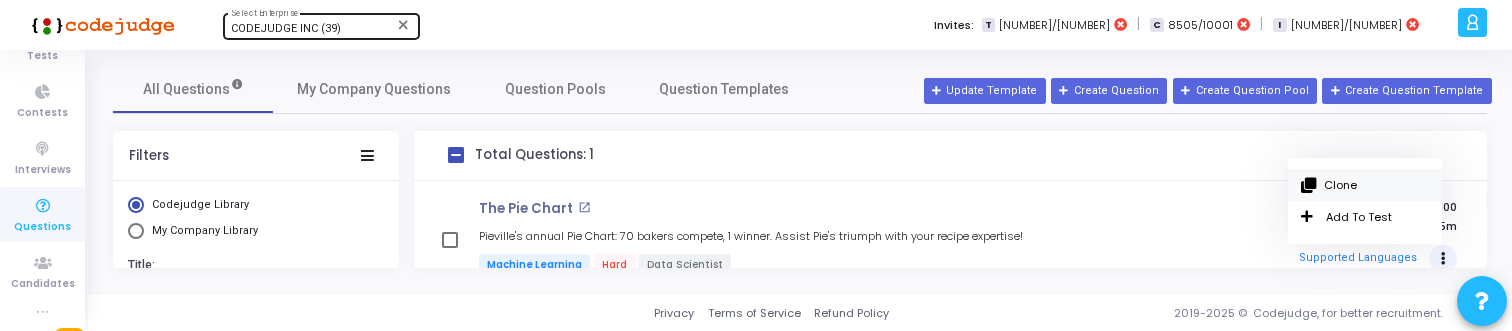 click on "Clone" at bounding box center (1365, 185) 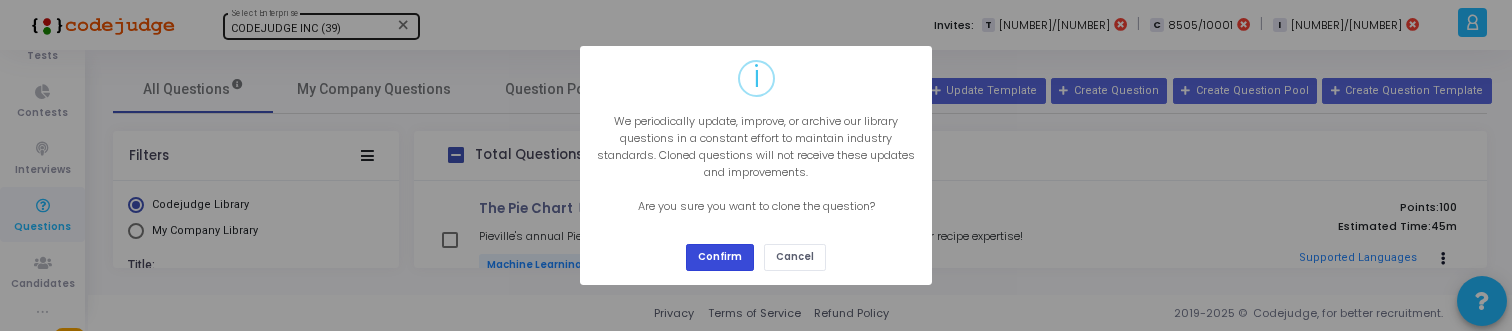 click on "Confirm" at bounding box center [720, 257] 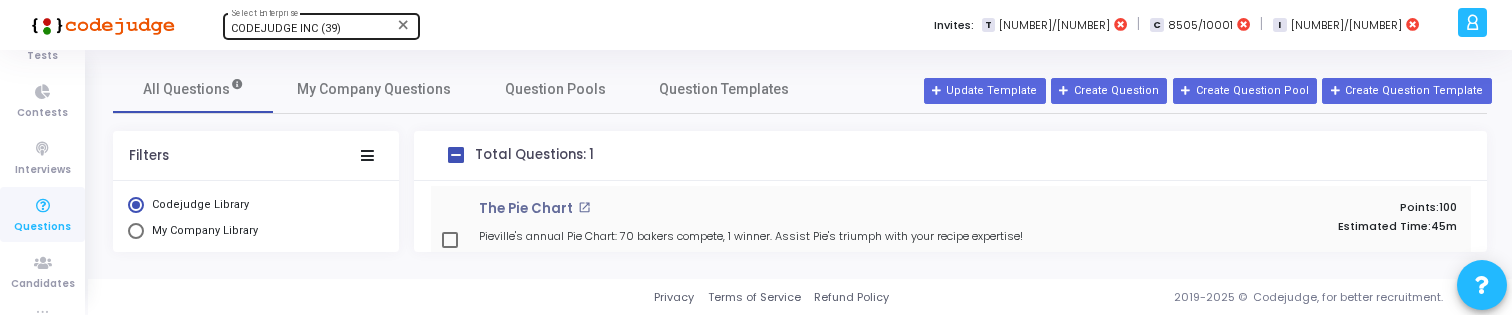 click on "The Pie Chart open_in_new   Pieville's annual Pie Chart: 70 bakers compete, 1 winner. Assist Pie's triumph with your recipe expertise!   Machine Learning   Hard   Data Scientist" at bounding box center [802, 240] 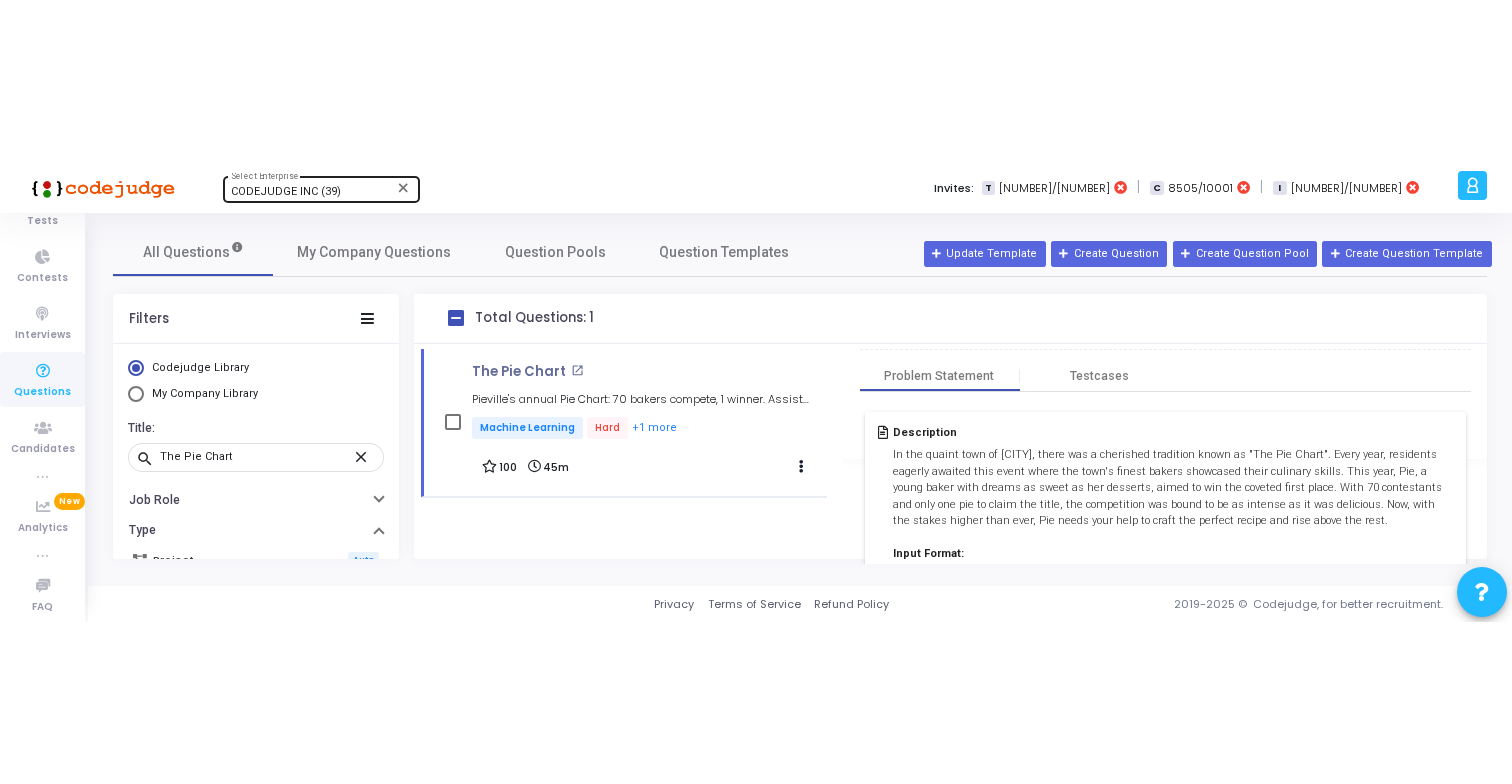 scroll, scrollTop: 180, scrollLeft: 0, axis: vertical 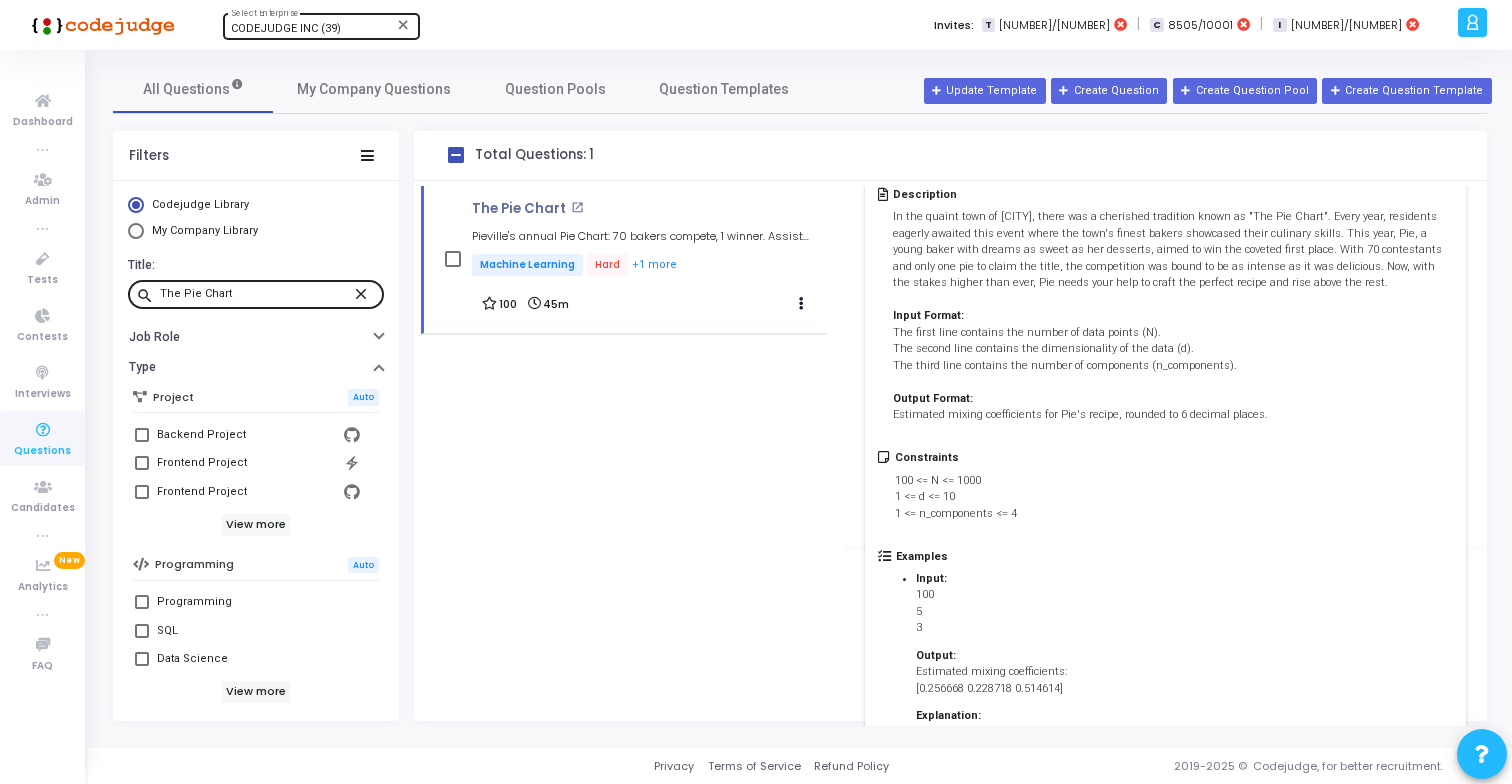 click on "close" at bounding box center [364, 293] 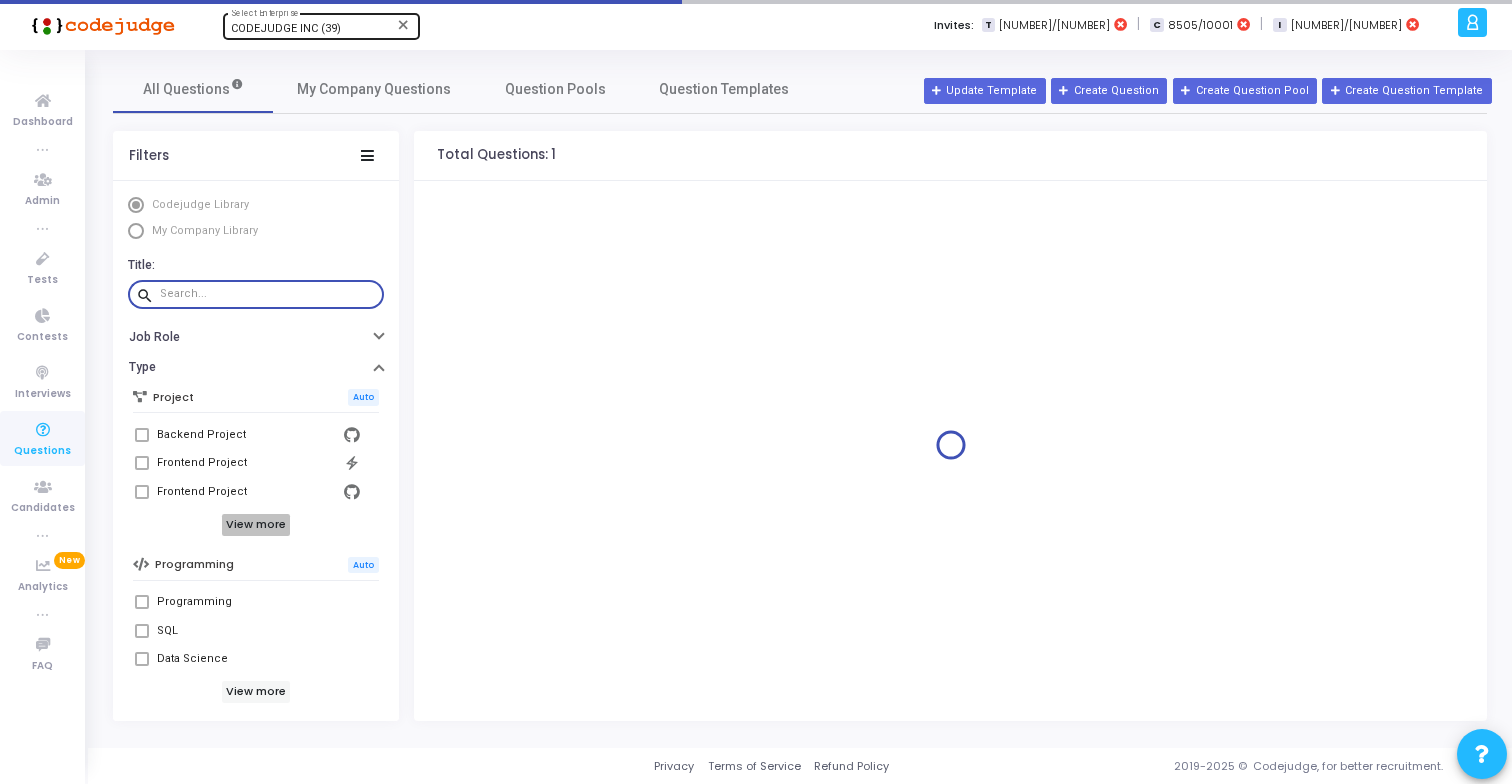 click on "View more" at bounding box center (256, 525) 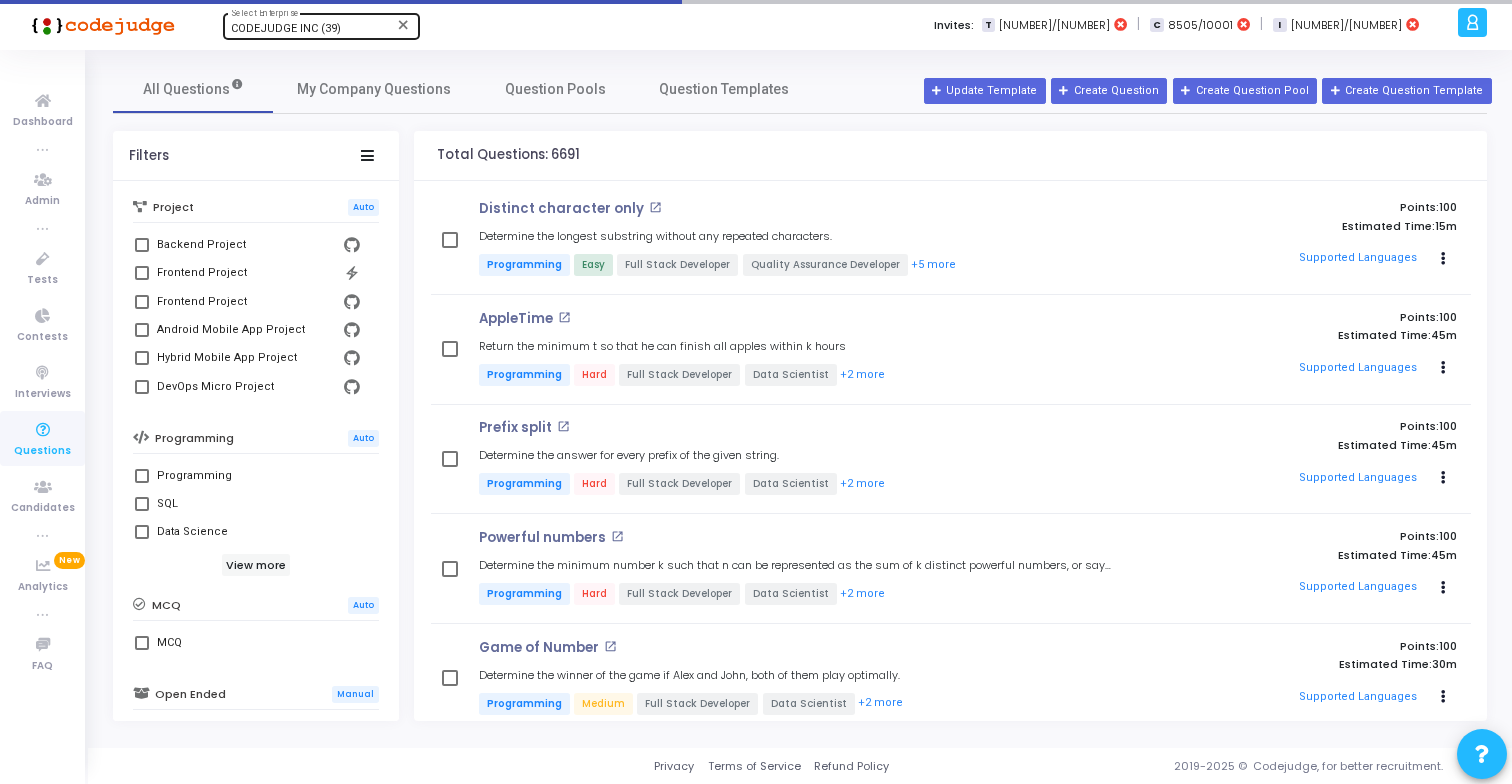 scroll, scrollTop: 191, scrollLeft: 0, axis: vertical 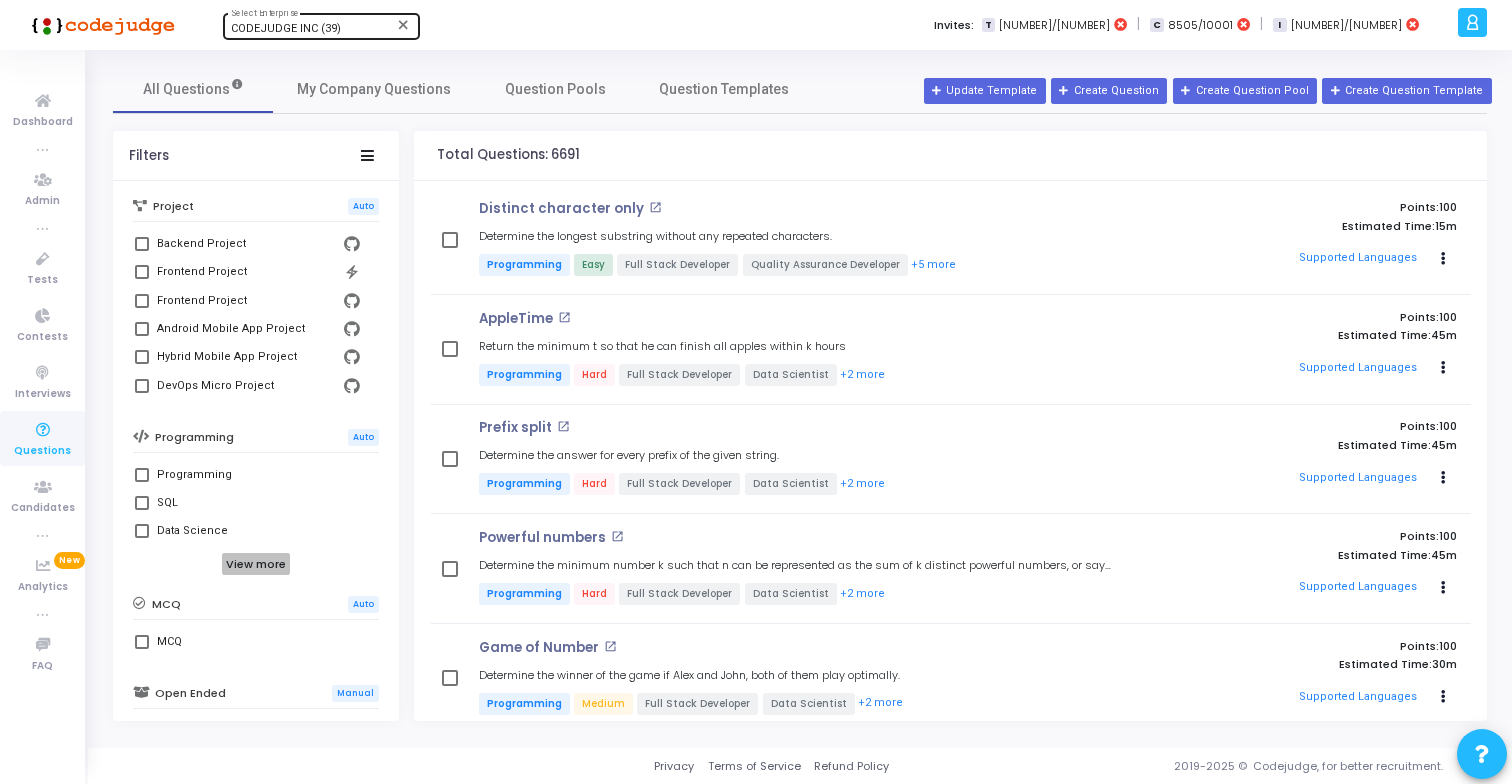 click on "View more" at bounding box center [256, 564] 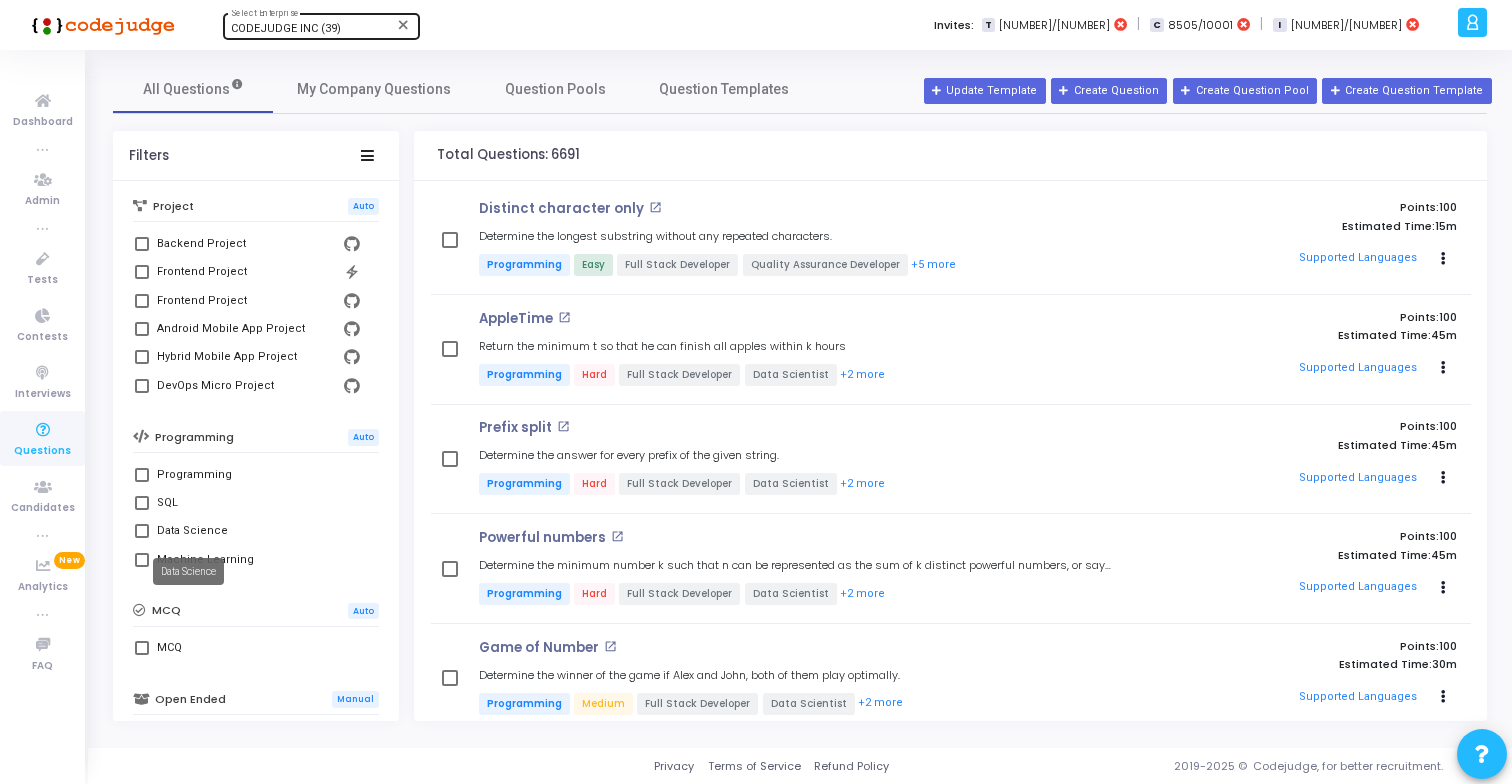 click on "Data Science" at bounding box center (192, 531) 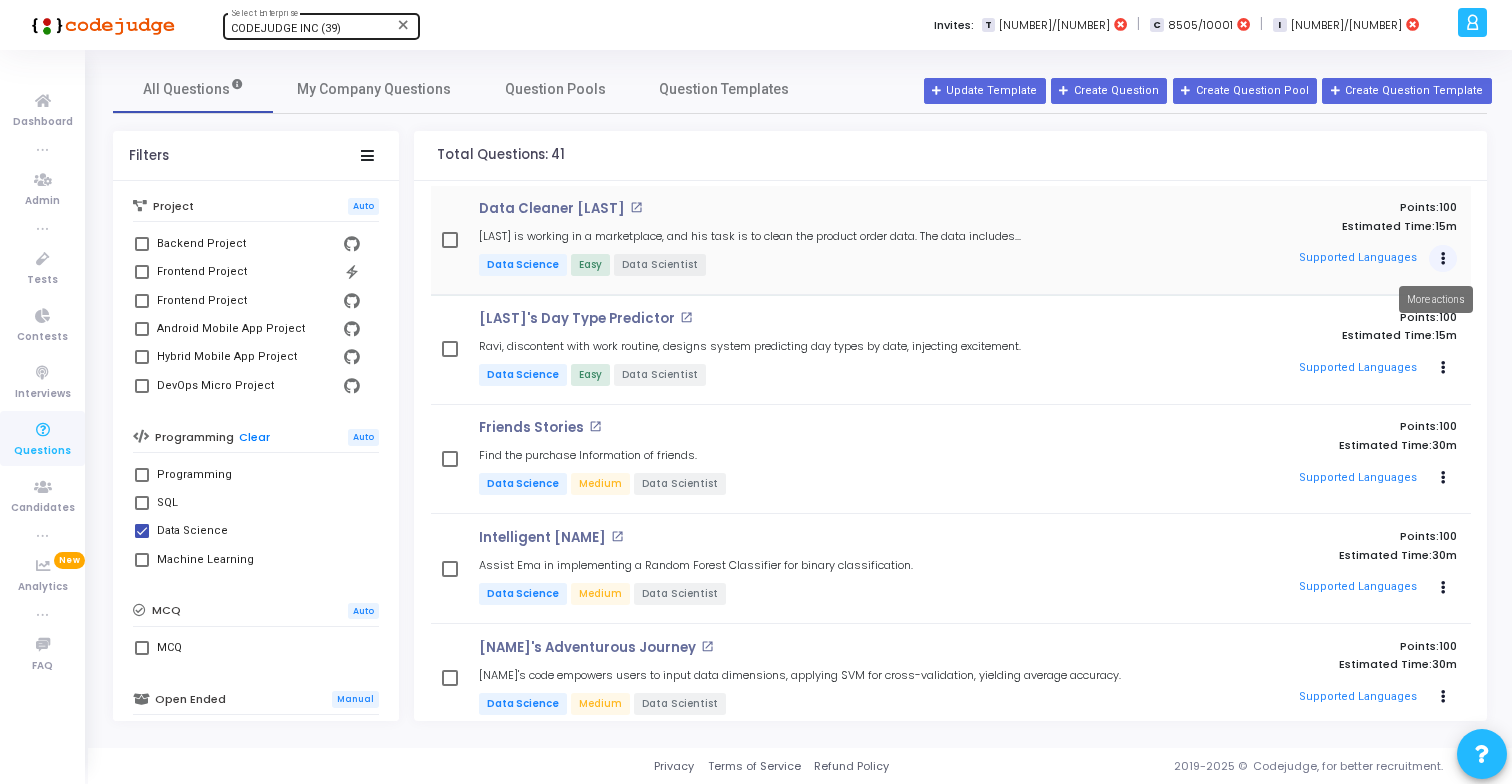 click at bounding box center [1443, 259] 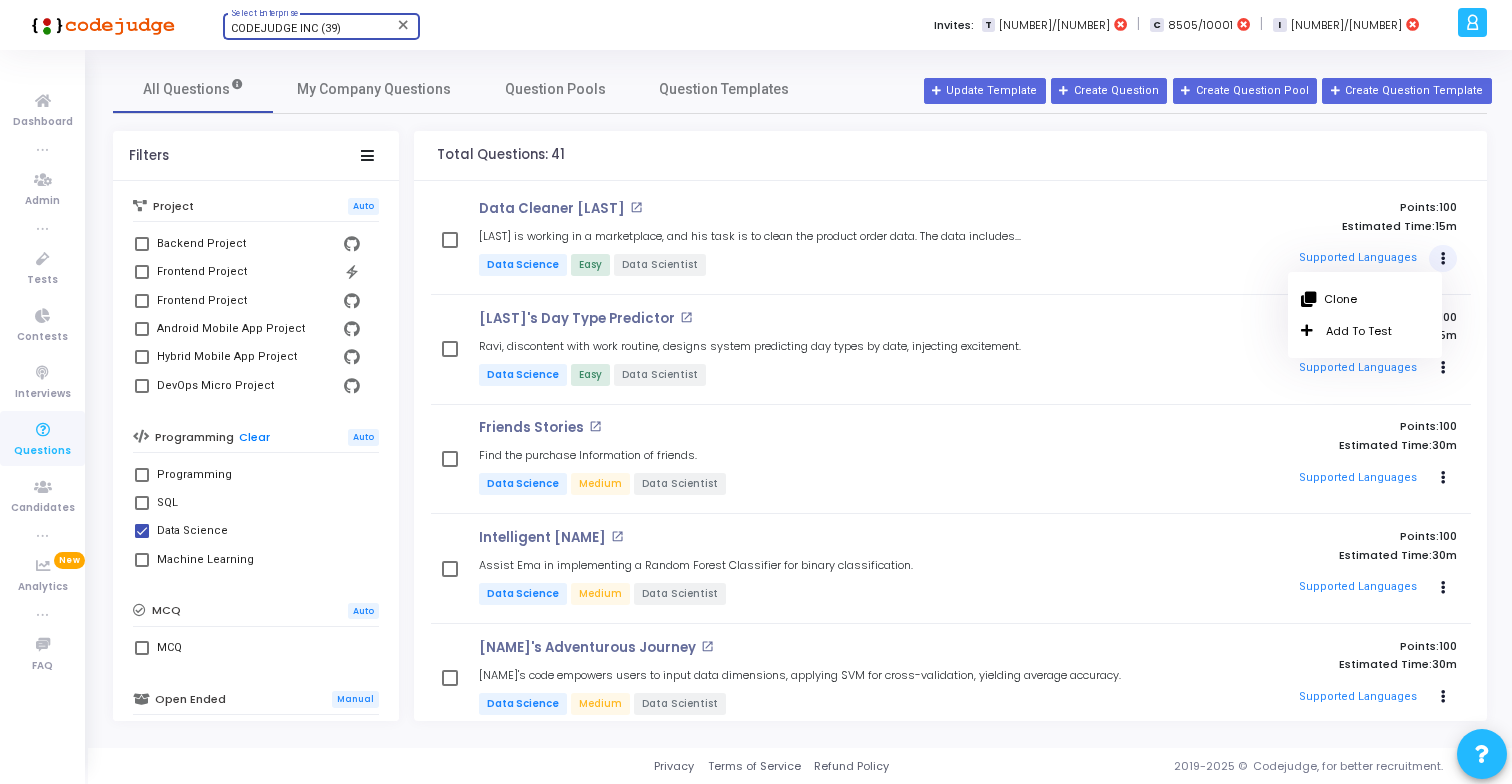 click on "CODEJUDGE INC (39)" at bounding box center [312, 29] 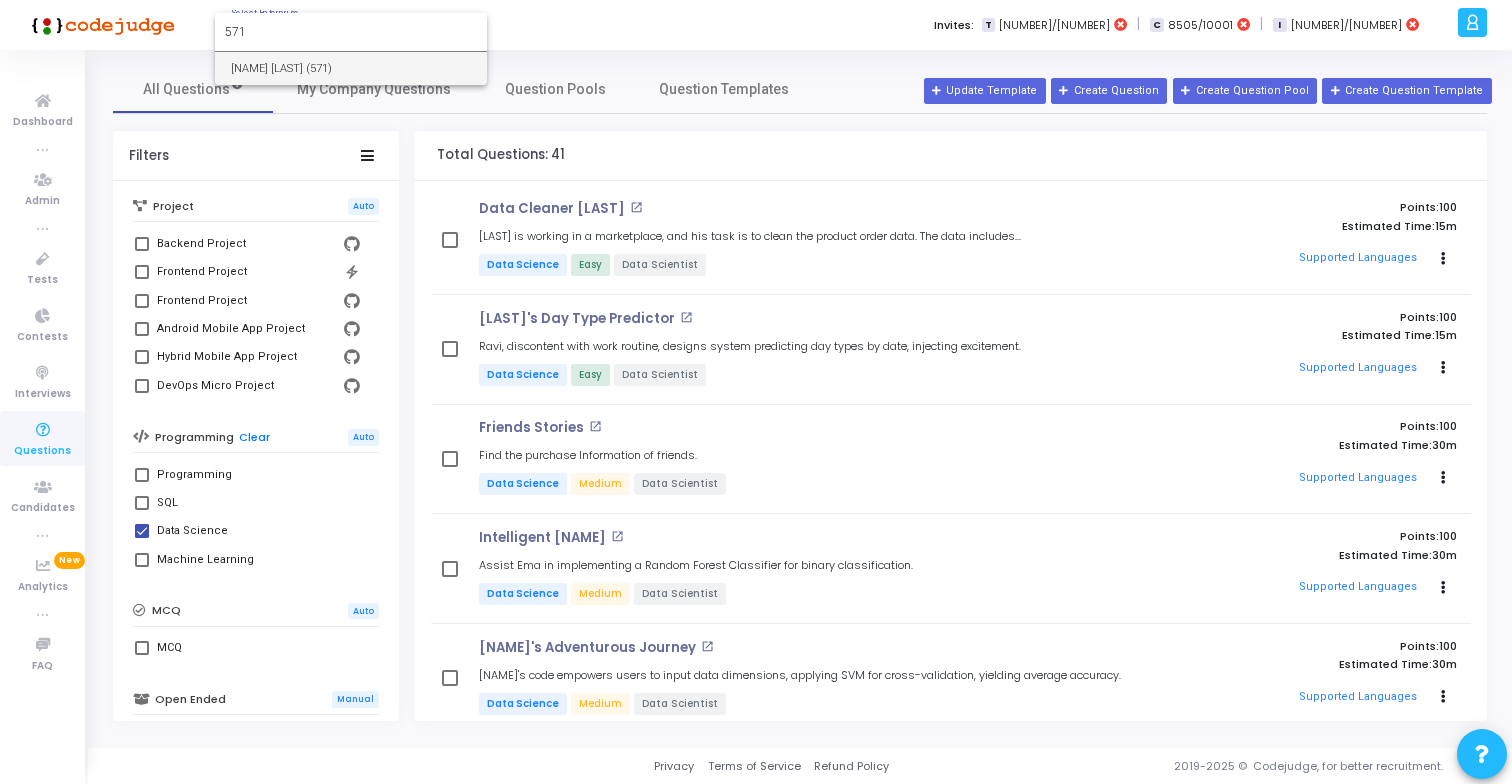 type on "571" 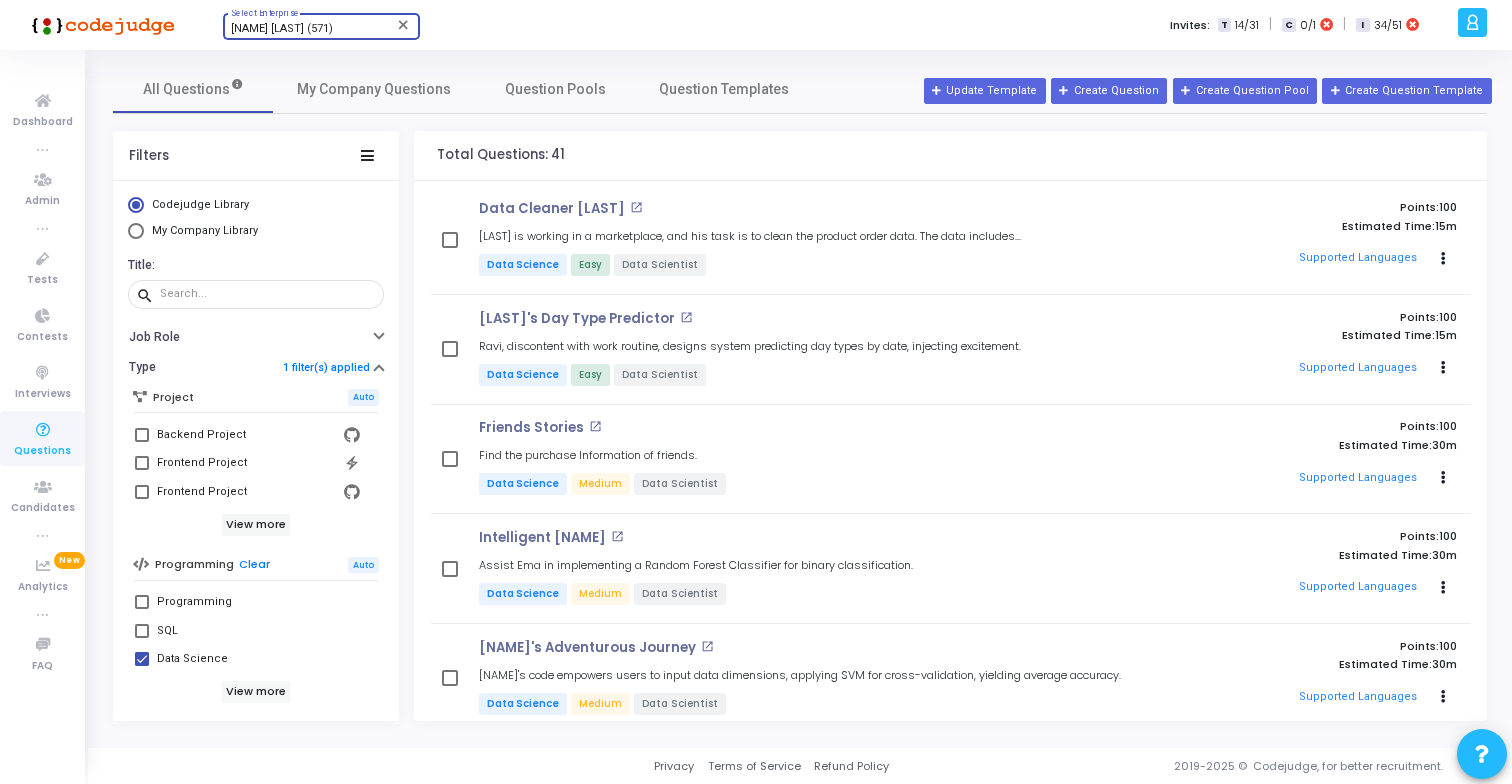 click on "All Questions   My Company Questions   Question Pools   Question Templates   Filters    Codejudge Library   My Company Library Title: search  Job Role   Type  1 filter(s) applied Project  Auto     Backend Project     Frontend Project     Frontend Project  View more Programming Clear  Auto     Programming     SQL     Data Science  View more MCQ  Auto     MCQ  Open Ended  Manual     Quality Assurance     Machine Learning     Subjective  View more  Skills   Tags   Difficulty     Editorial   Total Questions: 41    Data Cleaner Ravi open_in_new   Ravi is working in a marketplace, and his task is to clean the product order data. The data includes...   Data Science   Easy   Data Scientist   Points:  100  Estimated Time:      15m  Supported Languages   Clone   Add To Test    Ravi's Day Type Predictor open_in_new   Ravi, discontent with work routine, designs system predicting day types by date, injecting excitement.   Data Science   Easy   Data Scientist   Points:  100  Estimated Time:      15m" at bounding box center (800, 393) 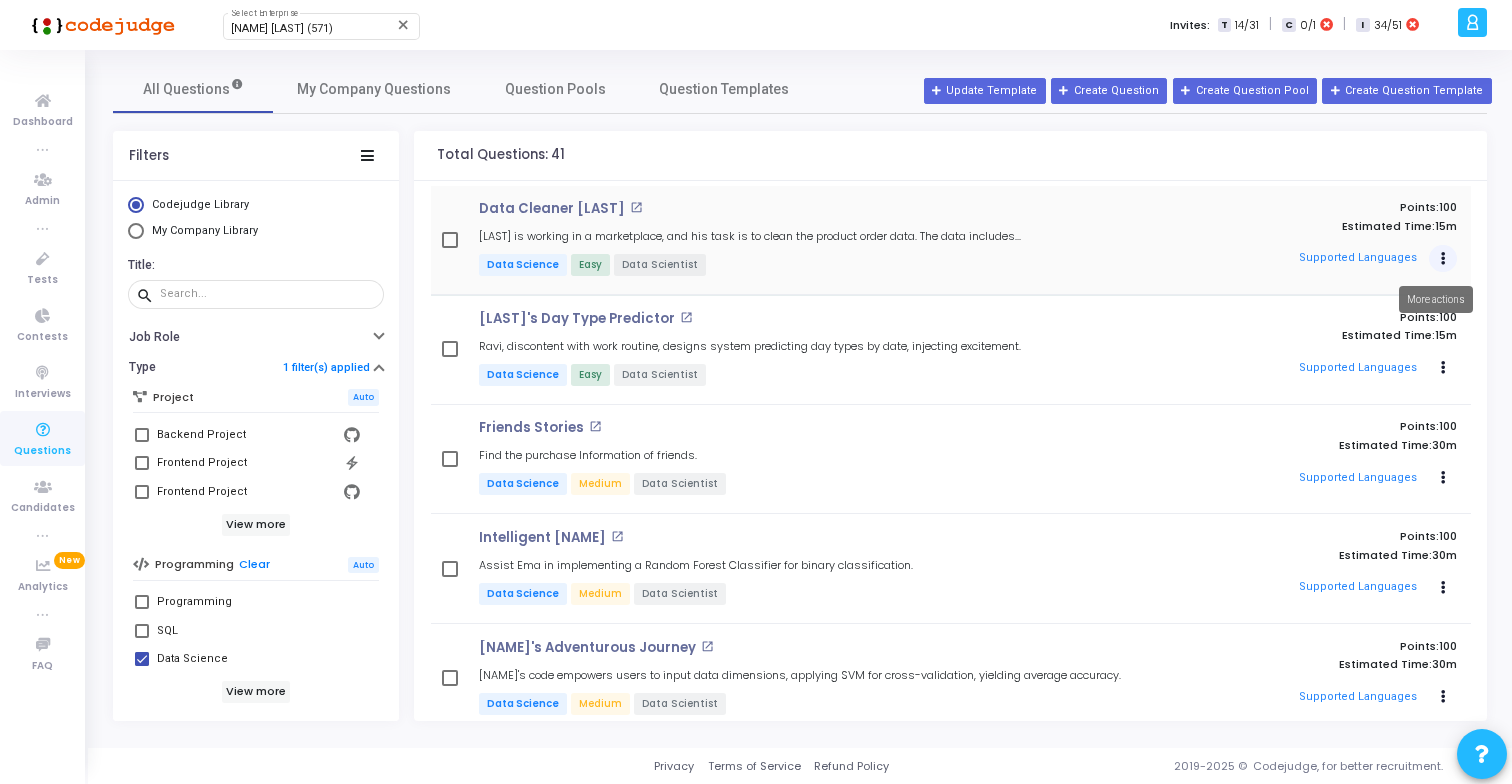 click at bounding box center [1443, 259] 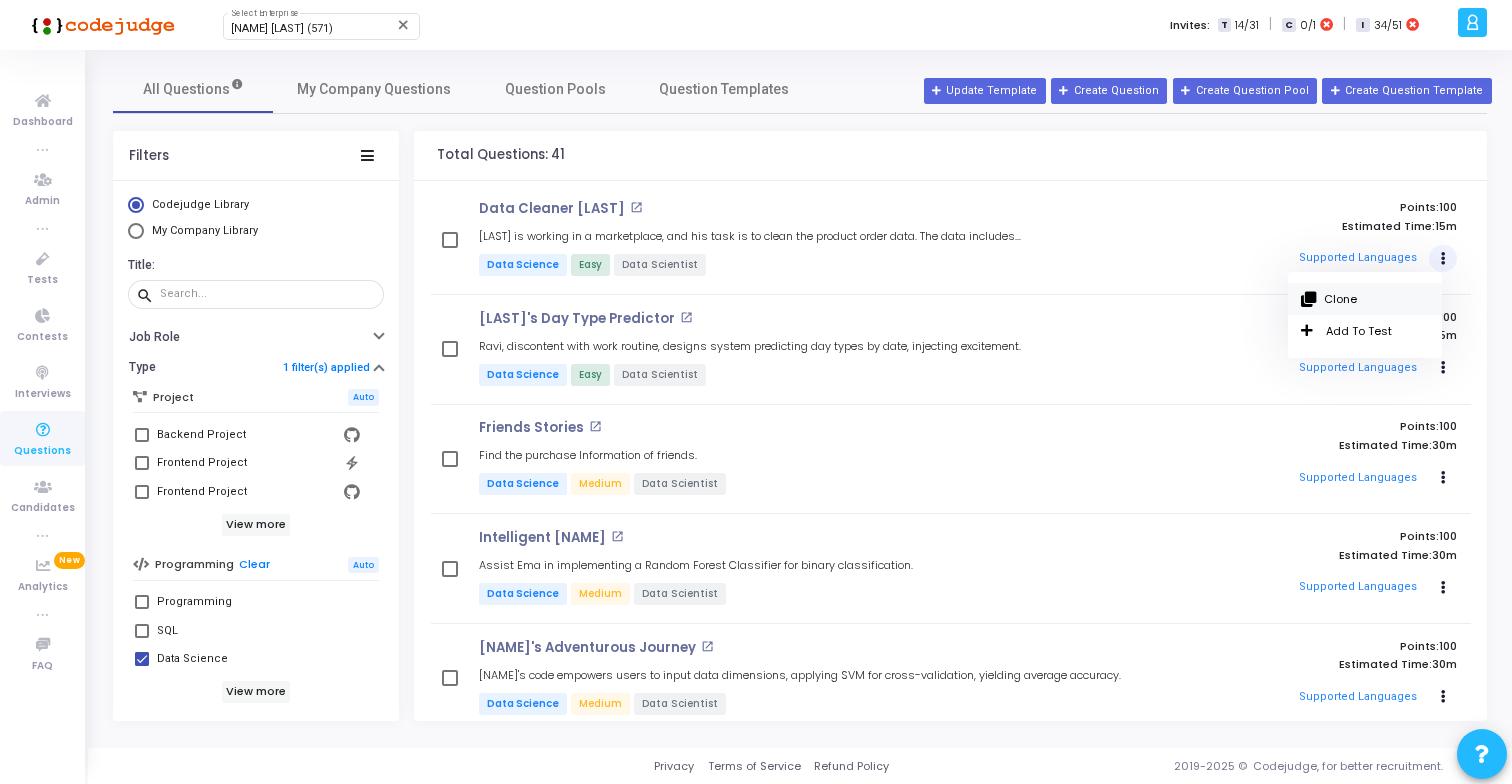 click on "Clone" at bounding box center (1365, 299) 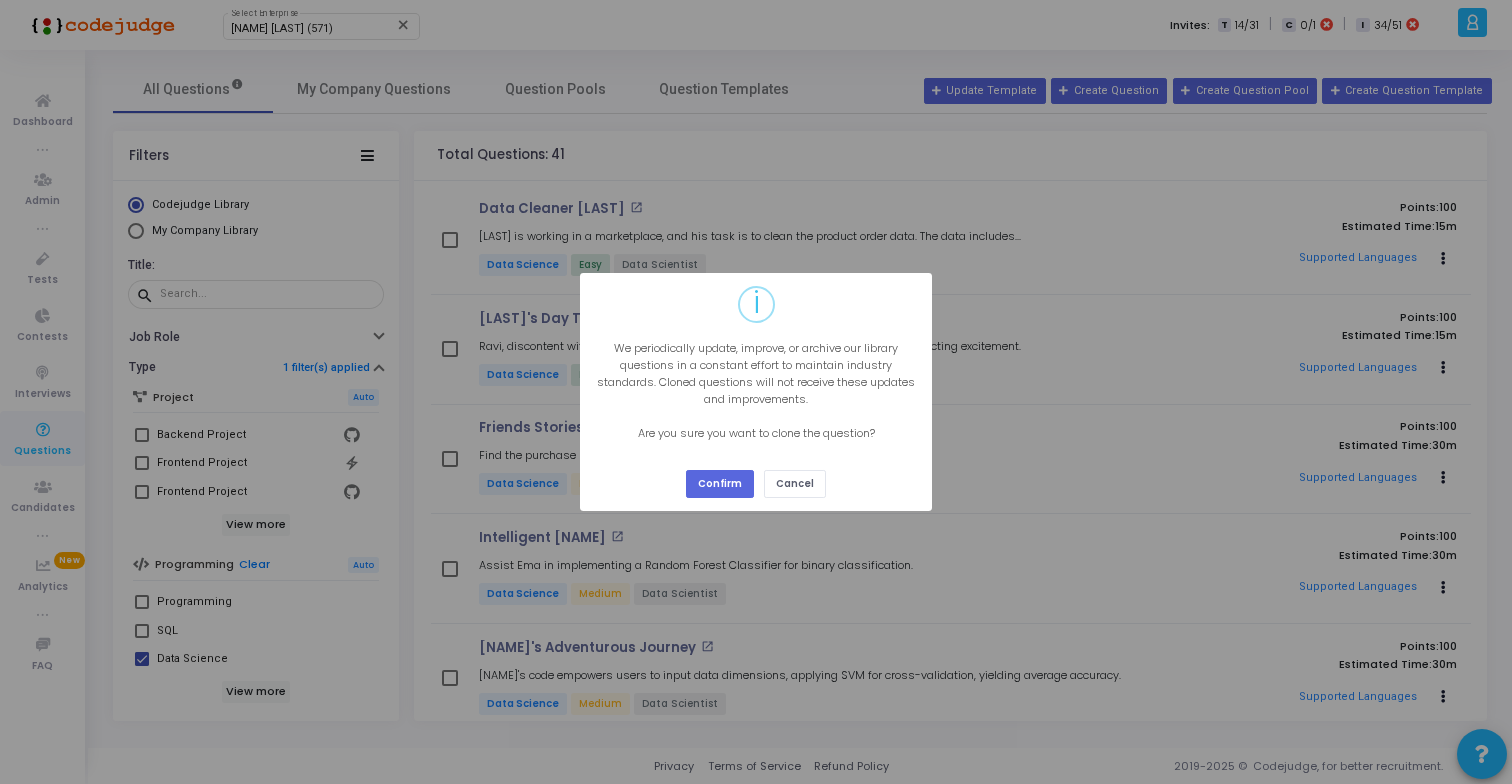 type 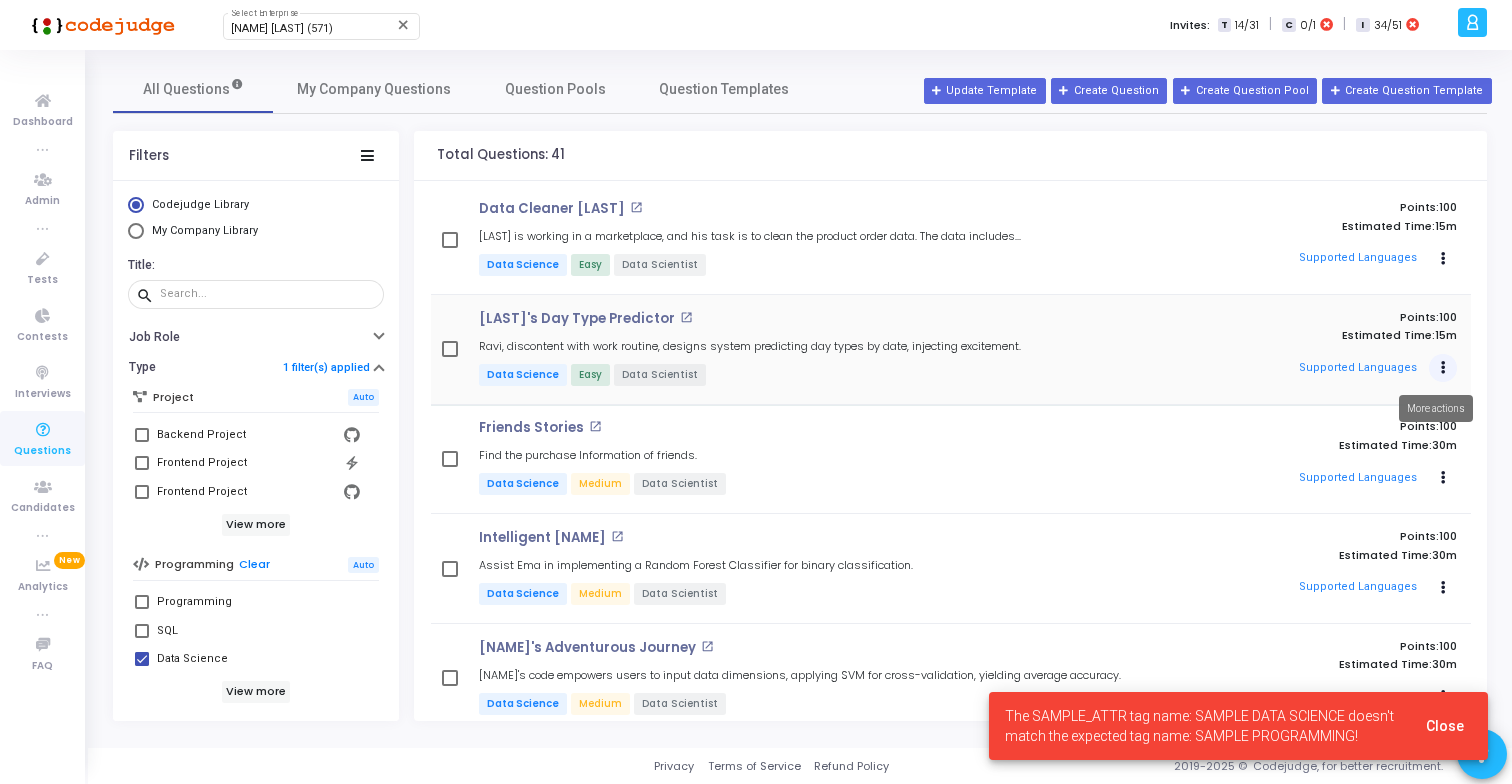 click at bounding box center [1443, 259] 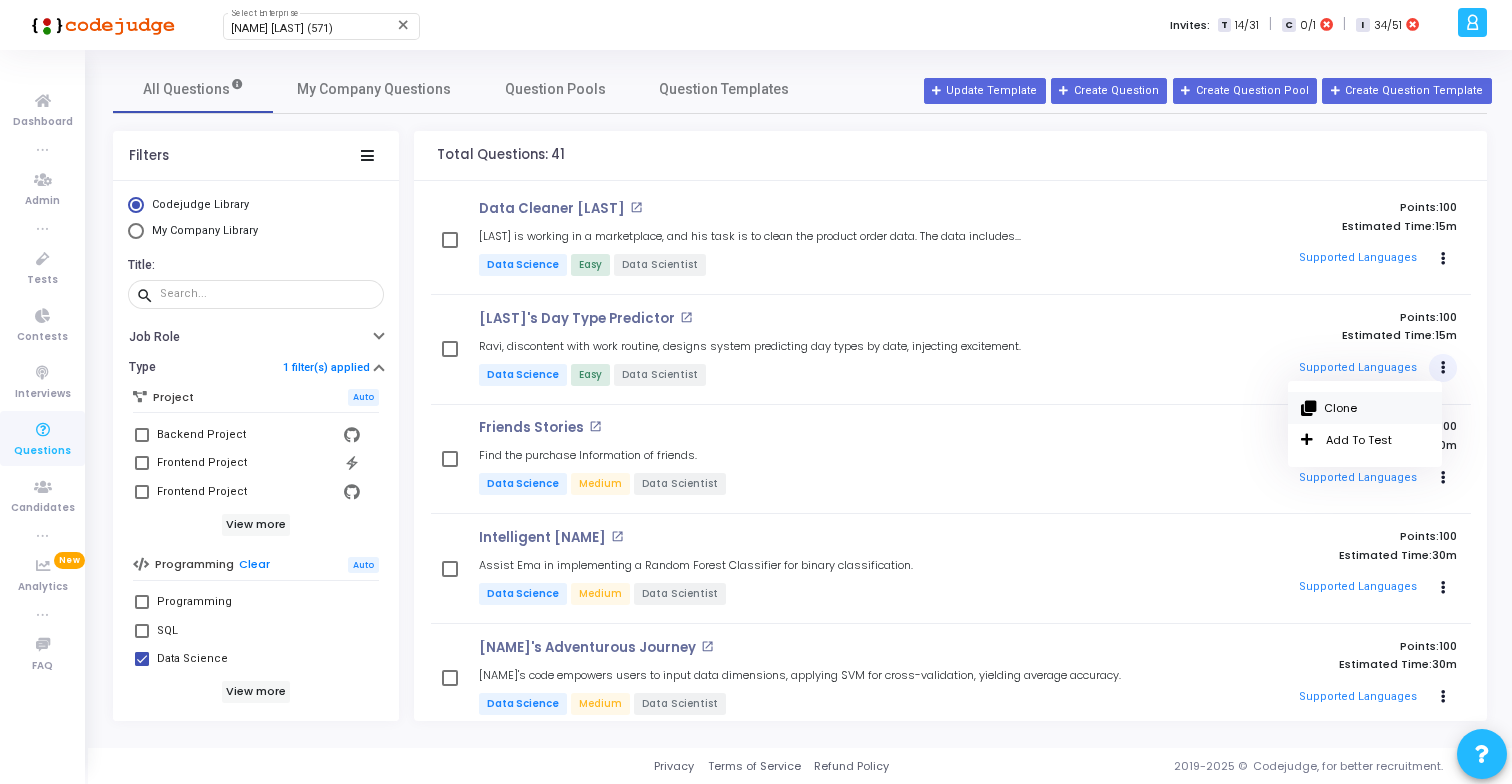 click on "Clone" at bounding box center [1365, 408] 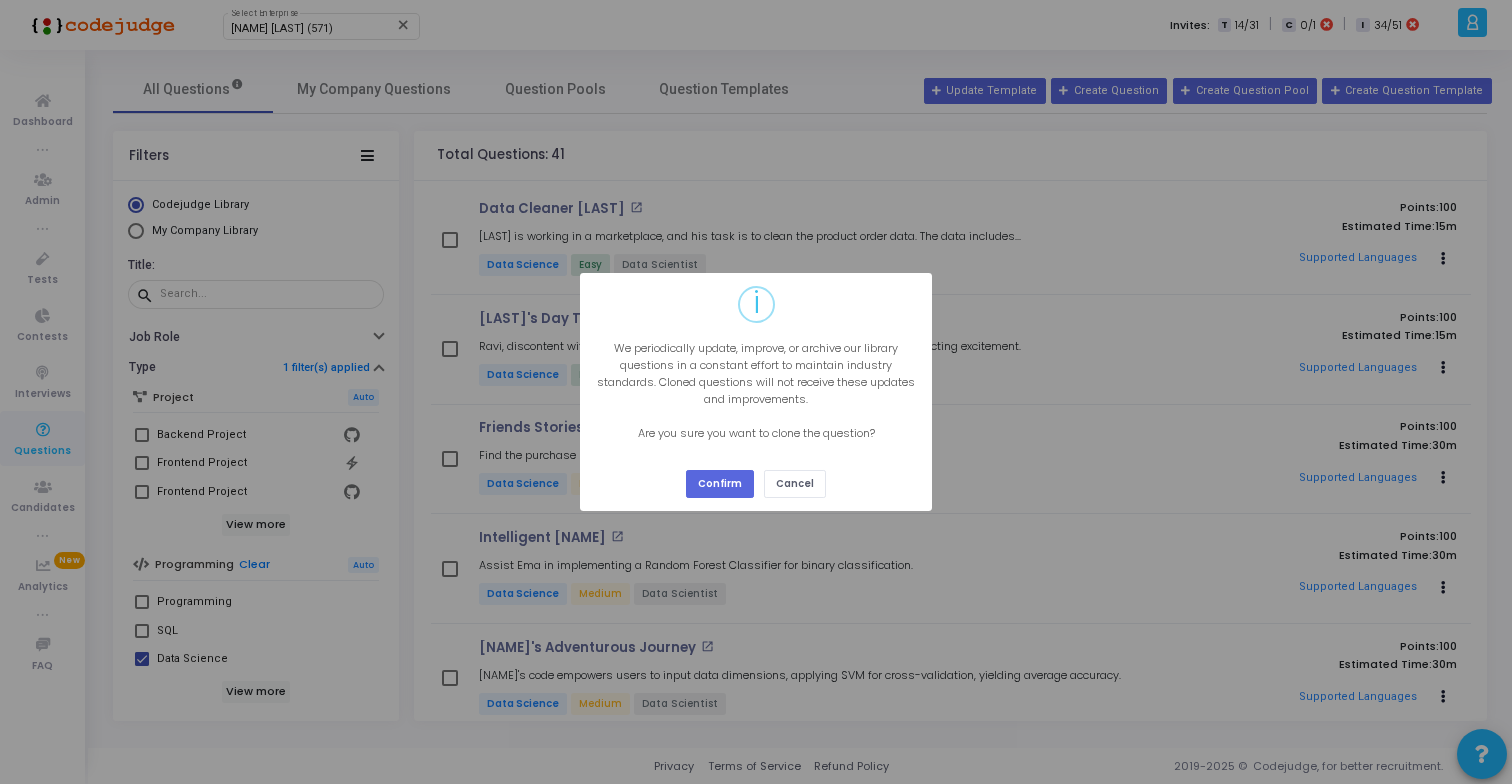 type 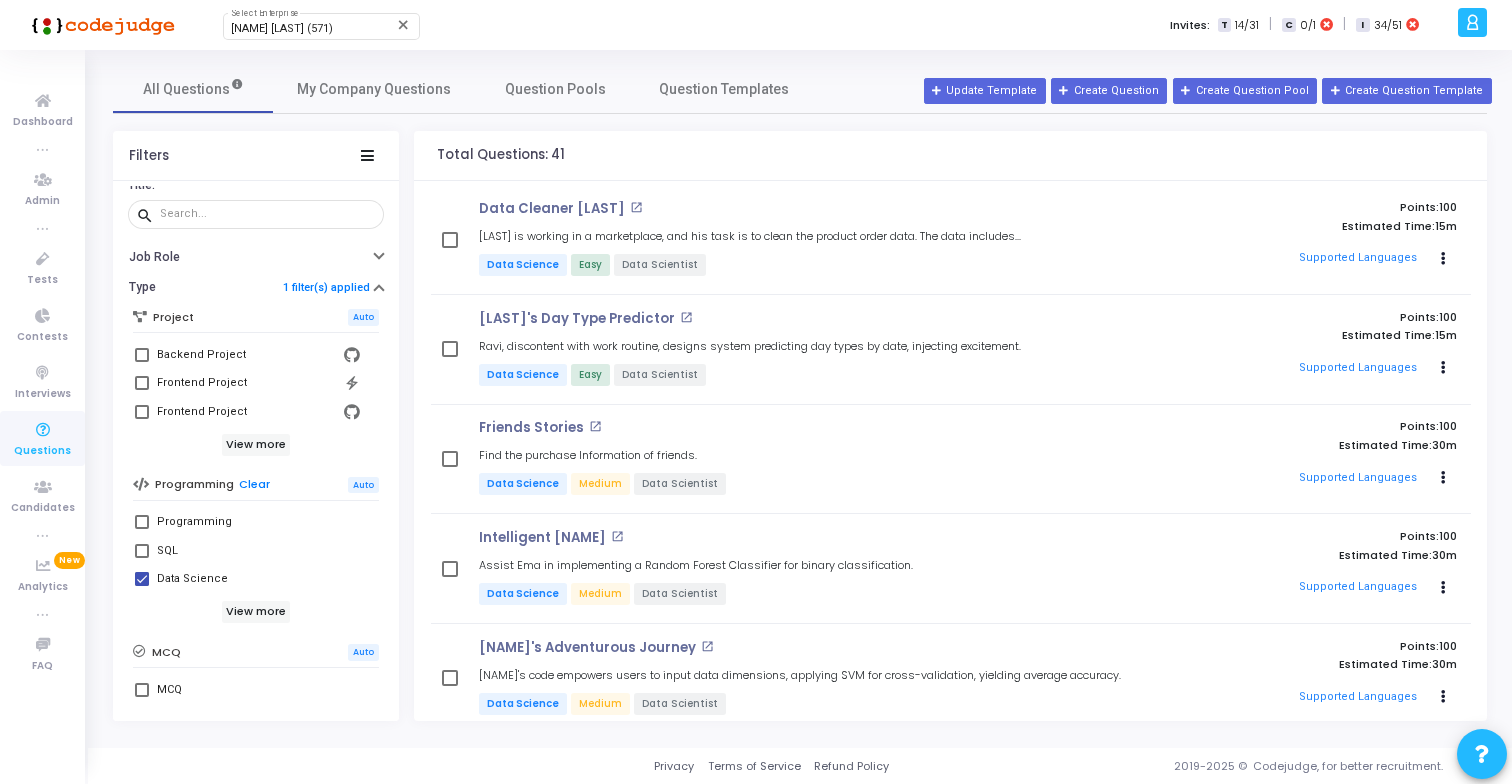scroll, scrollTop: 88, scrollLeft: 0, axis: vertical 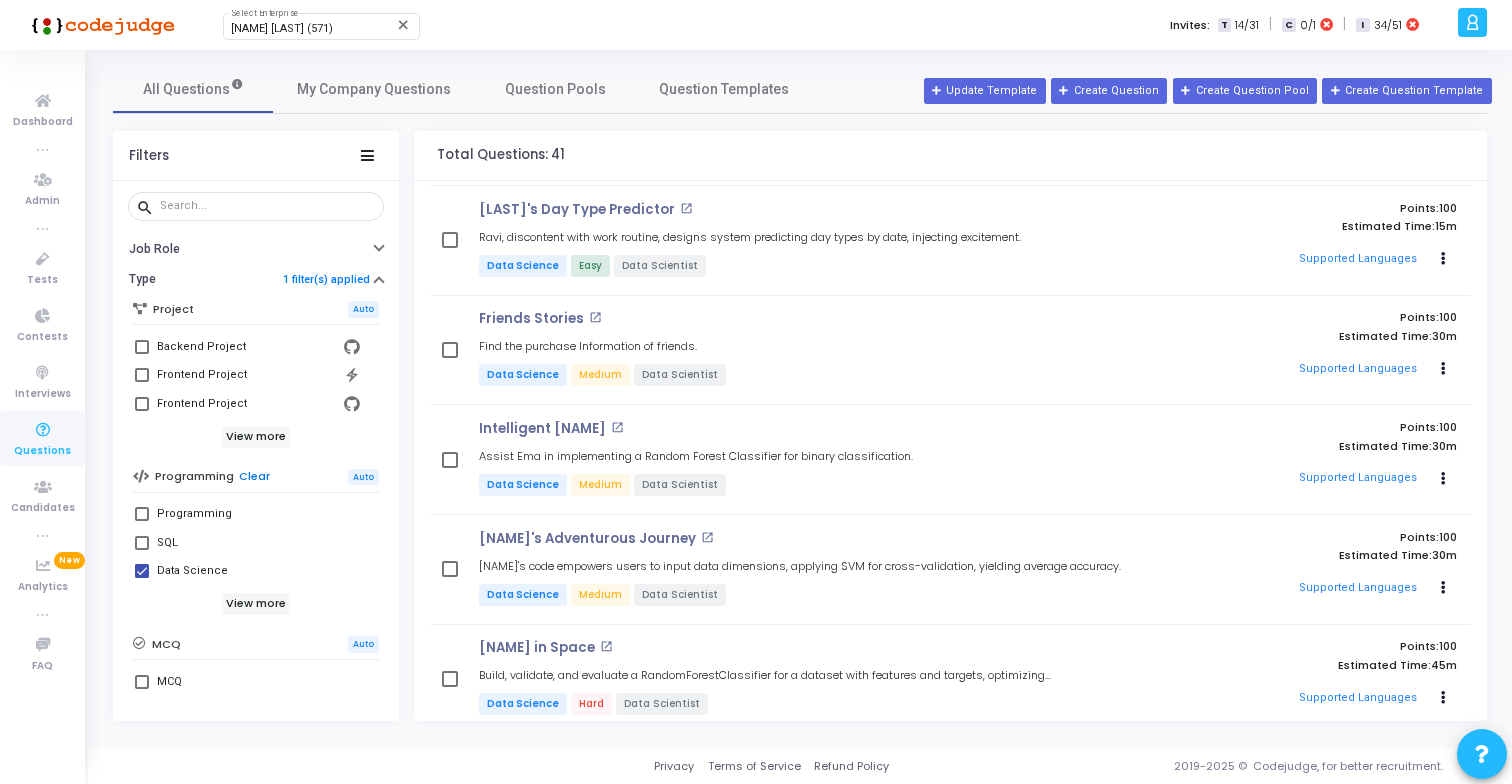 click on "Clear" at bounding box center [254, 476] 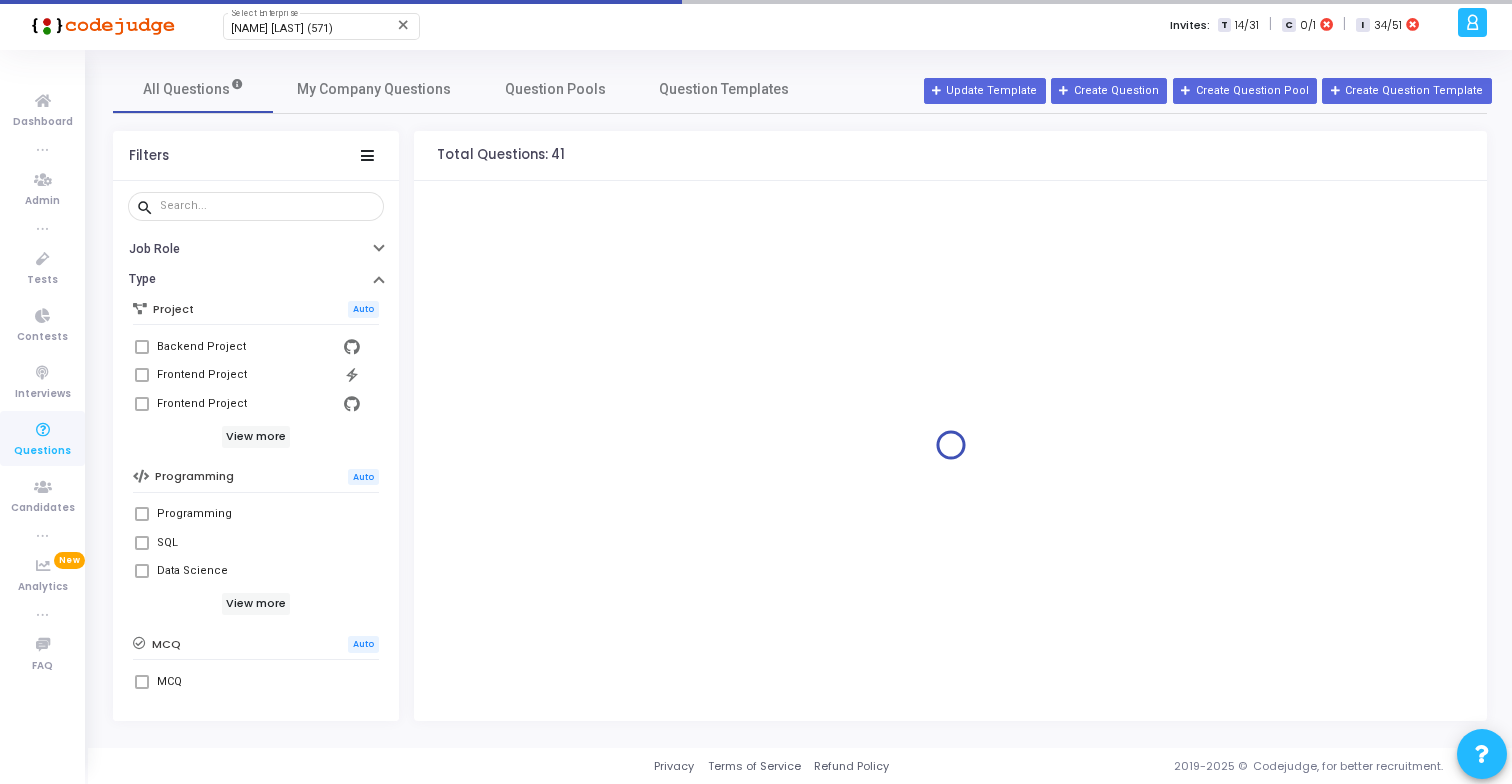 scroll, scrollTop: 0, scrollLeft: 0, axis: both 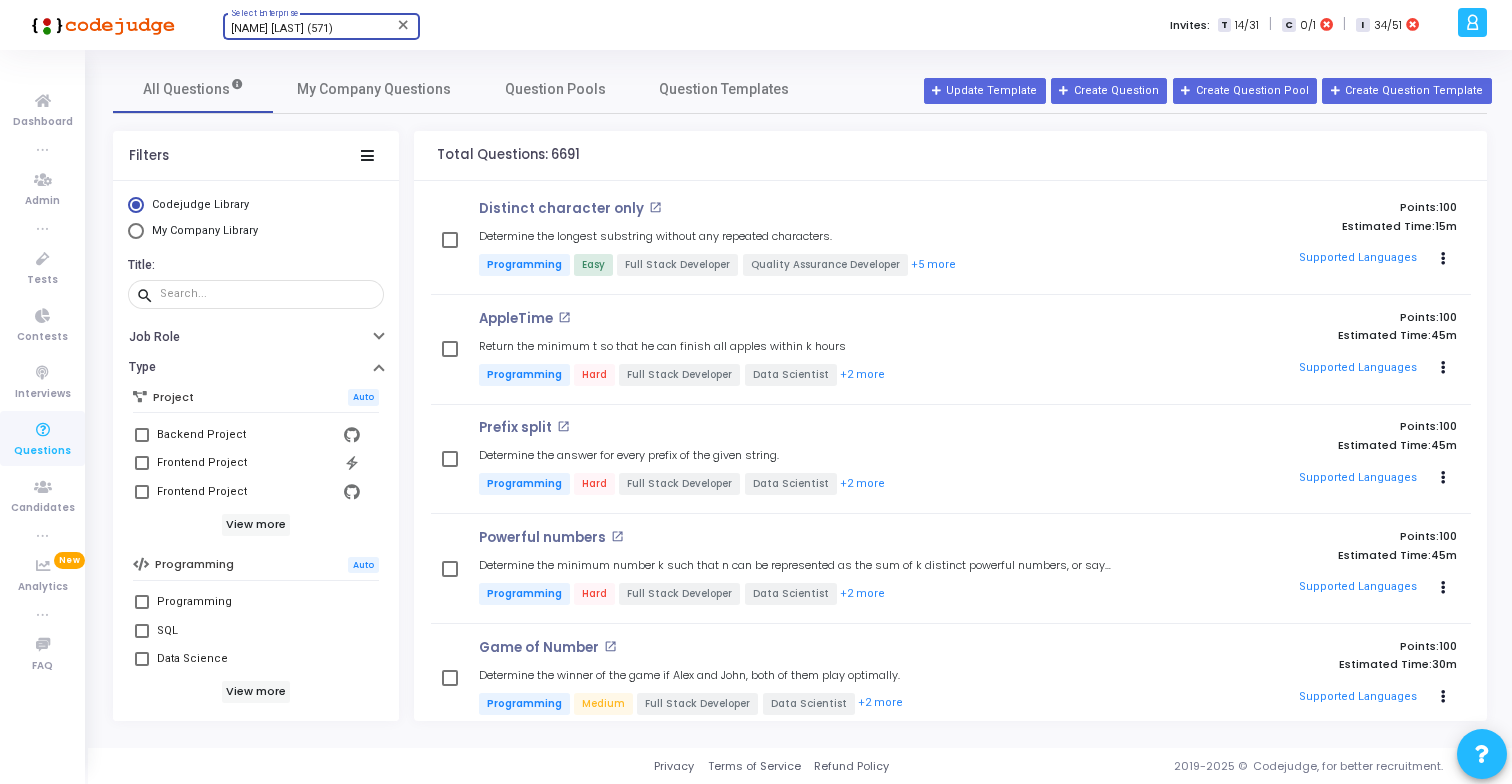 click on "[FIRST] [LAST] ([PHONE])" at bounding box center (282, 28) 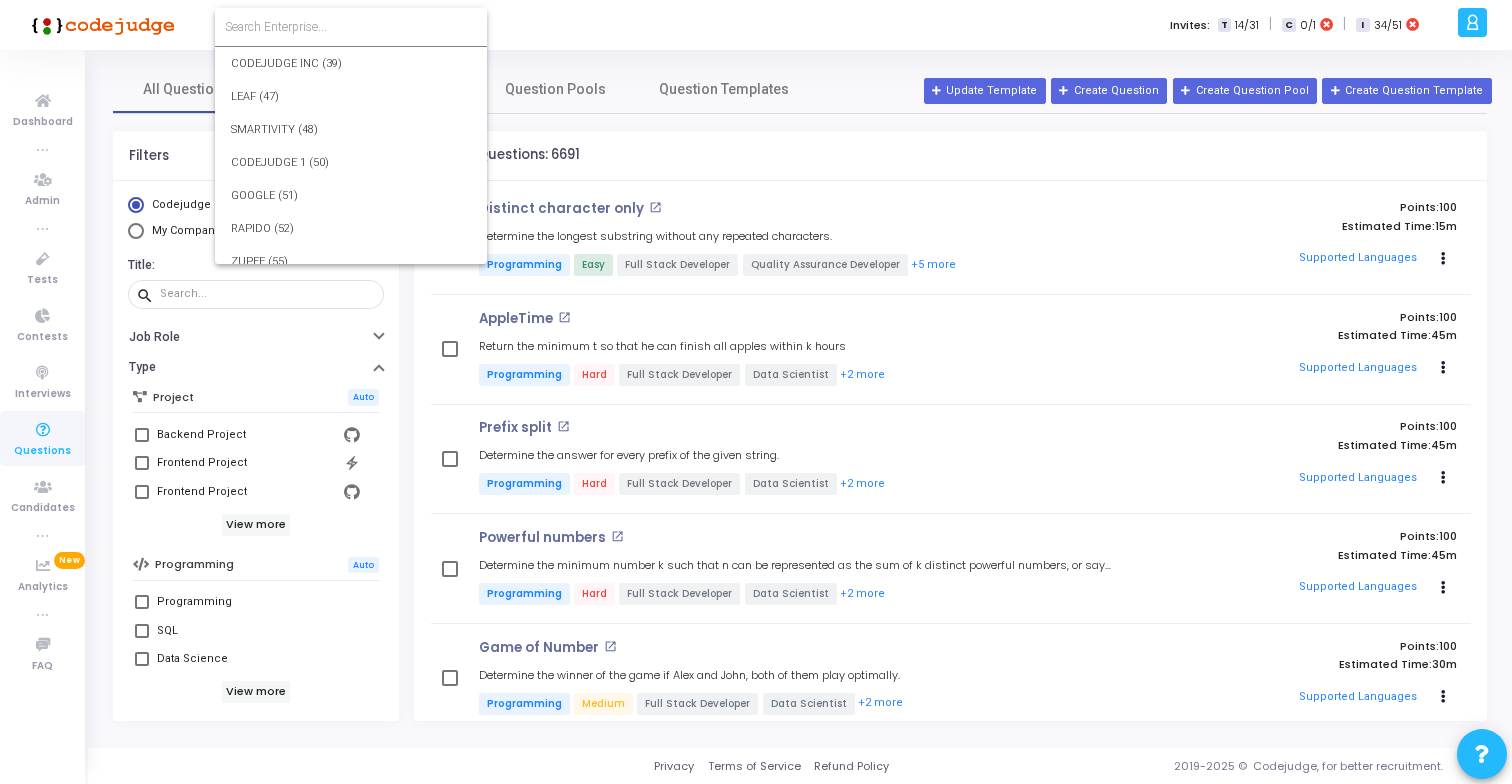 scroll, scrollTop: 16594, scrollLeft: 0, axis: vertical 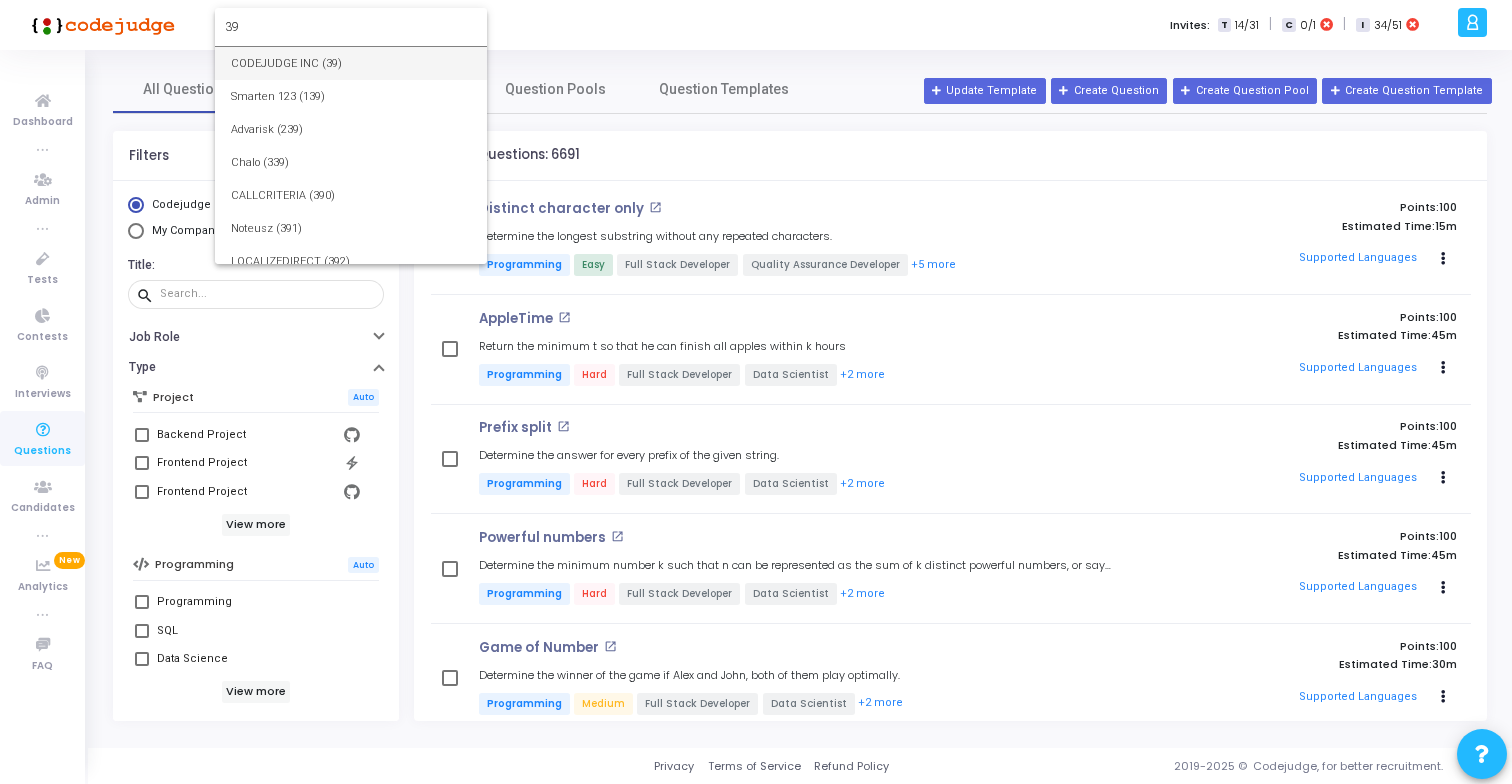 type on "39" 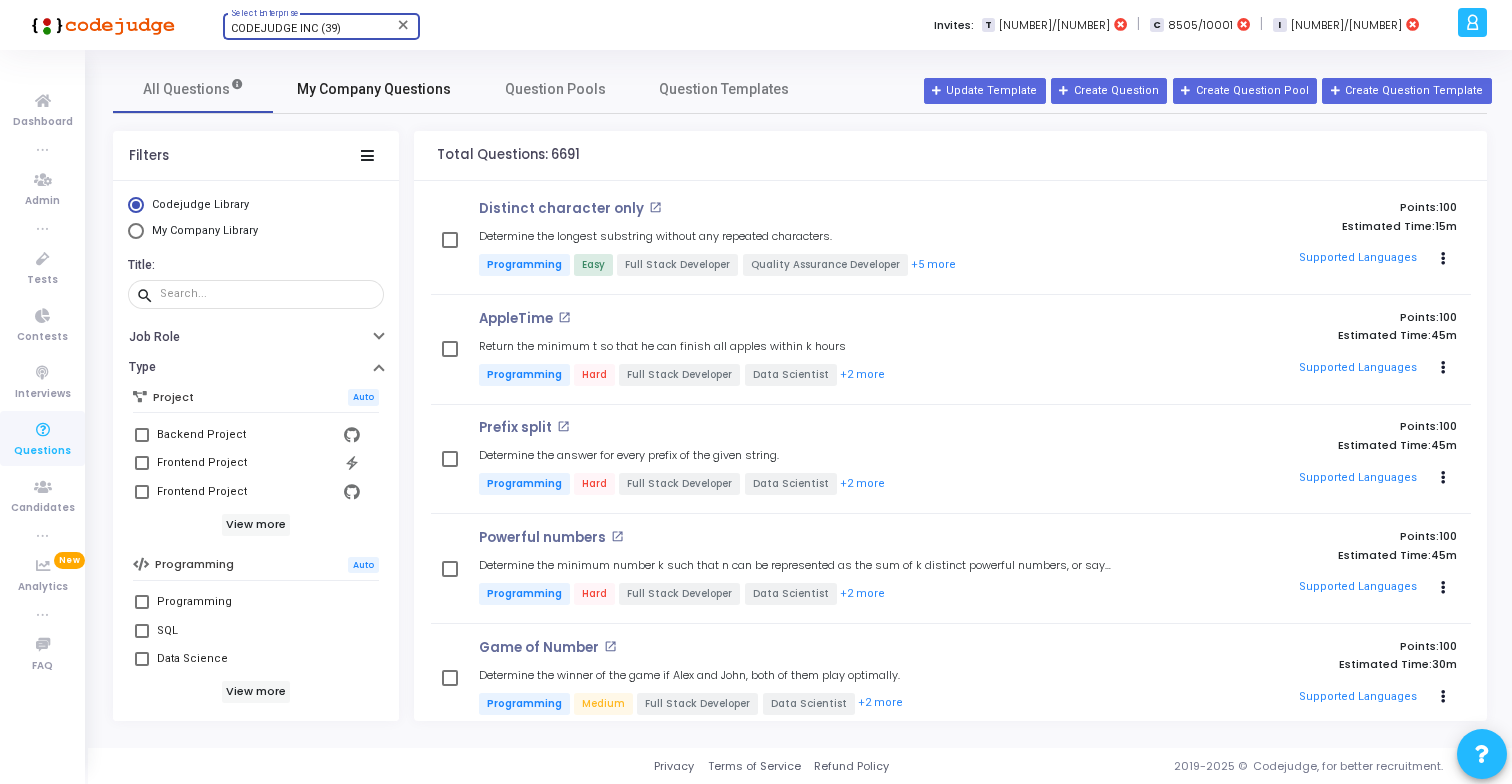 click on "My Company Questions" at bounding box center [374, 89] 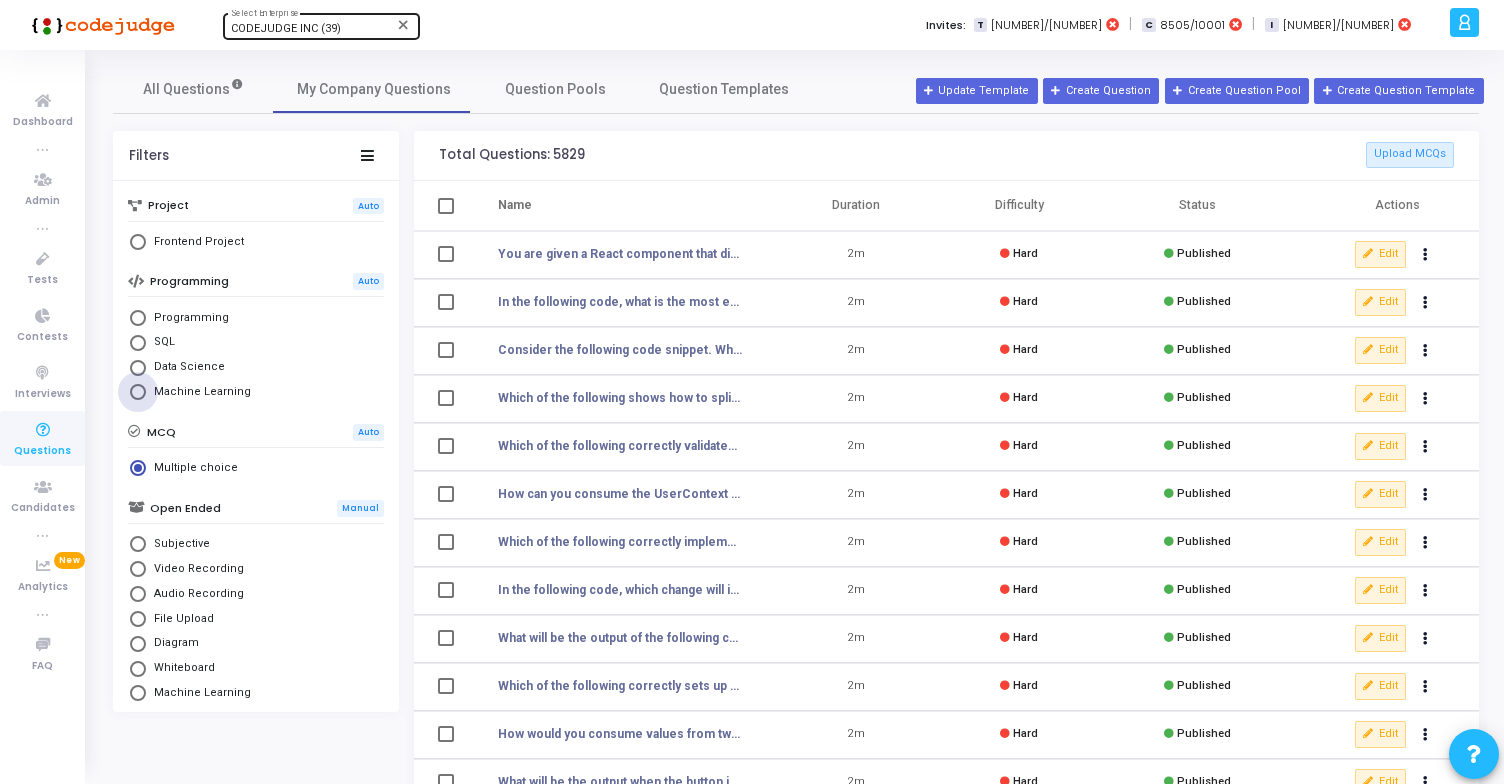 click on "Machine Learning" at bounding box center (198, 392) 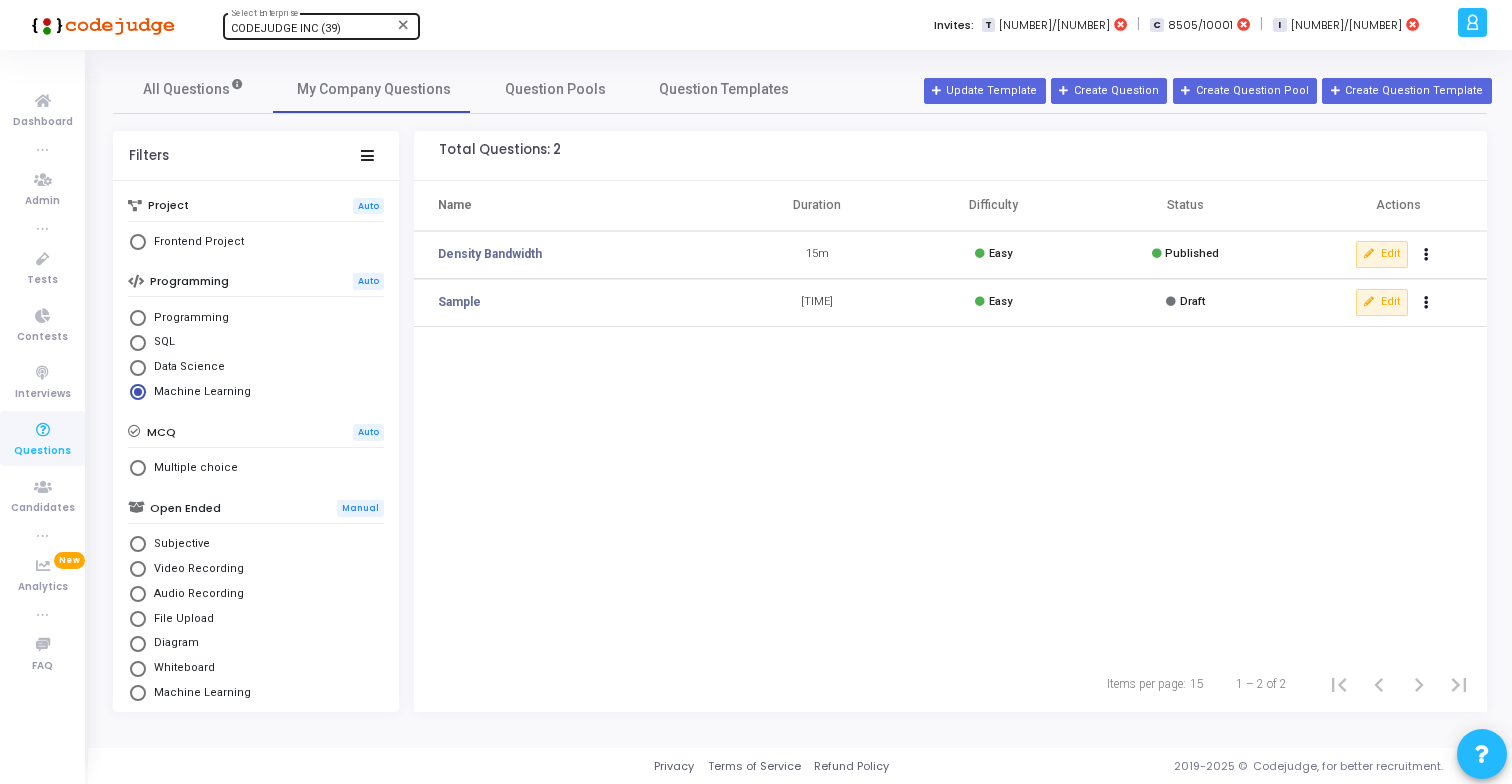 drag, startPoint x: 553, startPoint y: 251, endPoint x: 435, endPoint y: 250, distance: 118.004234 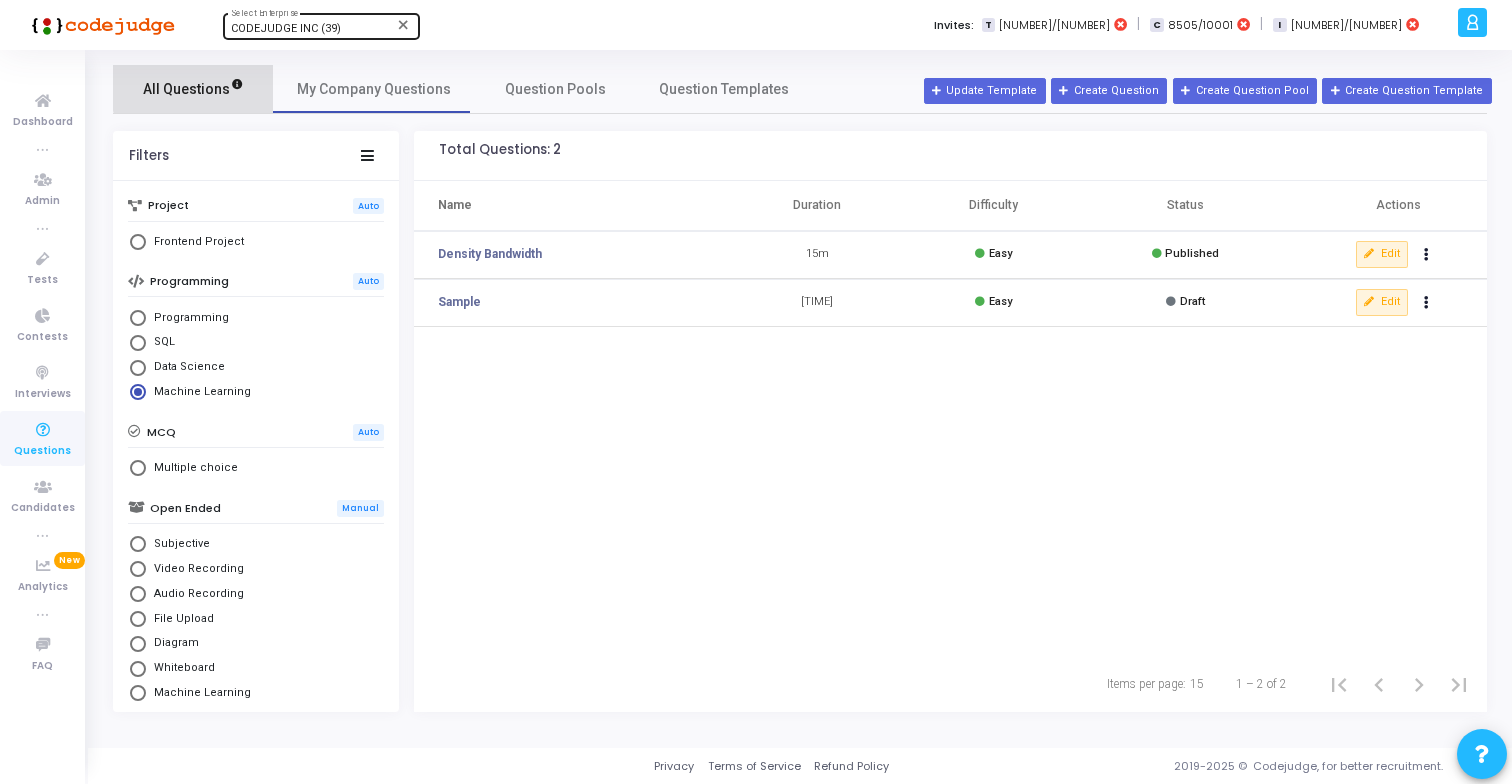 click on "All Questions" at bounding box center (193, 89) 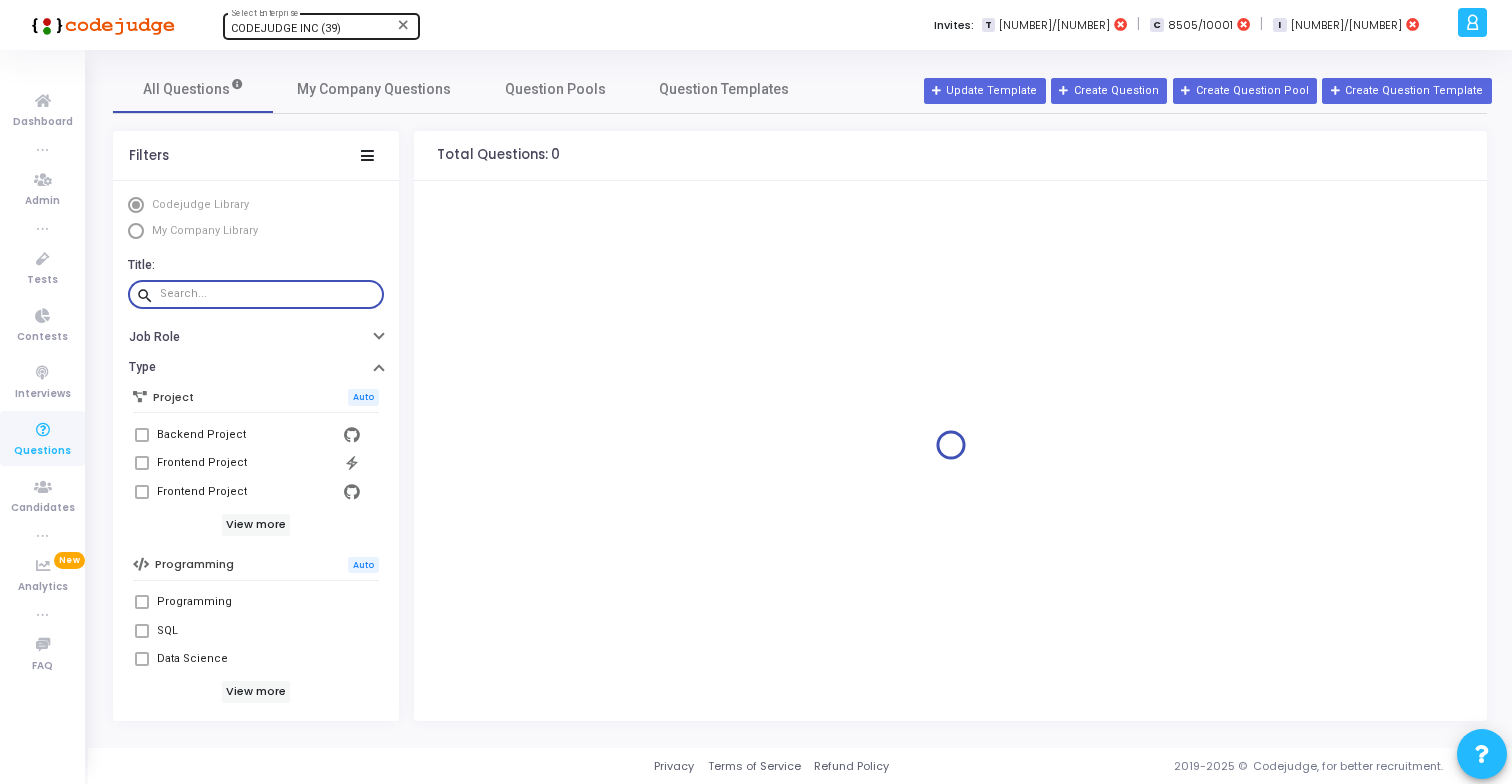 click at bounding box center [268, 294] 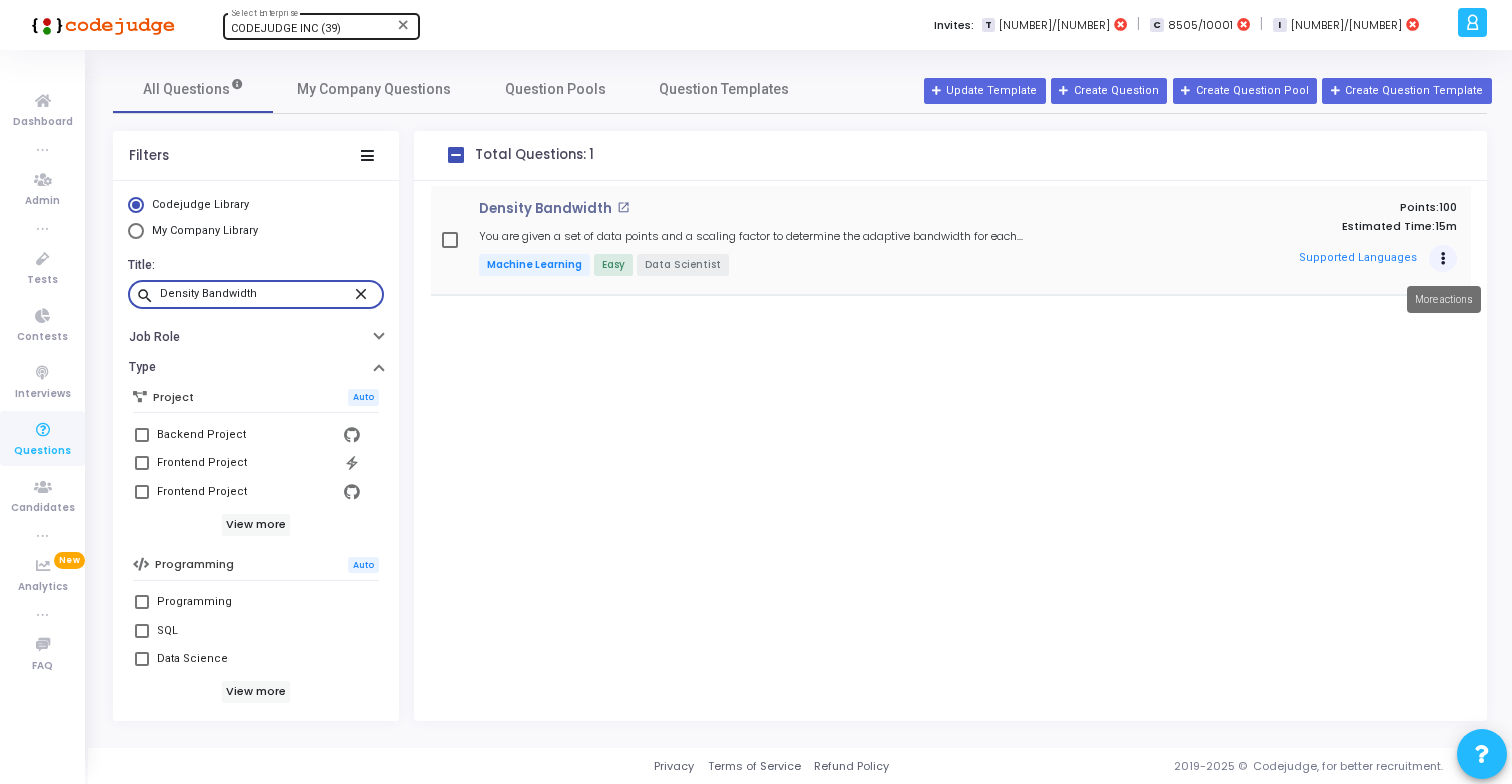type on "Density Bandwidth" 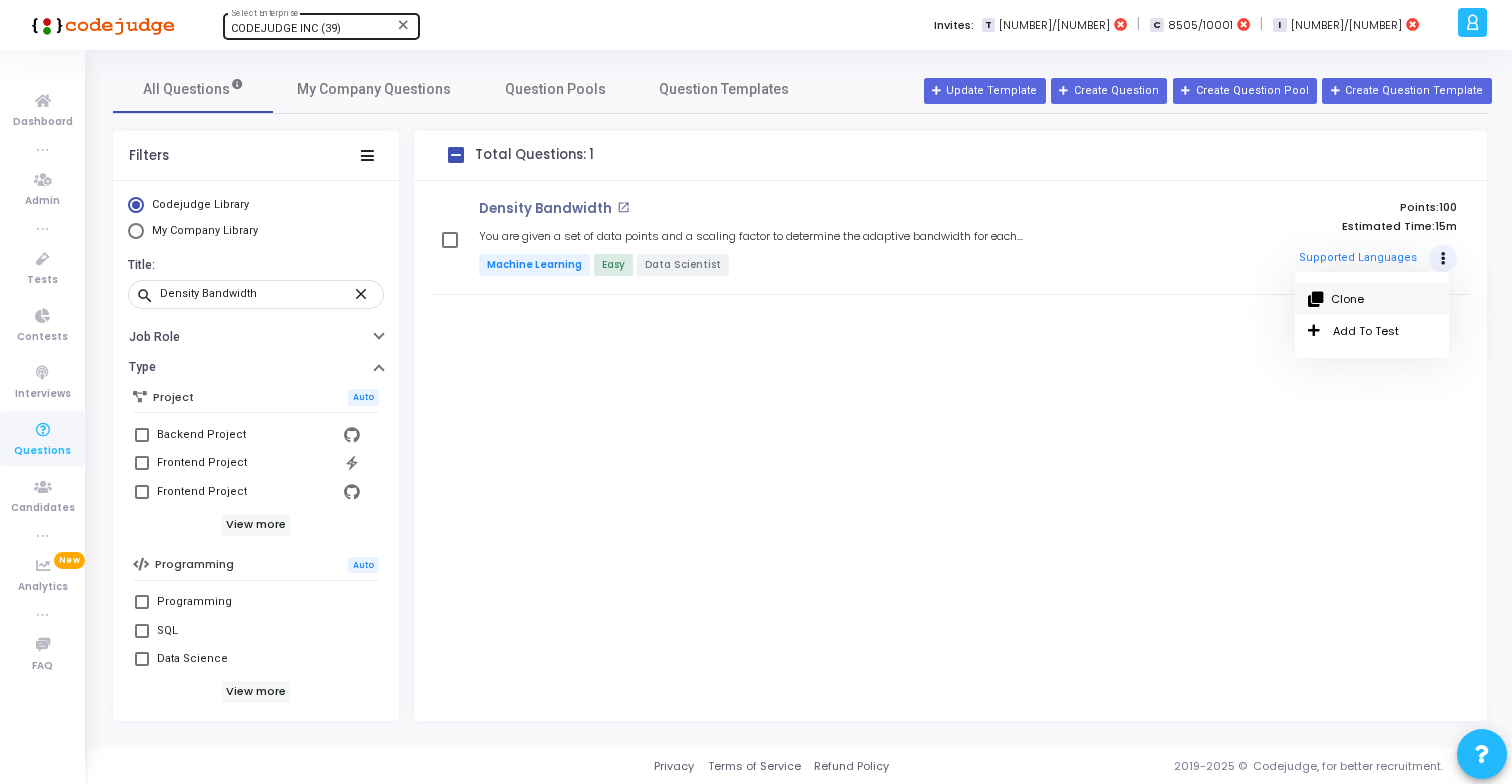 click on "Clone" at bounding box center (1372, 299) 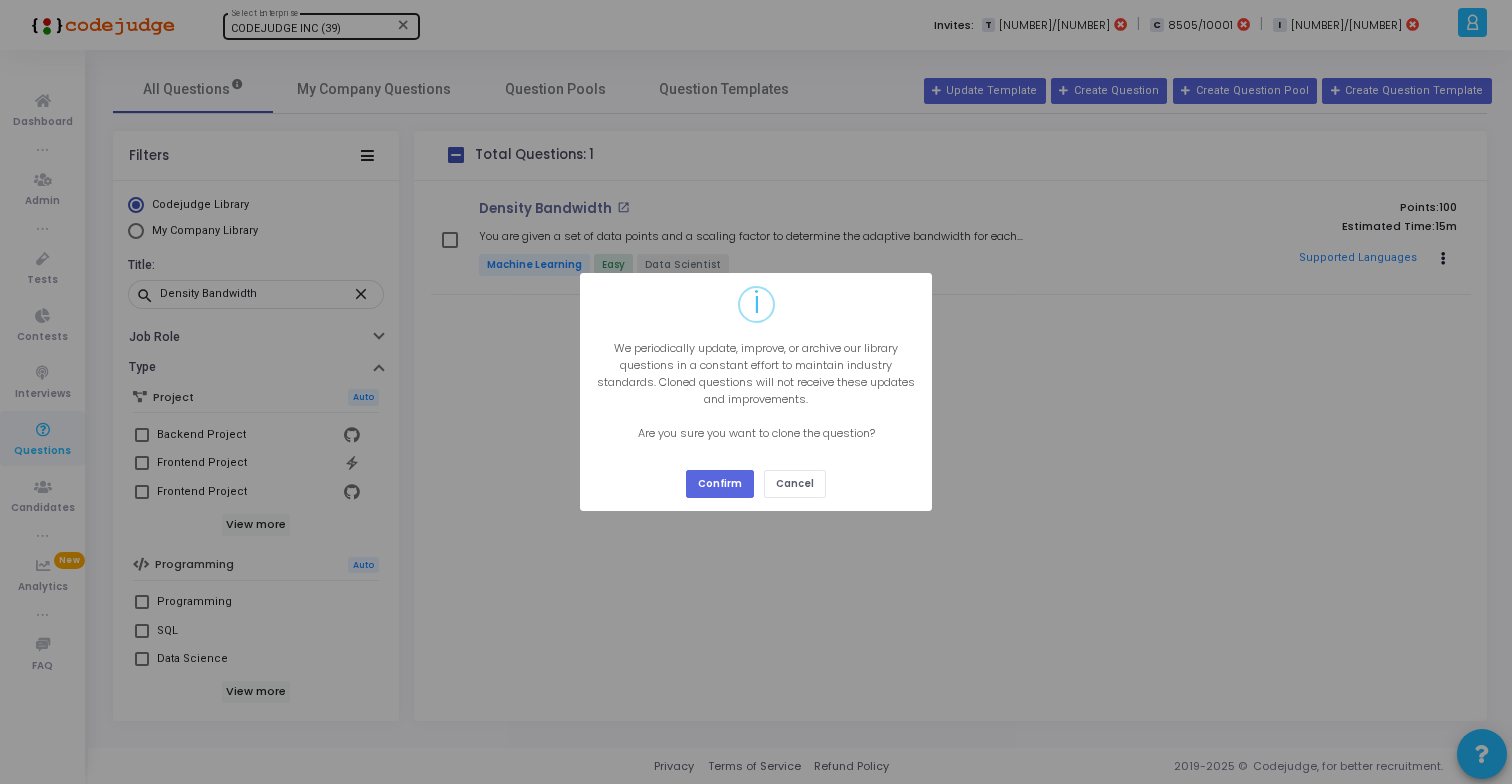 type 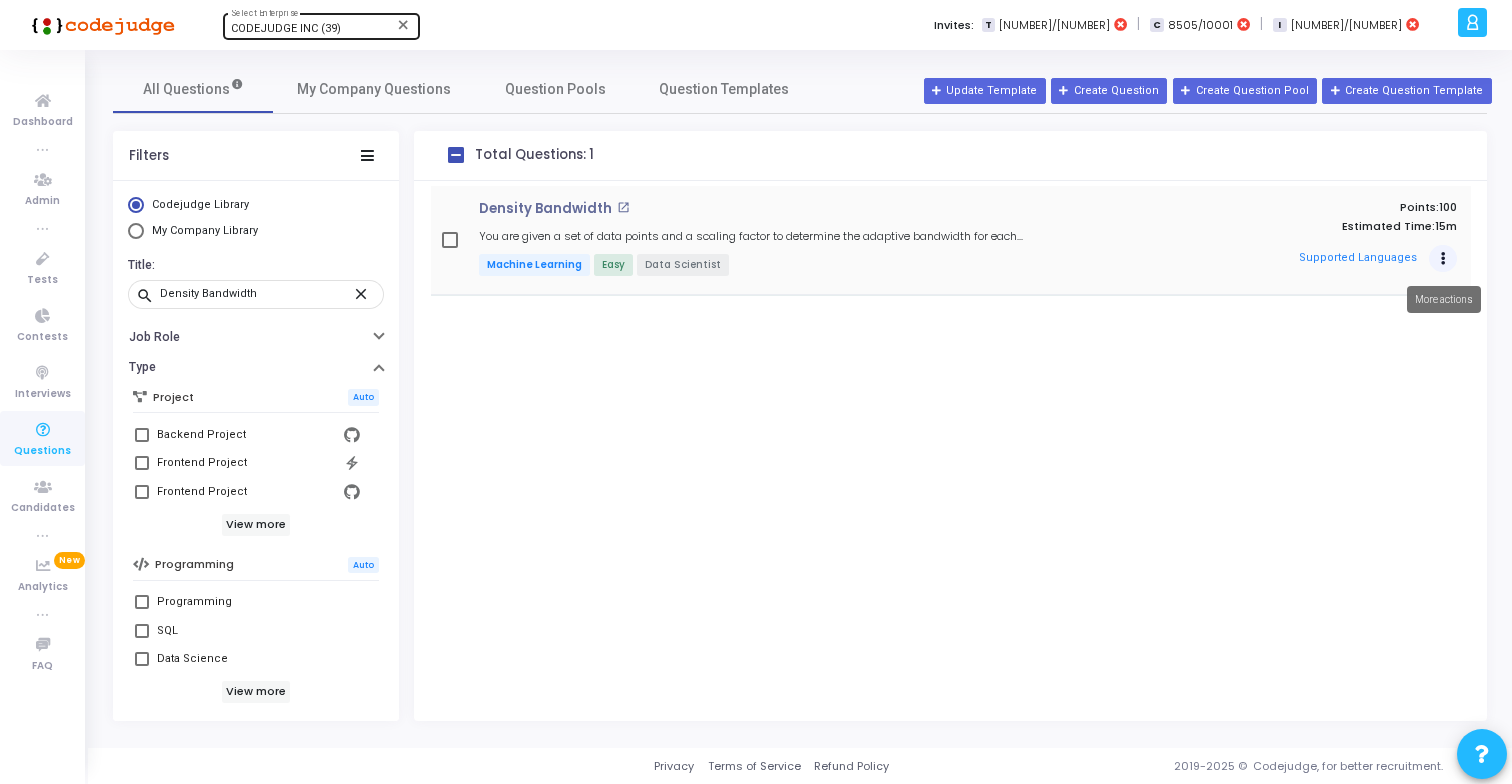 click at bounding box center (1443, 259) 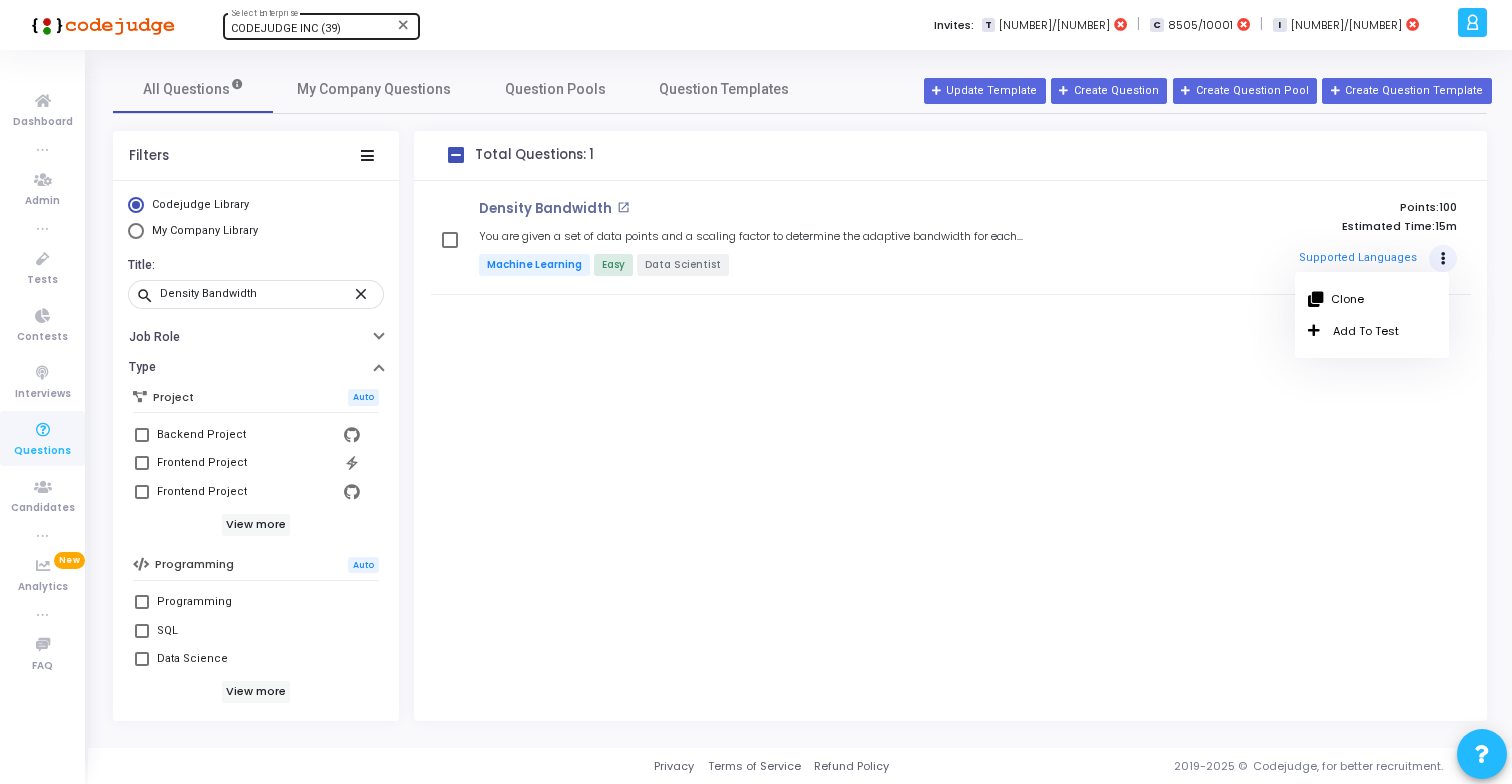 click on "Density Bandwidth open_in_new   You are given a set of data points and a scaling factor to determine the adaptive bandwidth for each...   Machine Learning   Easy   Data Scientist   Points:  100  Estimated Time:      15m  Supported Languages" at bounding box center (950, 451) 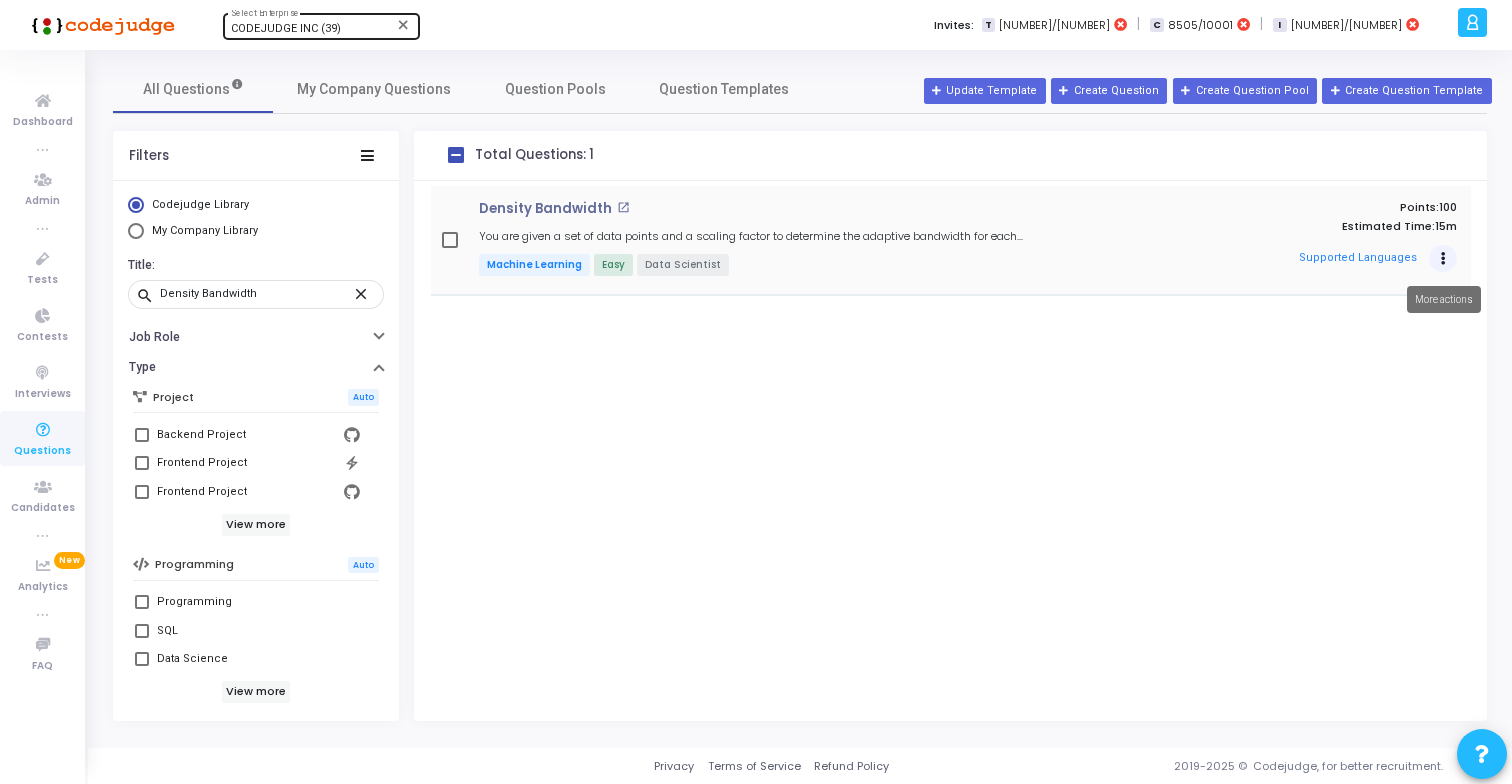 click at bounding box center (1443, 259) 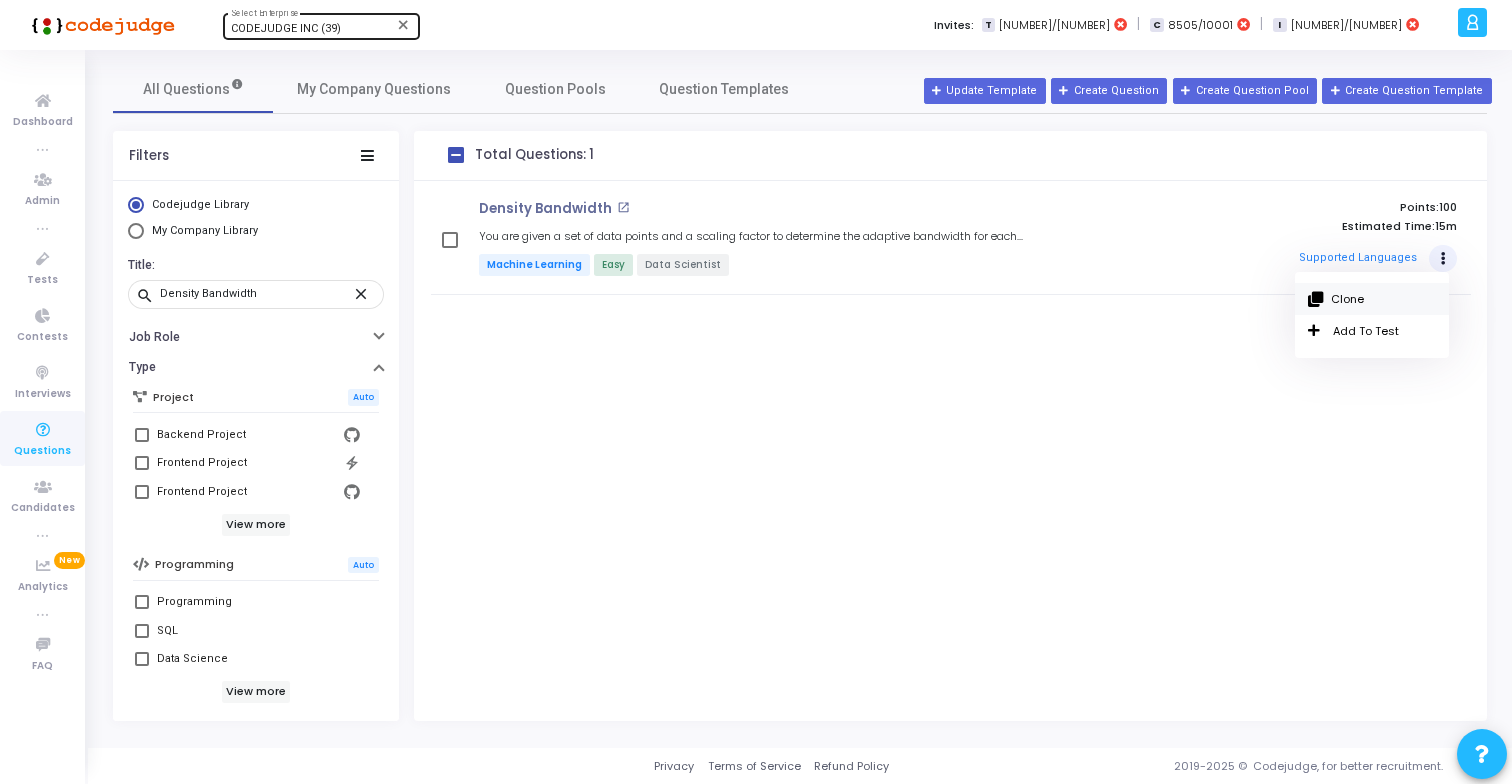 click on "Clone" at bounding box center (1372, 299) 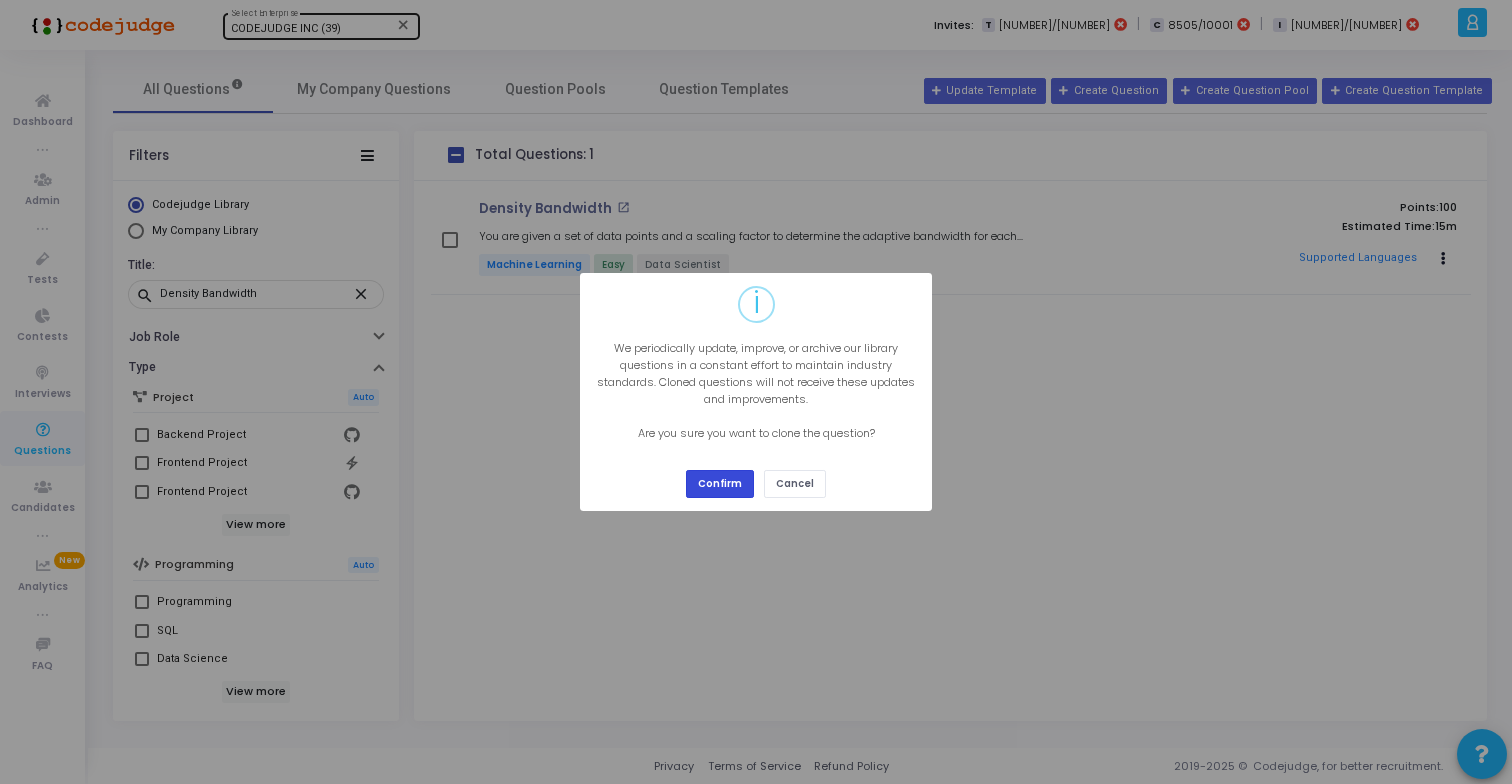 click on "Confirm" at bounding box center [720, 483] 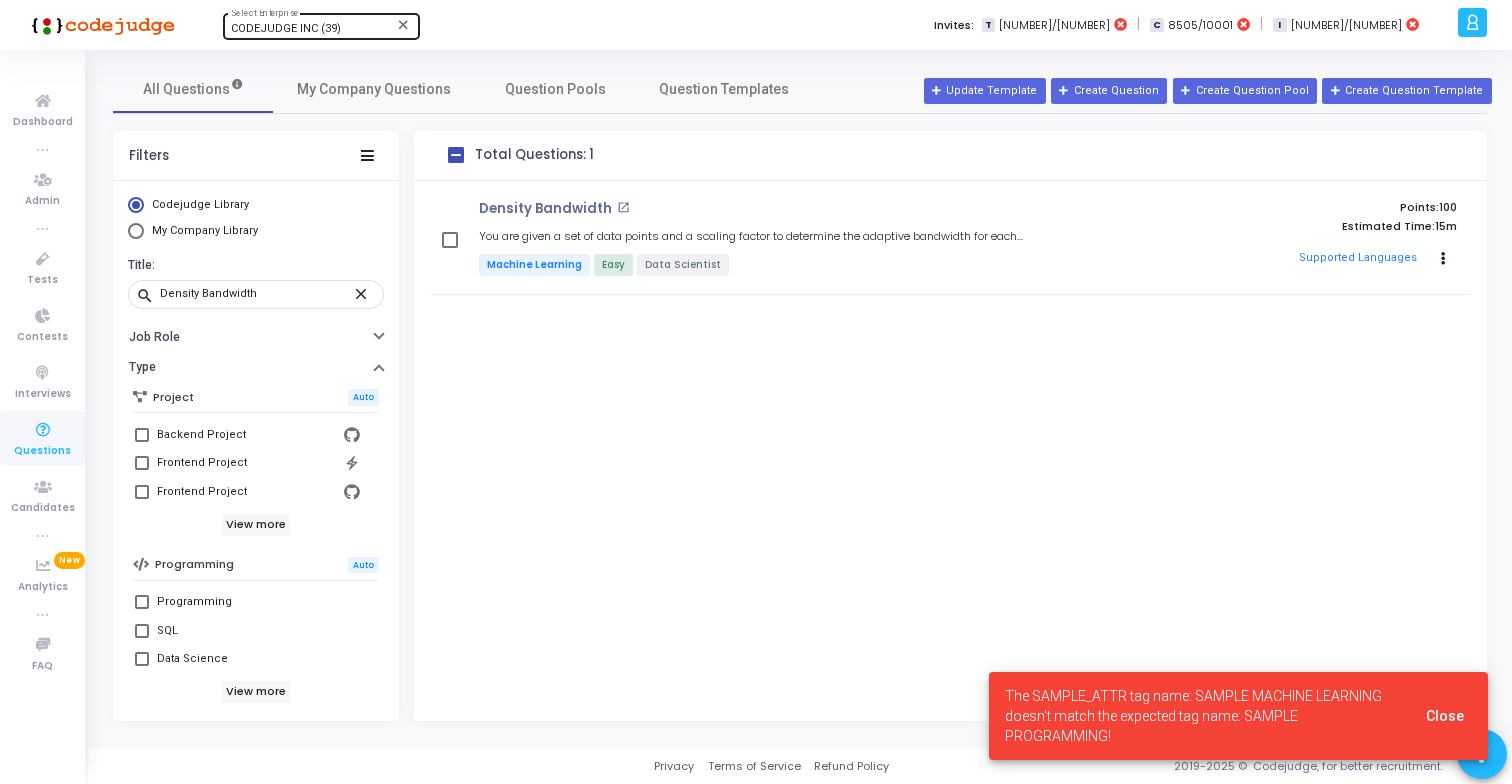 click on "The SAMPLE_ATTR tag name: SAMPLE MACHINE LEARNING doesn't match the expected tag name: SAMPLE PROGRAMMING!" at bounding box center (1203, 716) 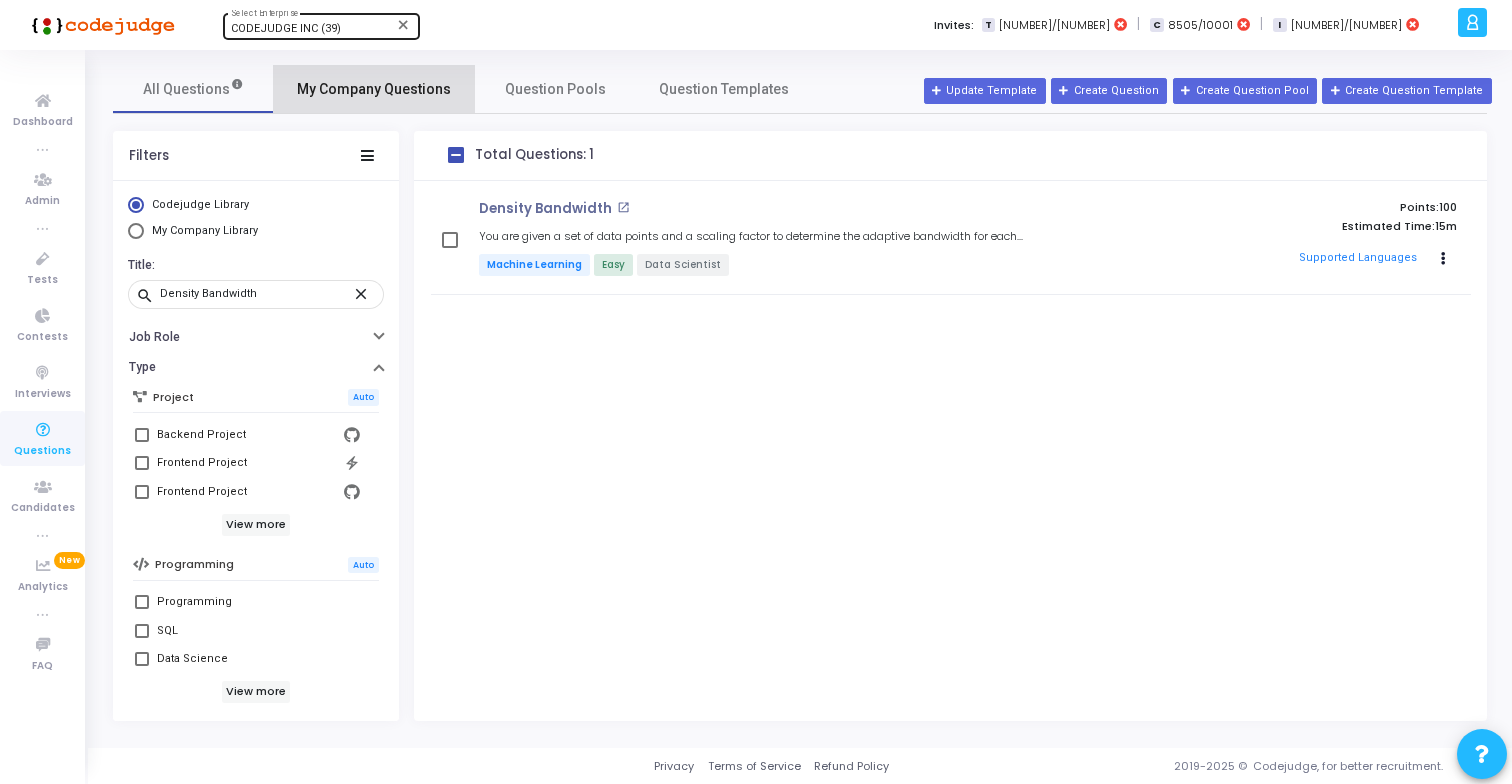 click on "My Company Questions" at bounding box center [374, 89] 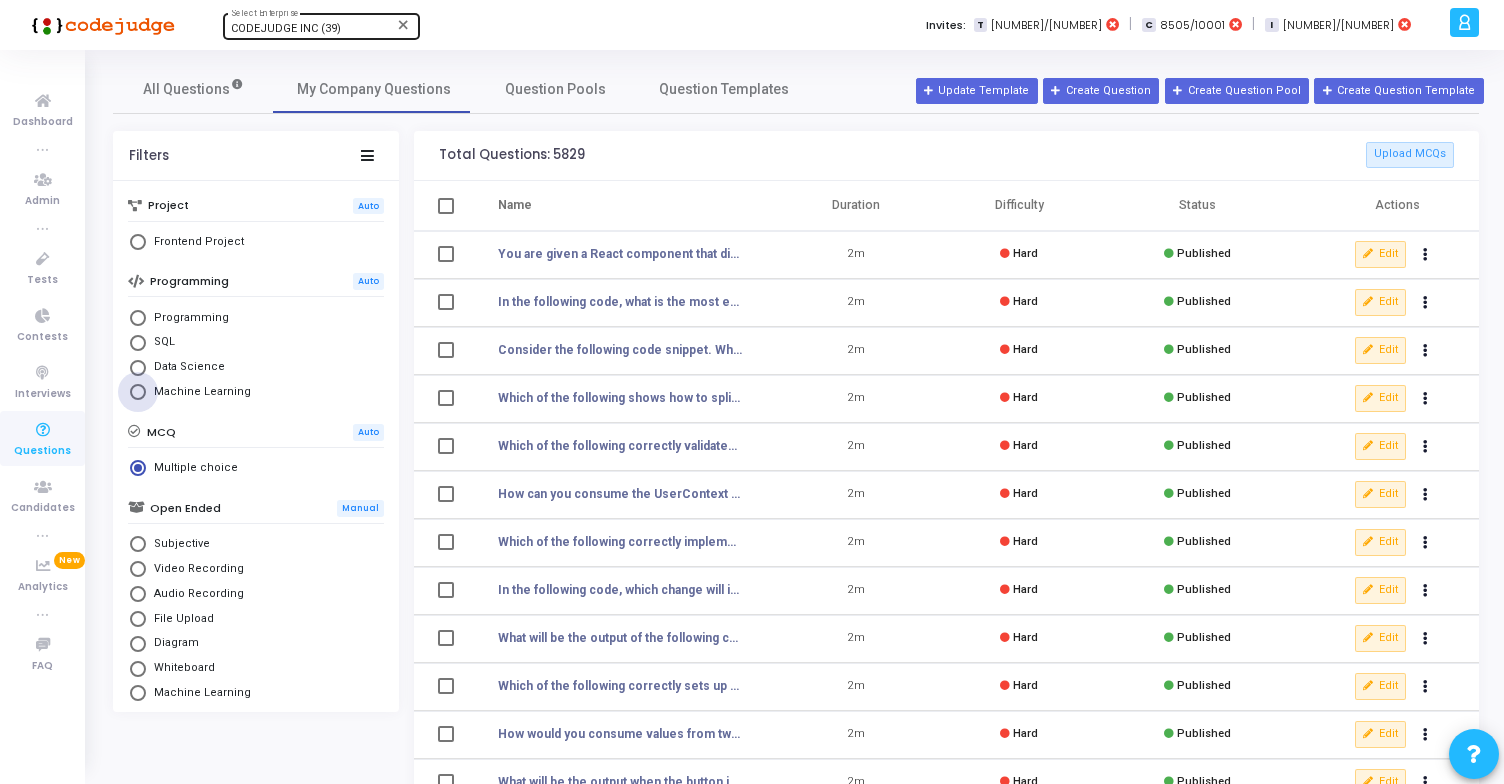 click on "Machine Learning" at bounding box center [198, 392] 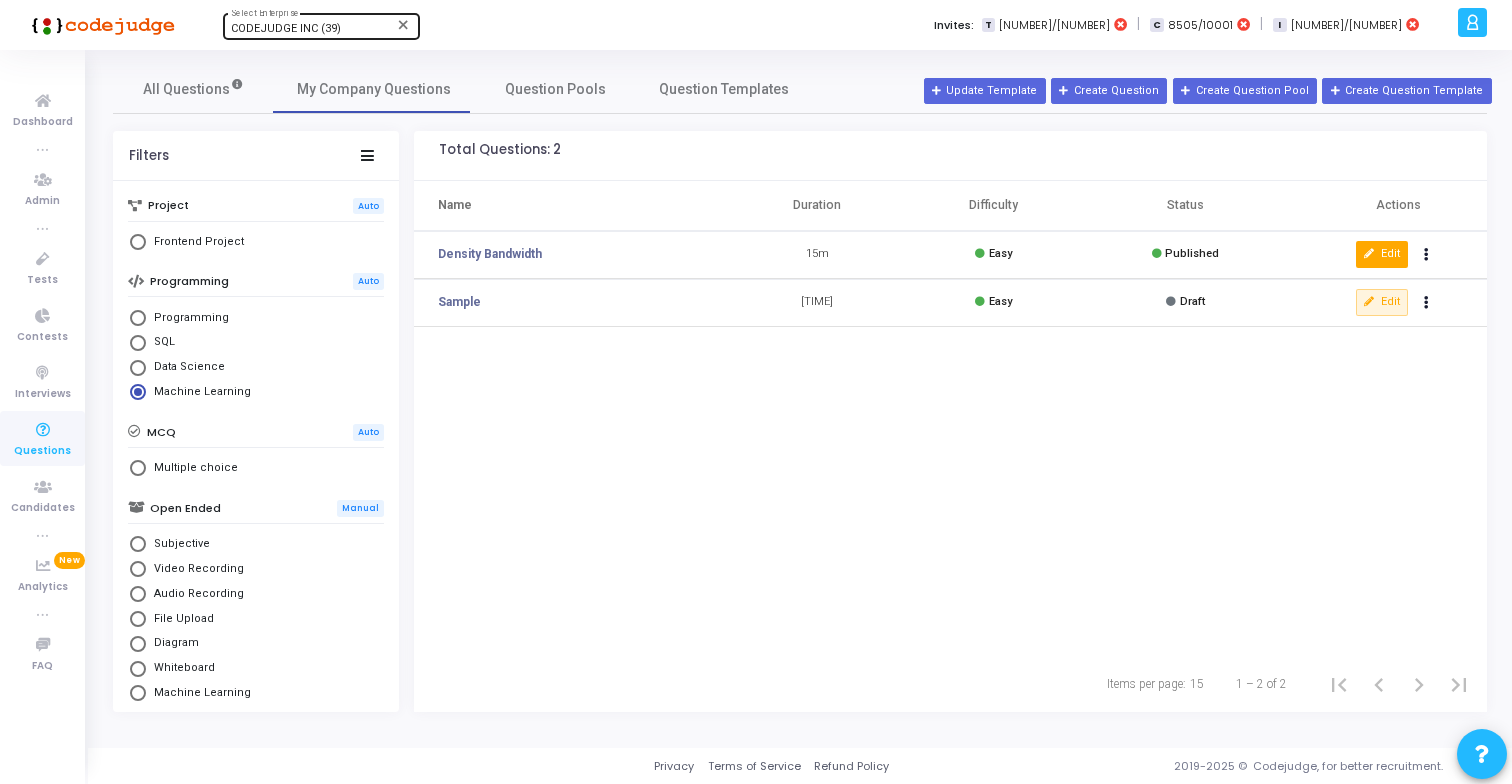 click on "Edit" at bounding box center (1382, 254) 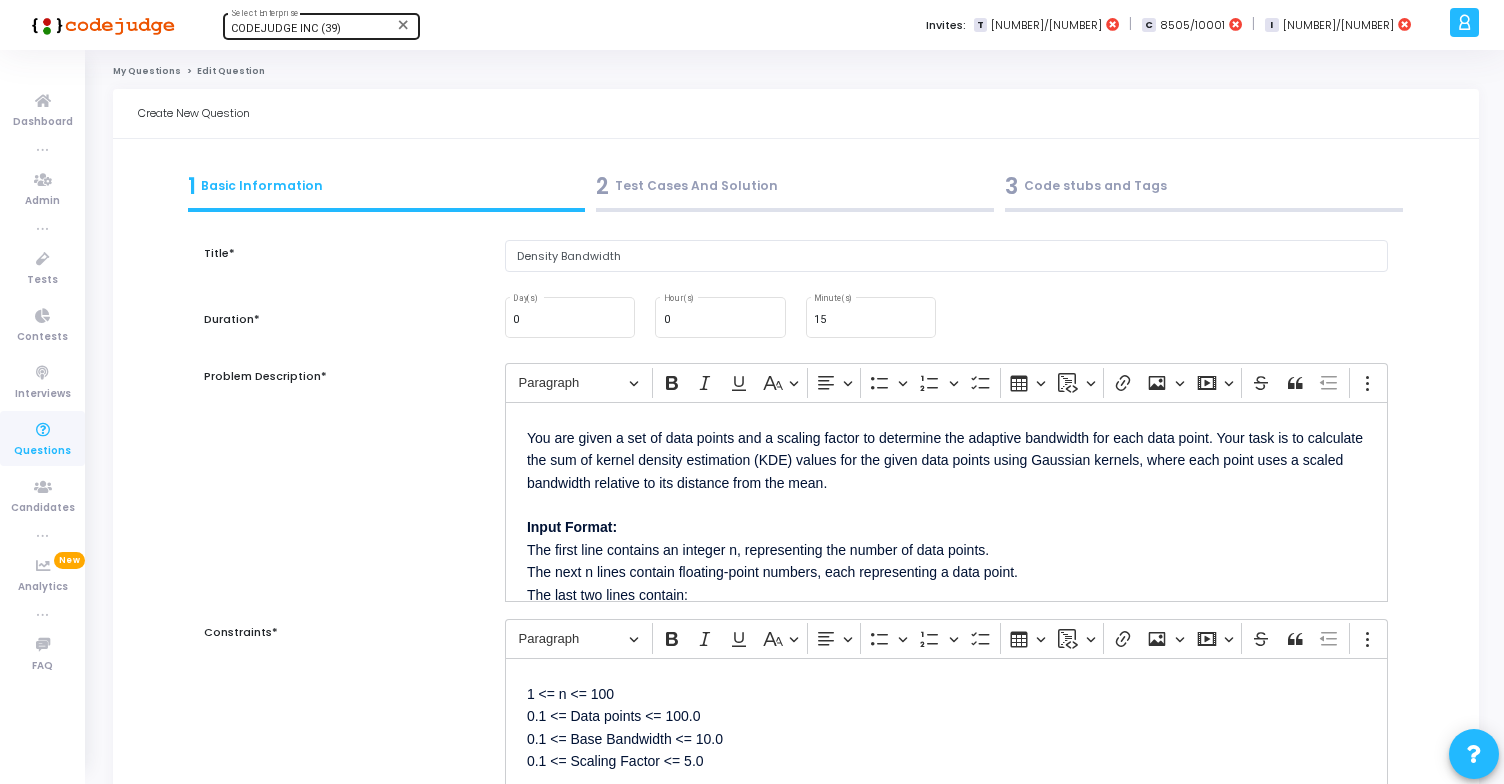 click on "2  Test Cases And Solution" at bounding box center (795, 186) 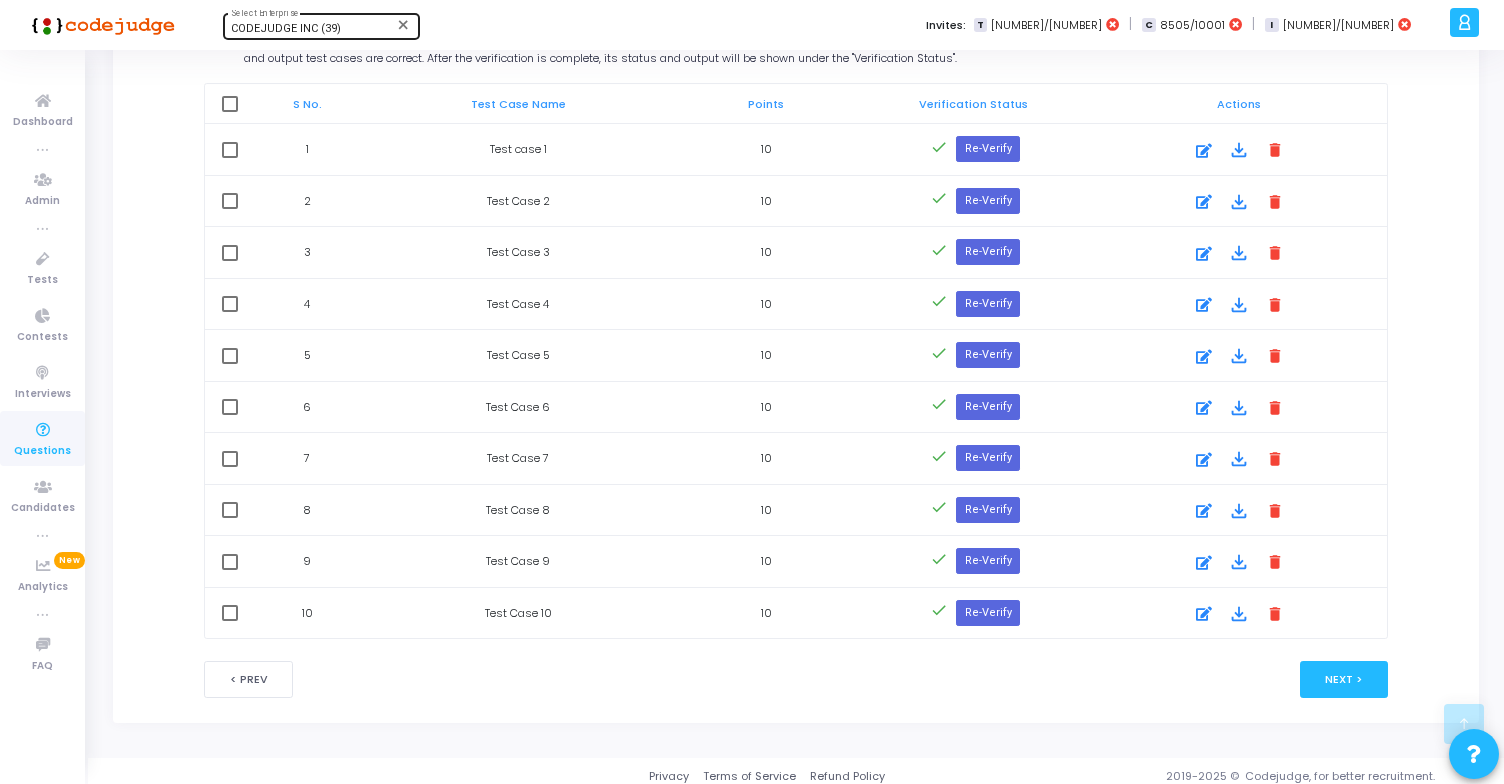scroll, scrollTop: 1141, scrollLeft: 0, axis: vertical 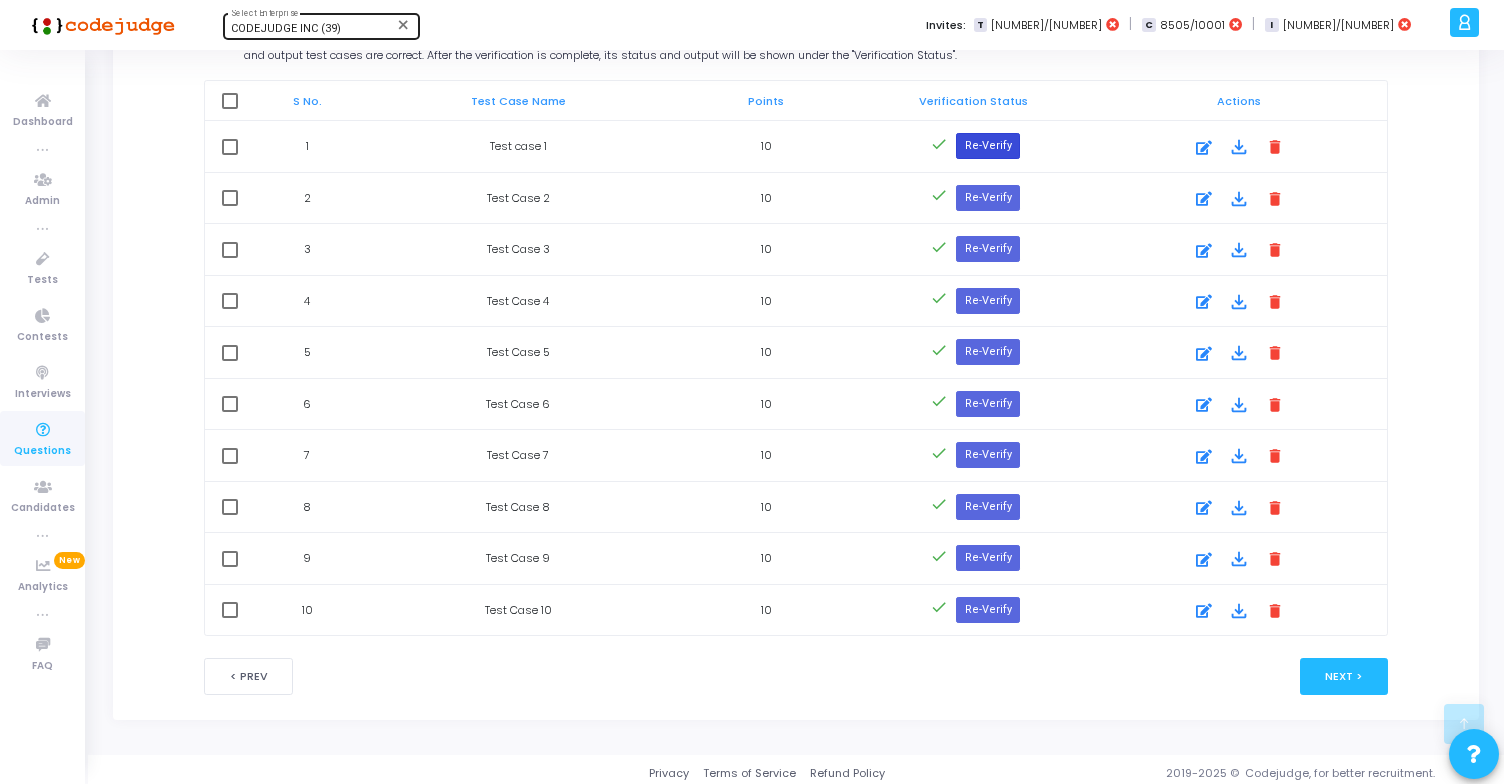 click on "Re-Verify" at bounding box center (987, 146) 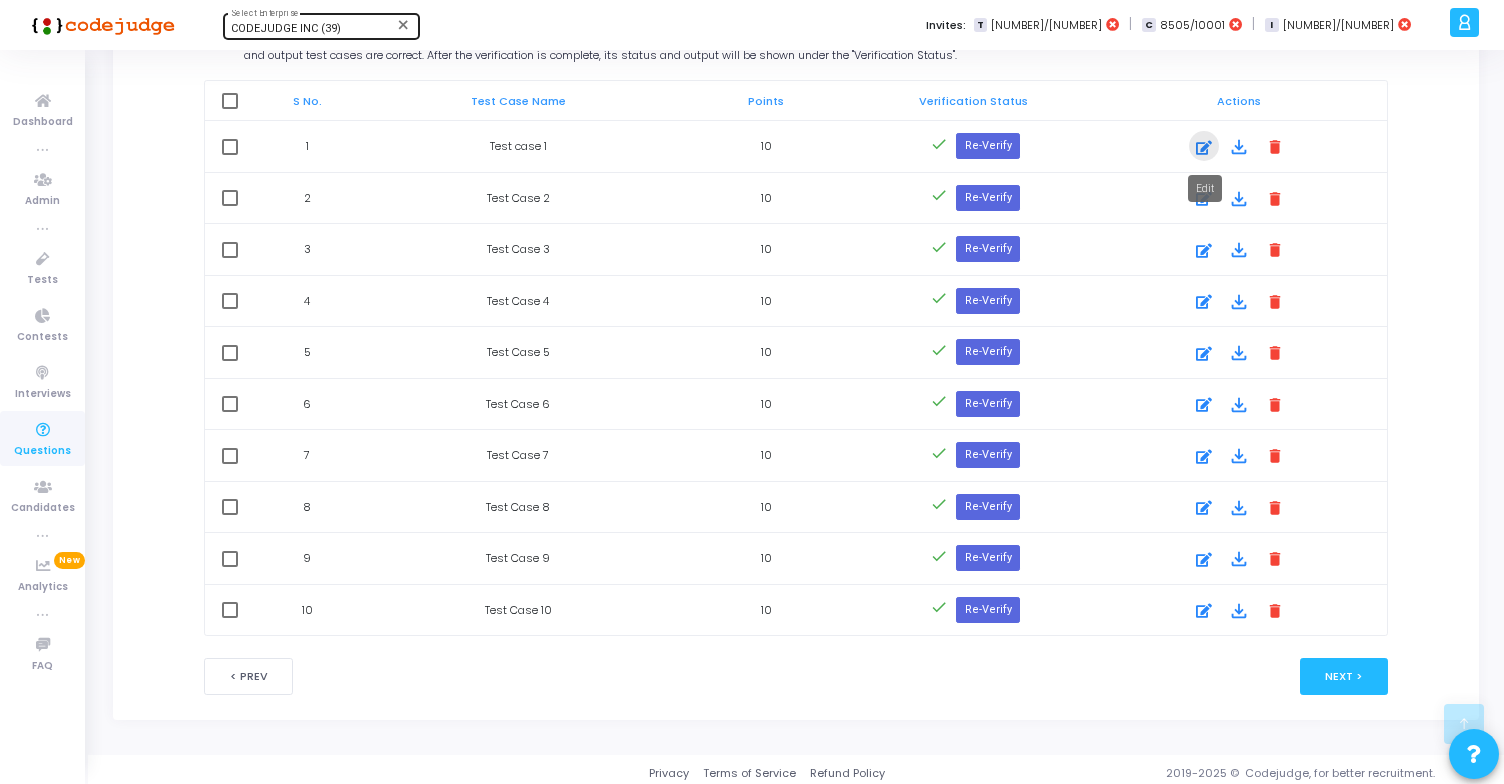 click at bounding box center (1204, 148) 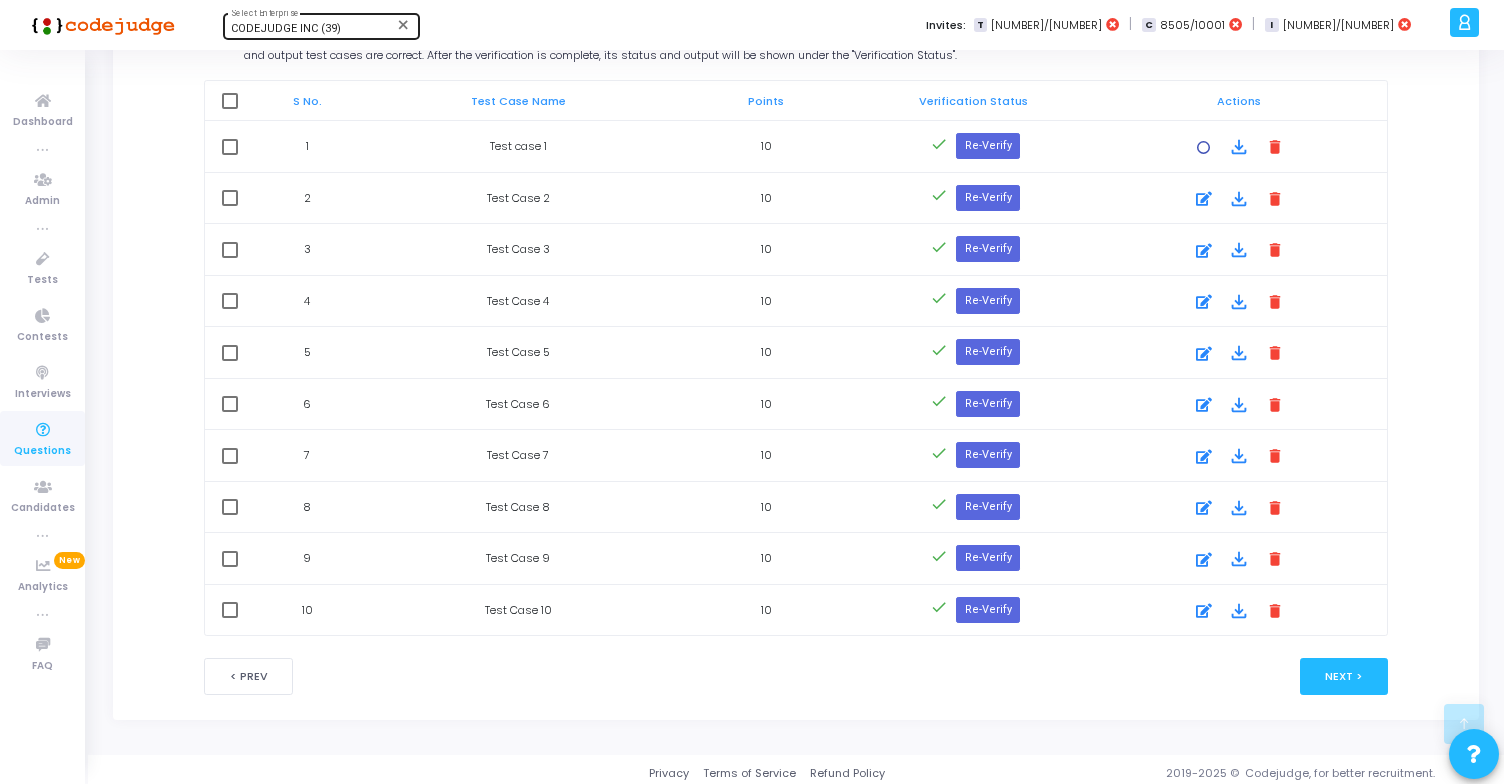 scroll, scrollTop: 0, scrollLeft: 0, axis: both 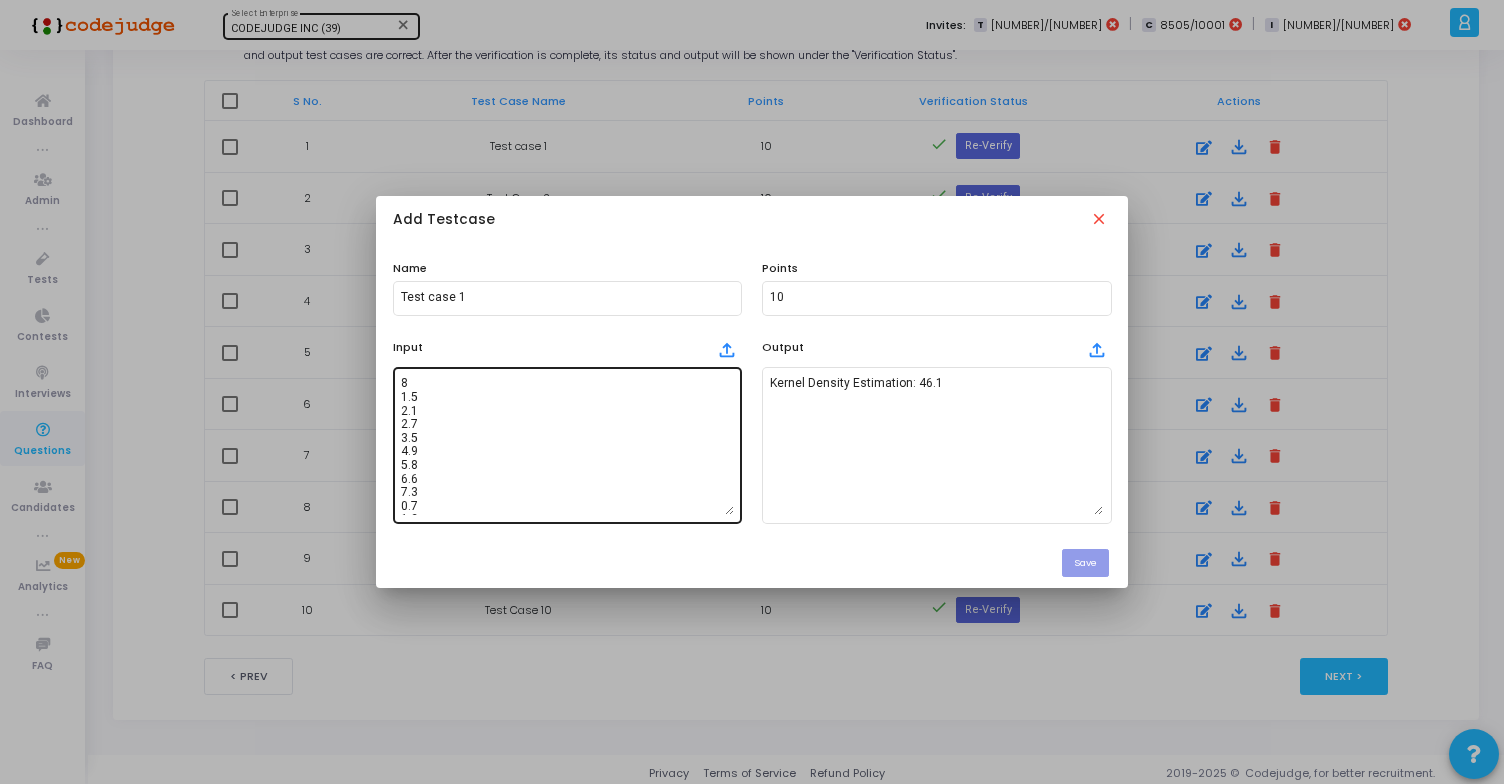 click on "8
1.5
2.1
2.7
3.5
4.9
5.8
6.6
7.3
0.7
1.2" at bounding box center [567, 445] 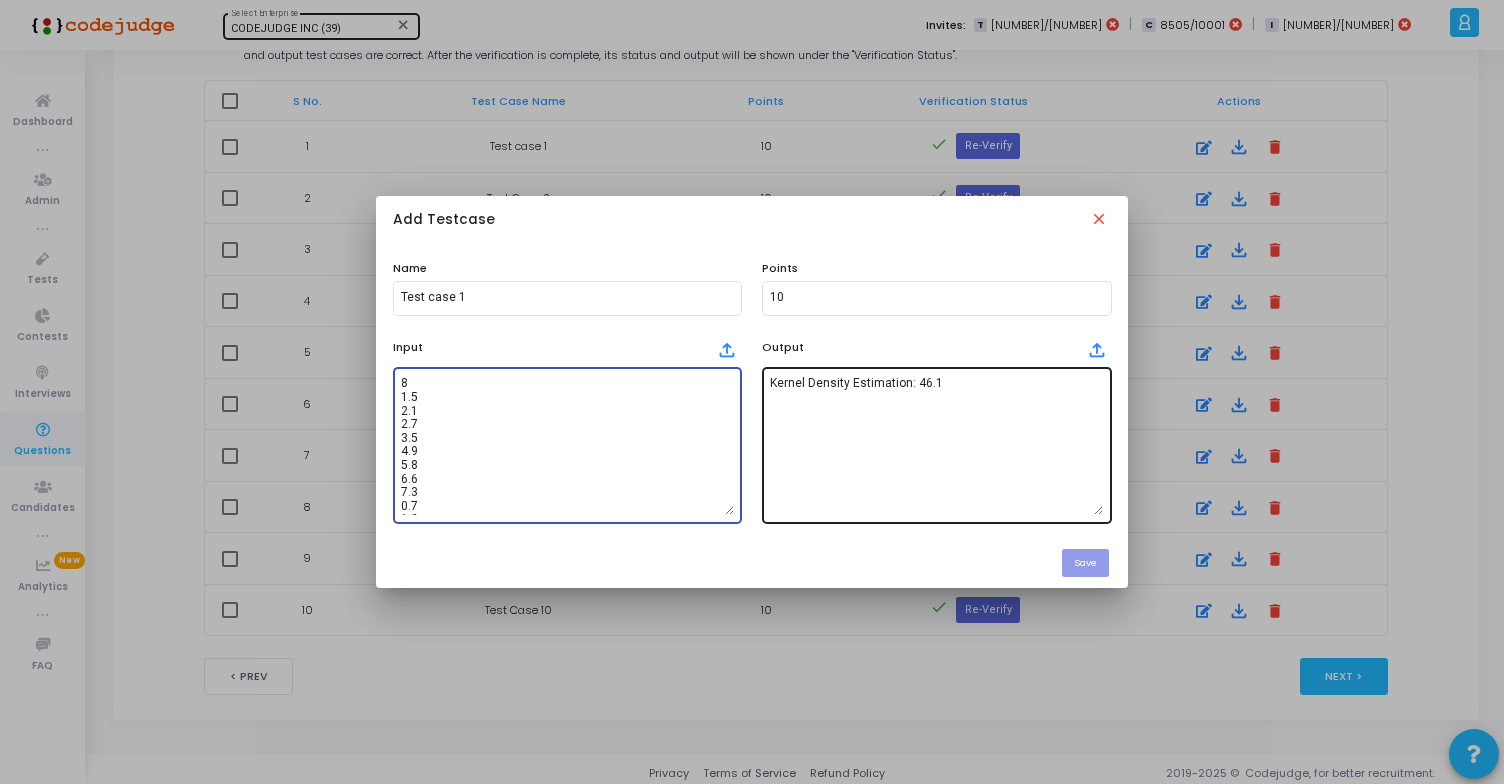 click on "Kernel Density Estimation: 46.1" at bounding box center (936, 445) 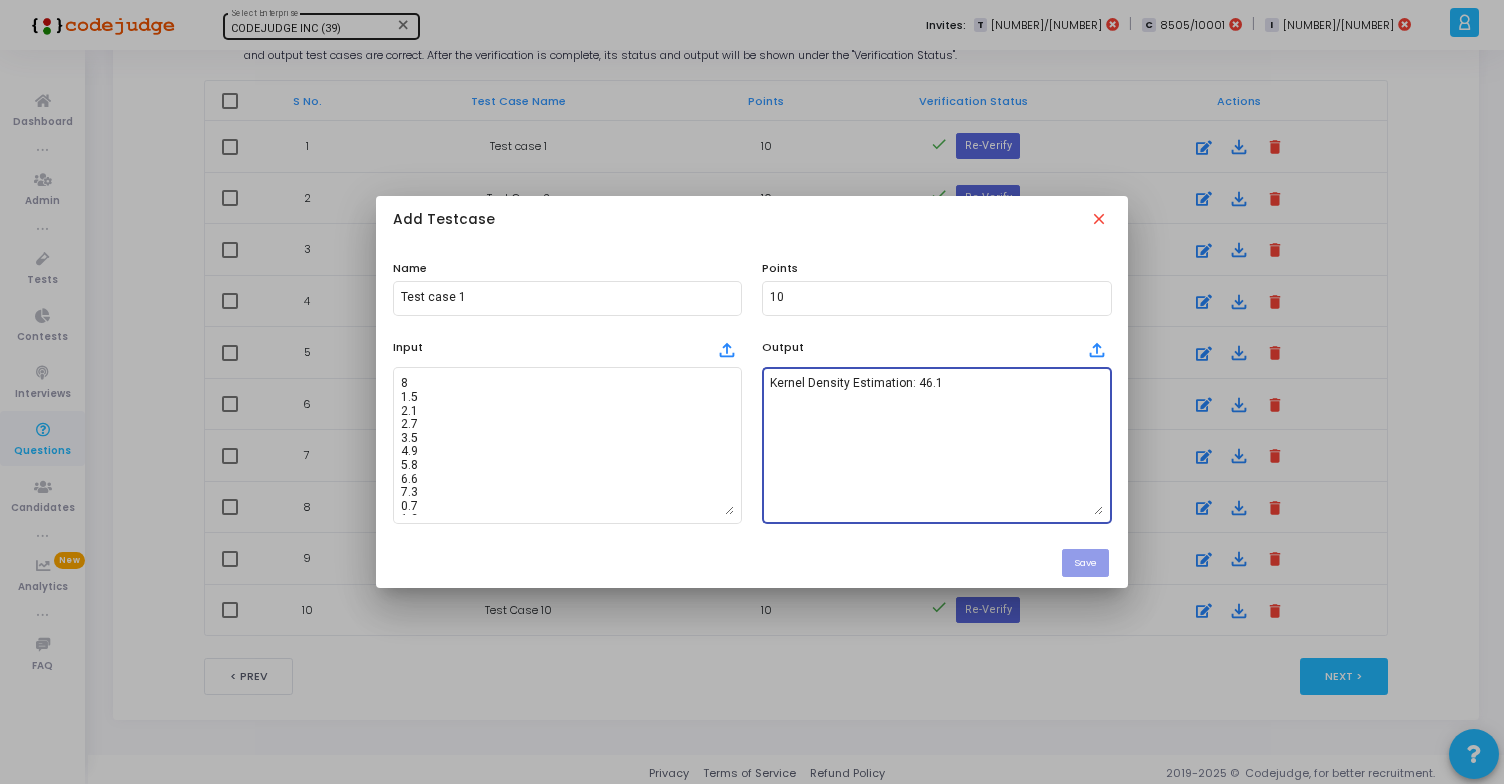 paste on "8
1.5
2.1
2.7
3.5
4.9
5.8
6.6
7.3
0.7
1.2" 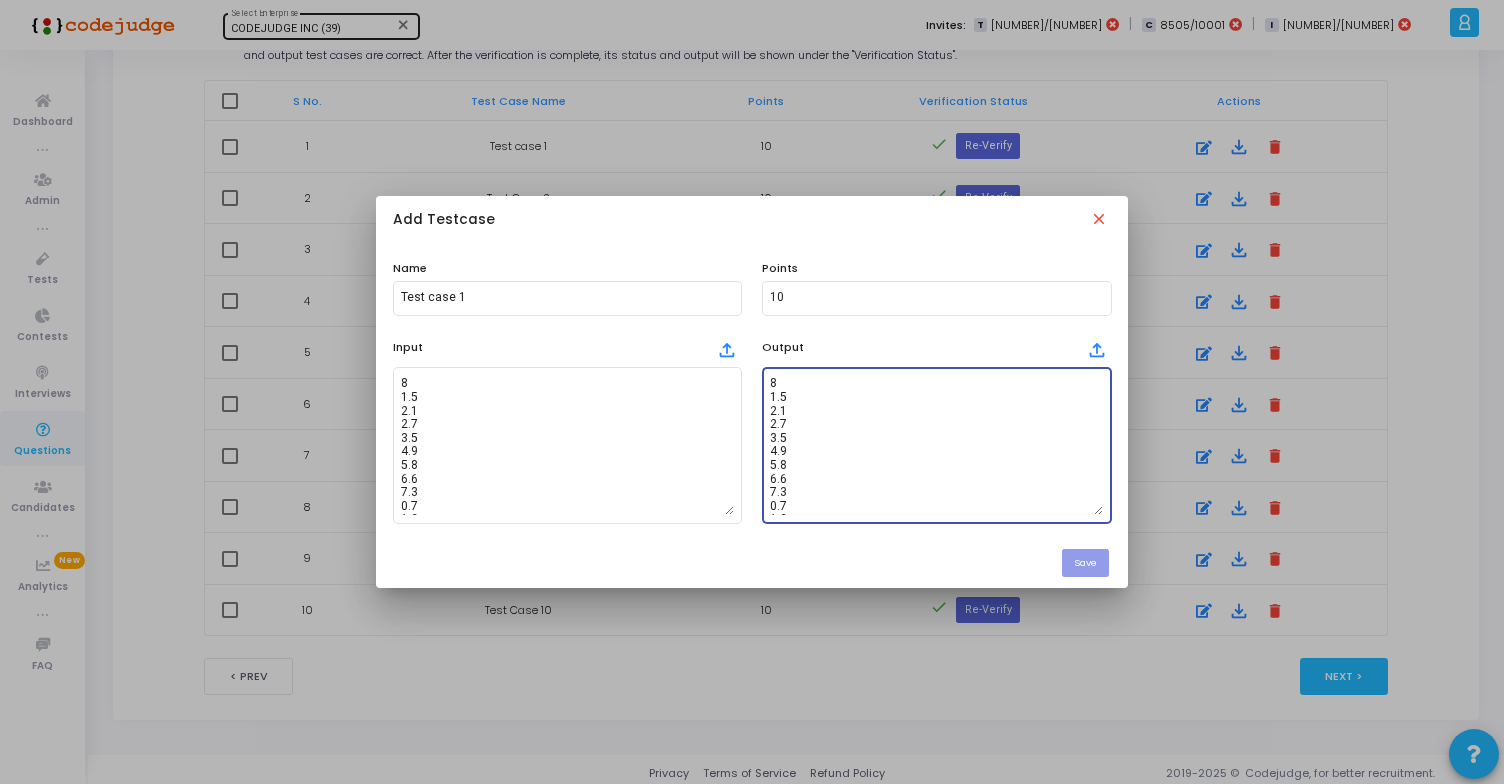 scroll, scrollTop: 12, scrollLeft: 0, axis: vertical 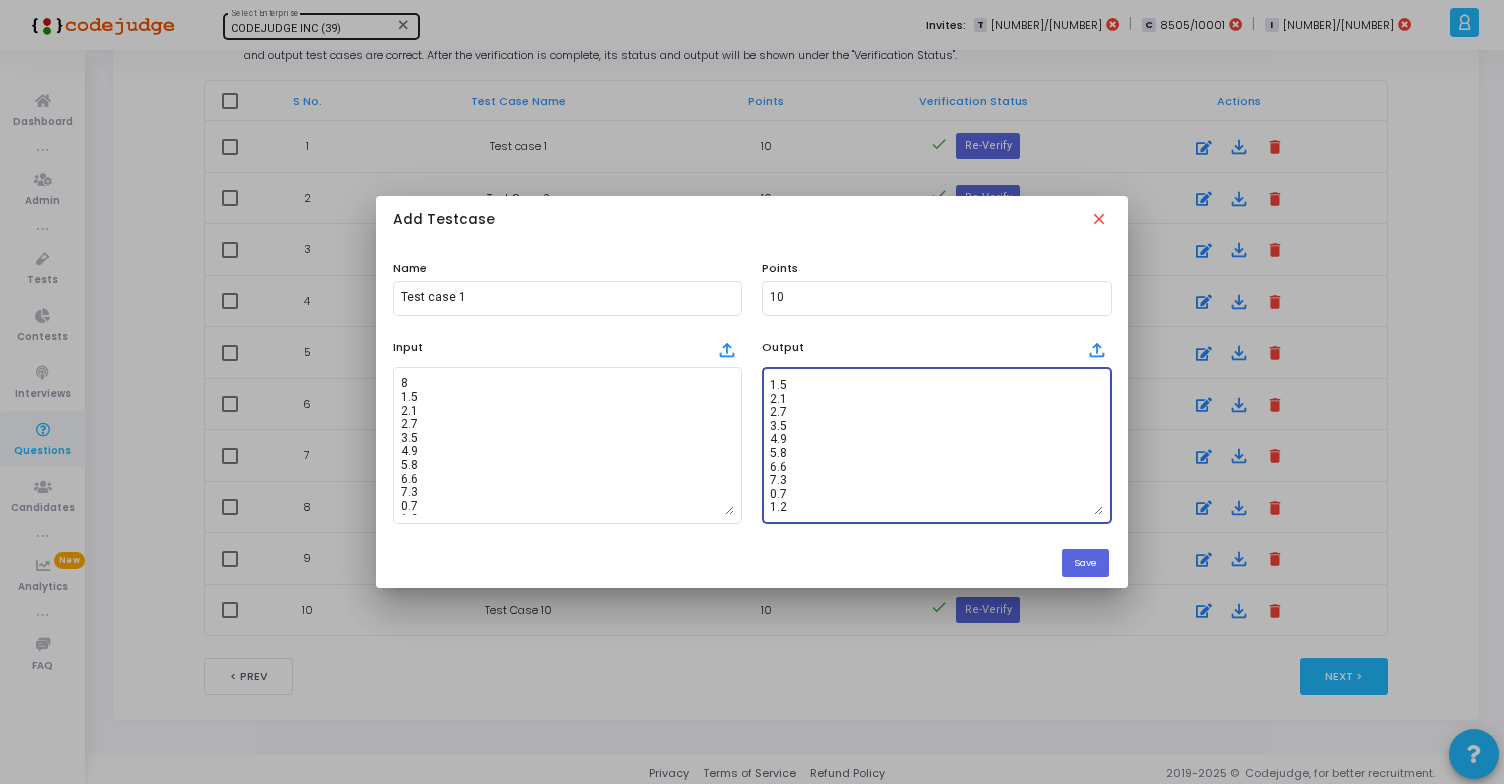 type on "Kernel Density Estimation: 46.1" 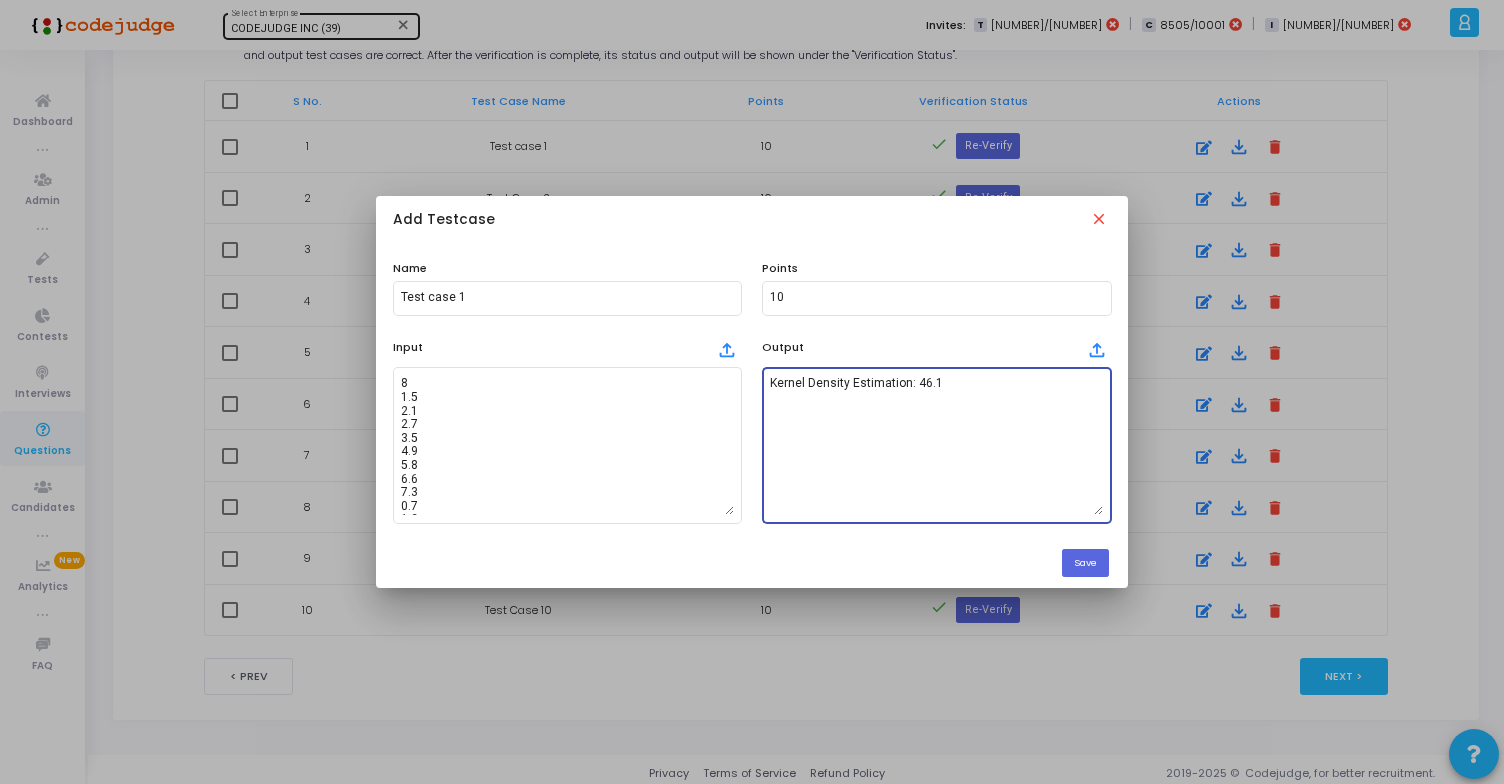 scroll, scrollTop: 0, scrollLeft: 0, axis: both 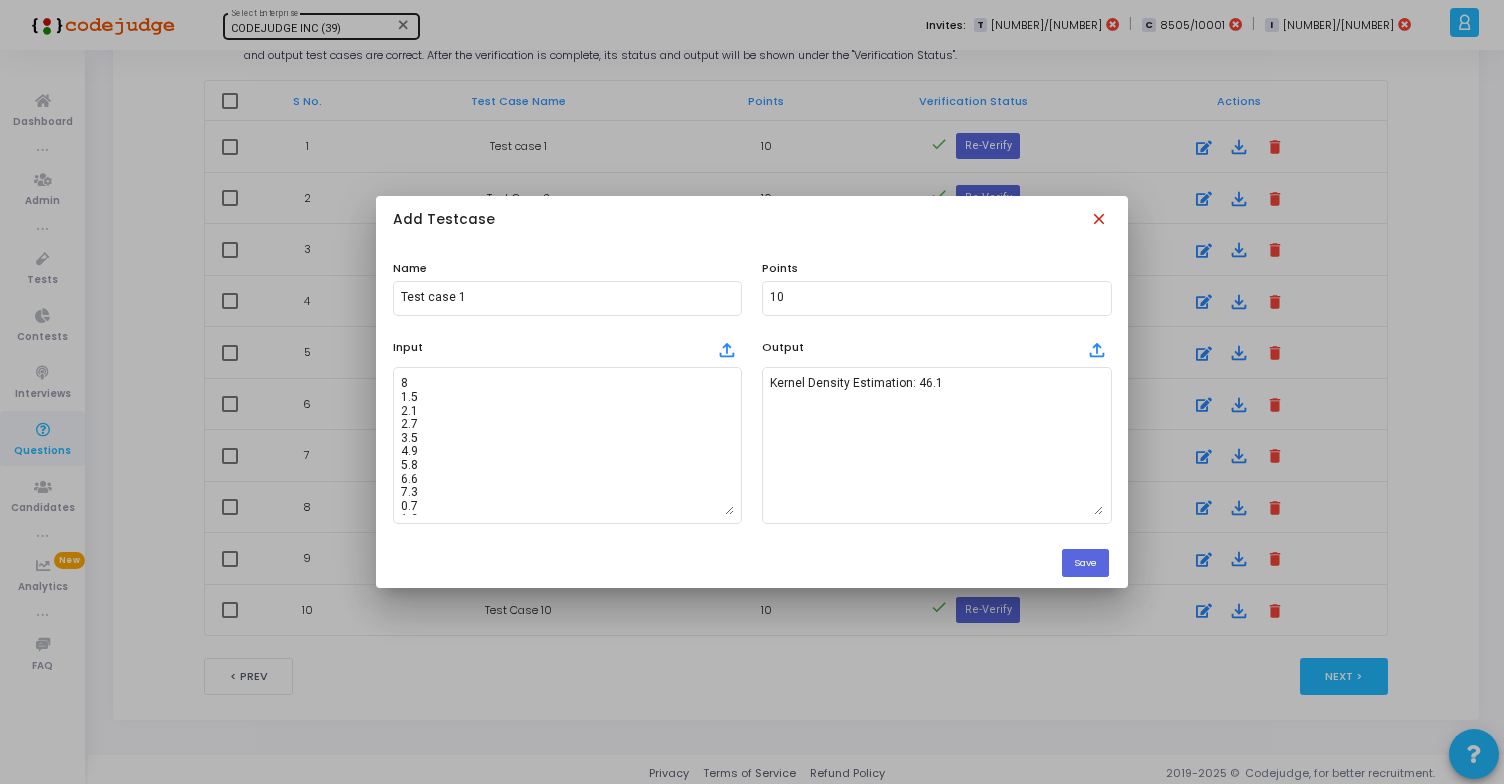 click on "close" at bounding box center (1101, 221) 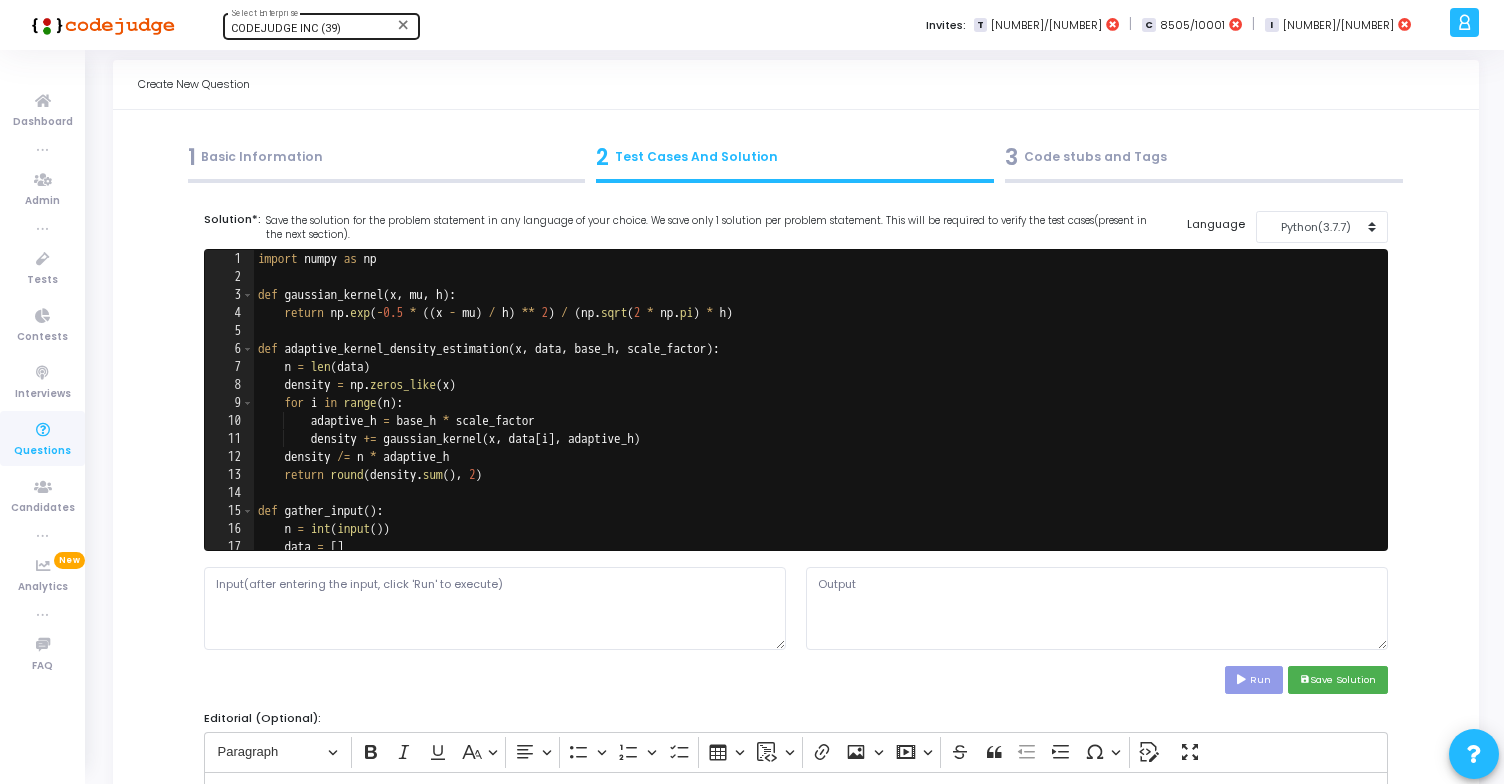 scroll, scrollTop: 19, scrollLeft: 0, axis: vertical 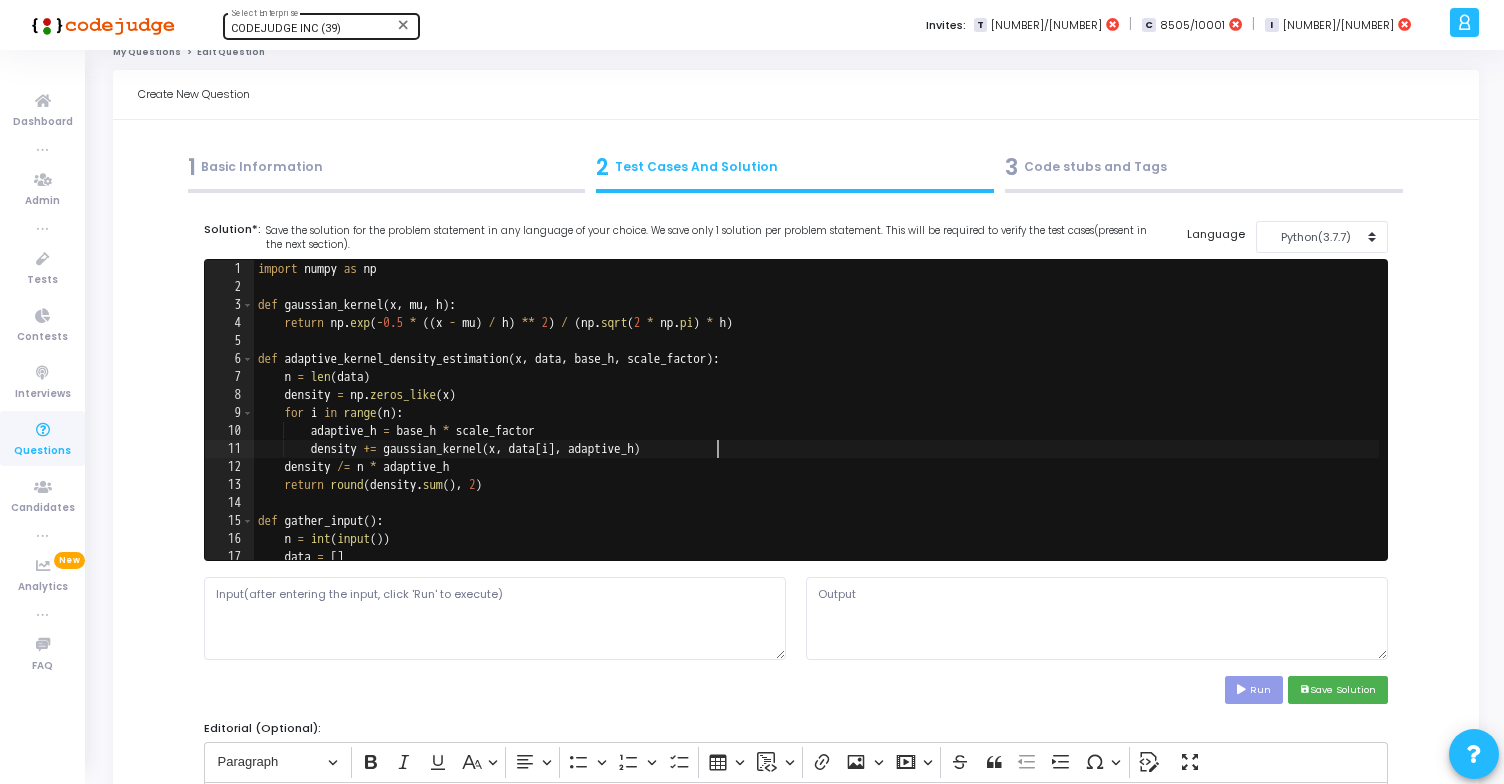 click on "import   numpy   as   np def   gaussian_kernel ( x ,   mu ,   h ) :      return   np . exp ( - 0.5   *   (( x   -   mu )   /   h )   **   2 )   /   ( np . sqrt ( 2   *   np . pi )   *   h ) def   adaptive_kernel_density_estimation ( x ,   data ,   base_h ,   scale_factor ) :      n   =   len ( data )      density   =   np . zeros_like ( x )      for   i   in   range ( n ) :           adaptive_h   =   base_h   *   scale_factor             density   +=   gaussian_kernel ( x ,   data [ i ] ,   adaptive_h )      density   /=   n   *   adaptive_h      return   round ( density . sum ( ) ,   2 ) def   gather_input ( ) :      n   =   int ( input ( ))      data   =   [ ]      for   _   in   range ( n ) :" at bounding box center (817, 428) 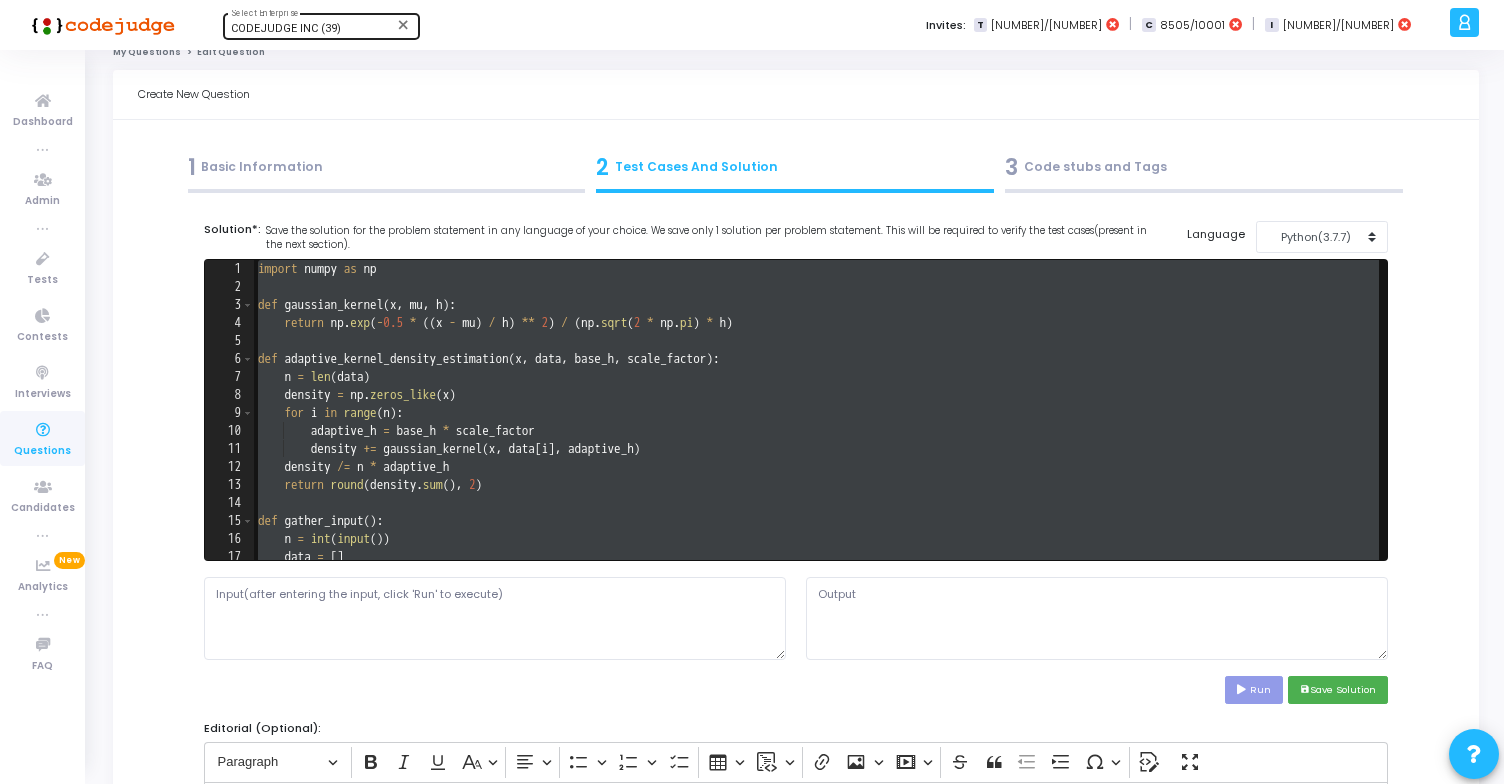 scroll, scrollTop: 0, scrollLeft: 0, axis: both 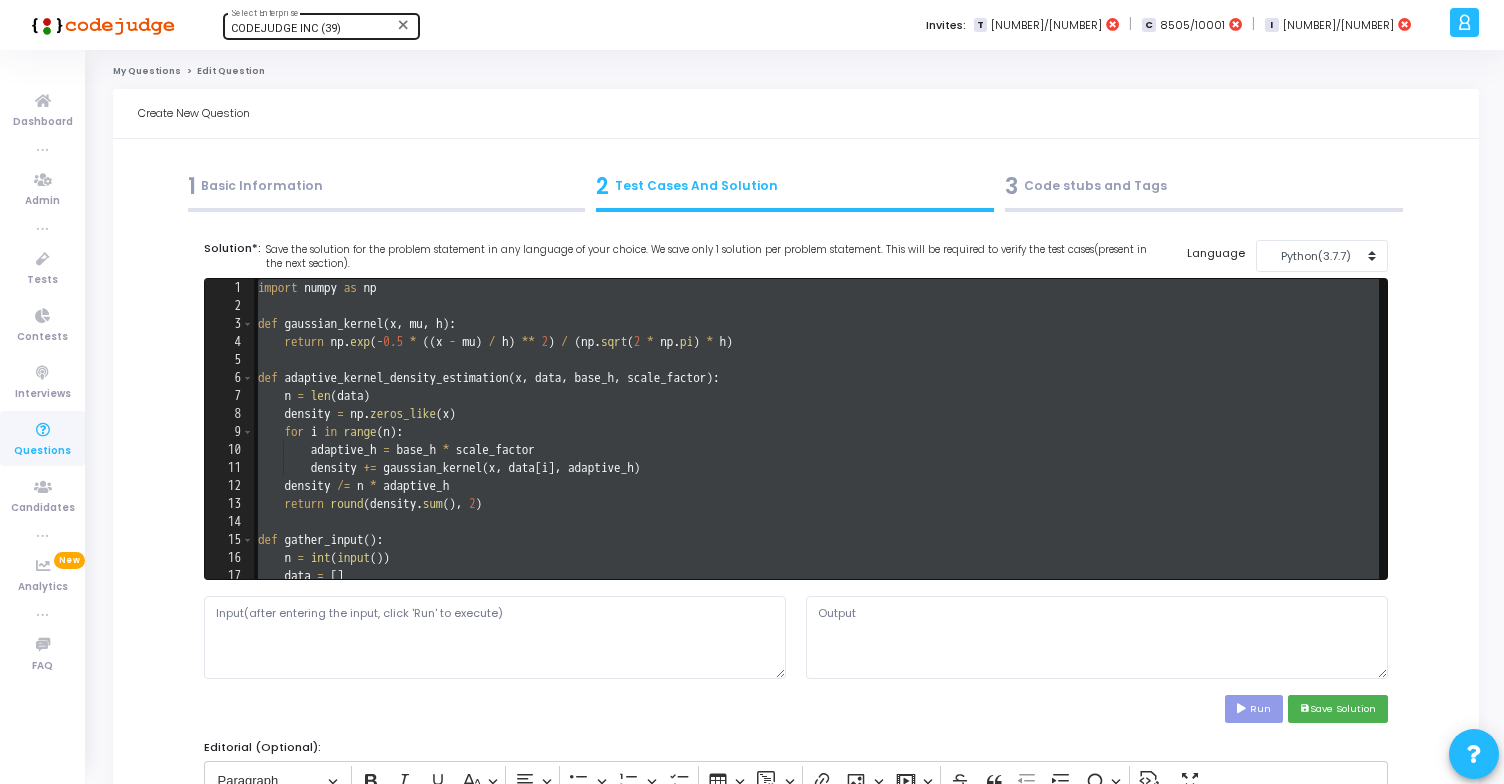 type on "density += gaussian_kernel(x, data[i], adaptive_h)" 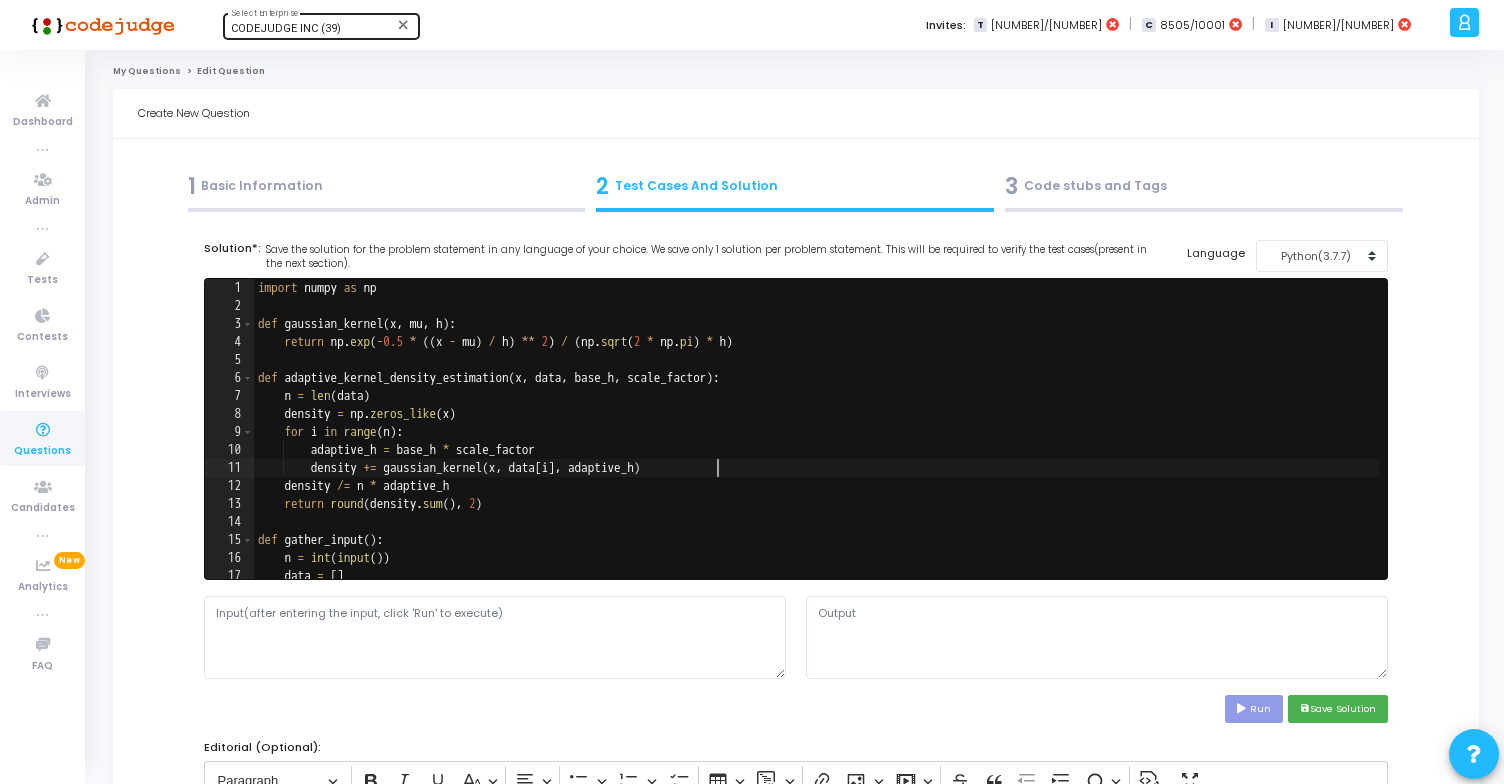 click on "import   numpy   as   np def   gaussian_kernel ( x ,   mu ,   h ) :      return   np . exp ( - 0.5   *   (( x   -   mu )   /   h )   **   2 )   /   ( np . sqrt ( 2   *   np . pi )   *   h ) def   adaptive_kernel_density_estimation ( x ,   data ,   base_h ,   scale_factor ) :      n   =   len ( data )      density   =   np . zeros_like ( x )      for   i   in   range ( n ) :           adaptive_h   =   base_h   *   scale_factor             density   +=   gaussian_kernel ( x ,   data [ i ] ,   adaptive_h )      density   /=   n   *   adaptive_h      return   round ( density . sum ( ) ,   2 ) def   gather_input ( ) :      n   =   int ( input ( ))      data   =   [ ]      for   _   in   range ( n ) :" at bounding box center (817, 447) 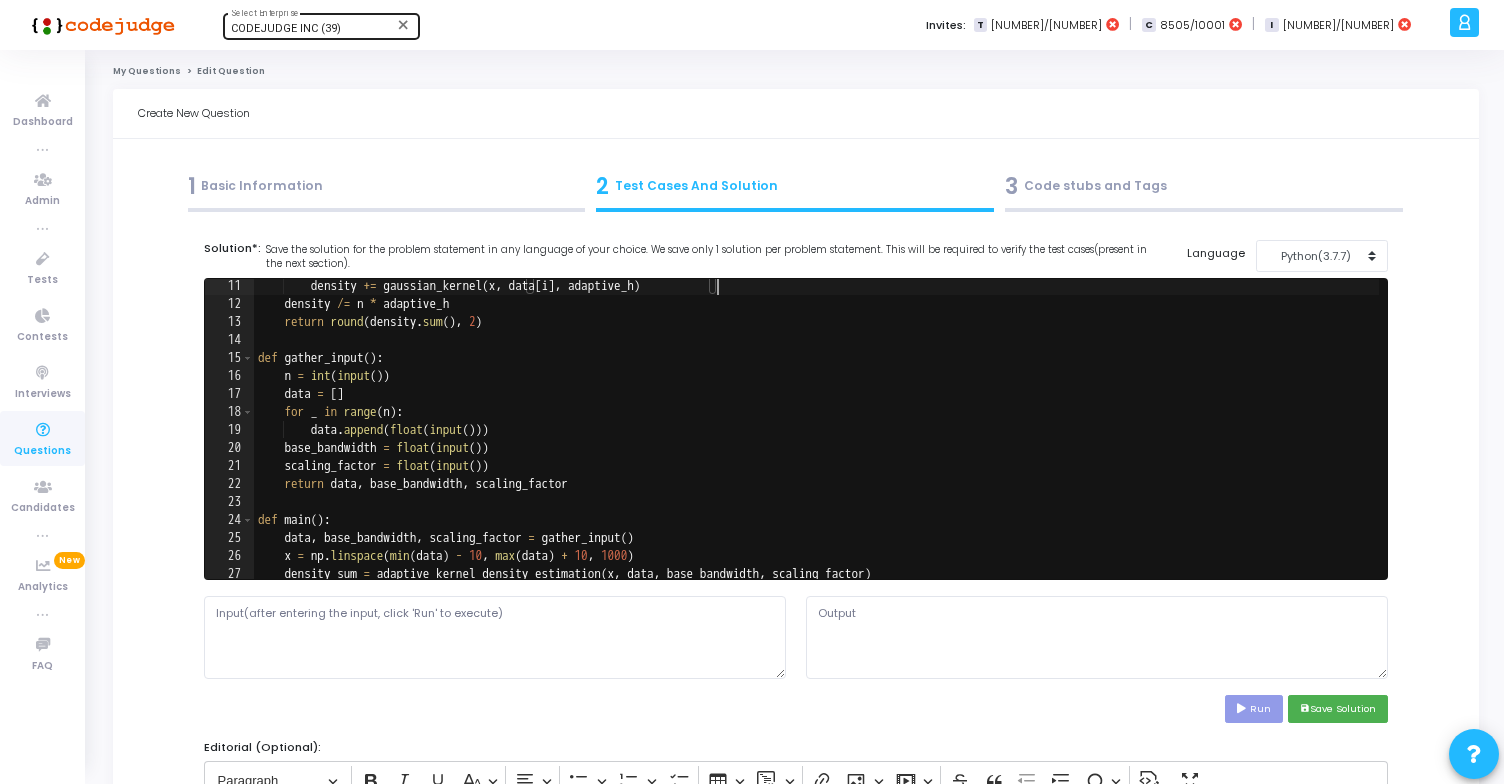 scroll, scrollTop: 0, scrollLeft: 0, axis: both 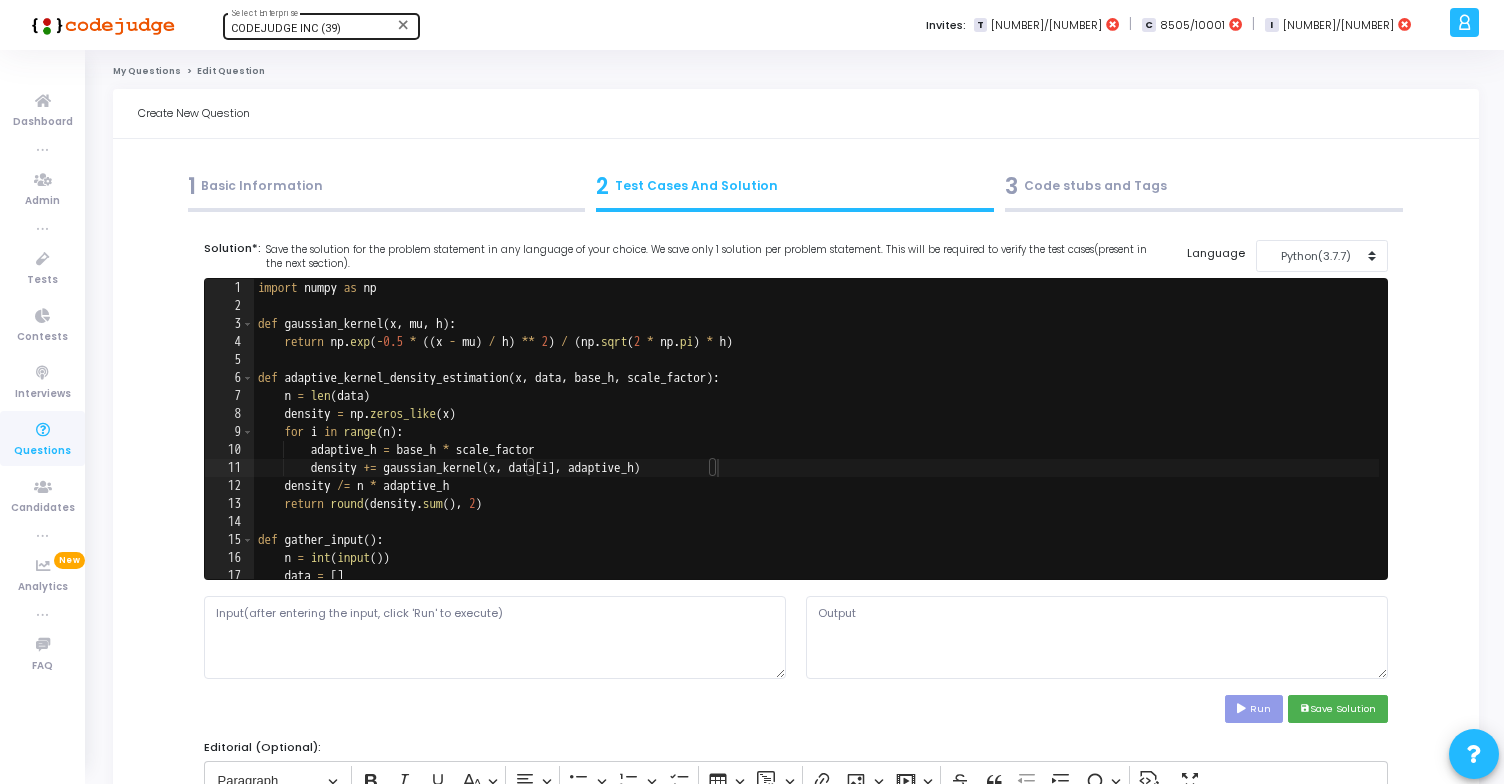 click at bounding box center (43, 430) 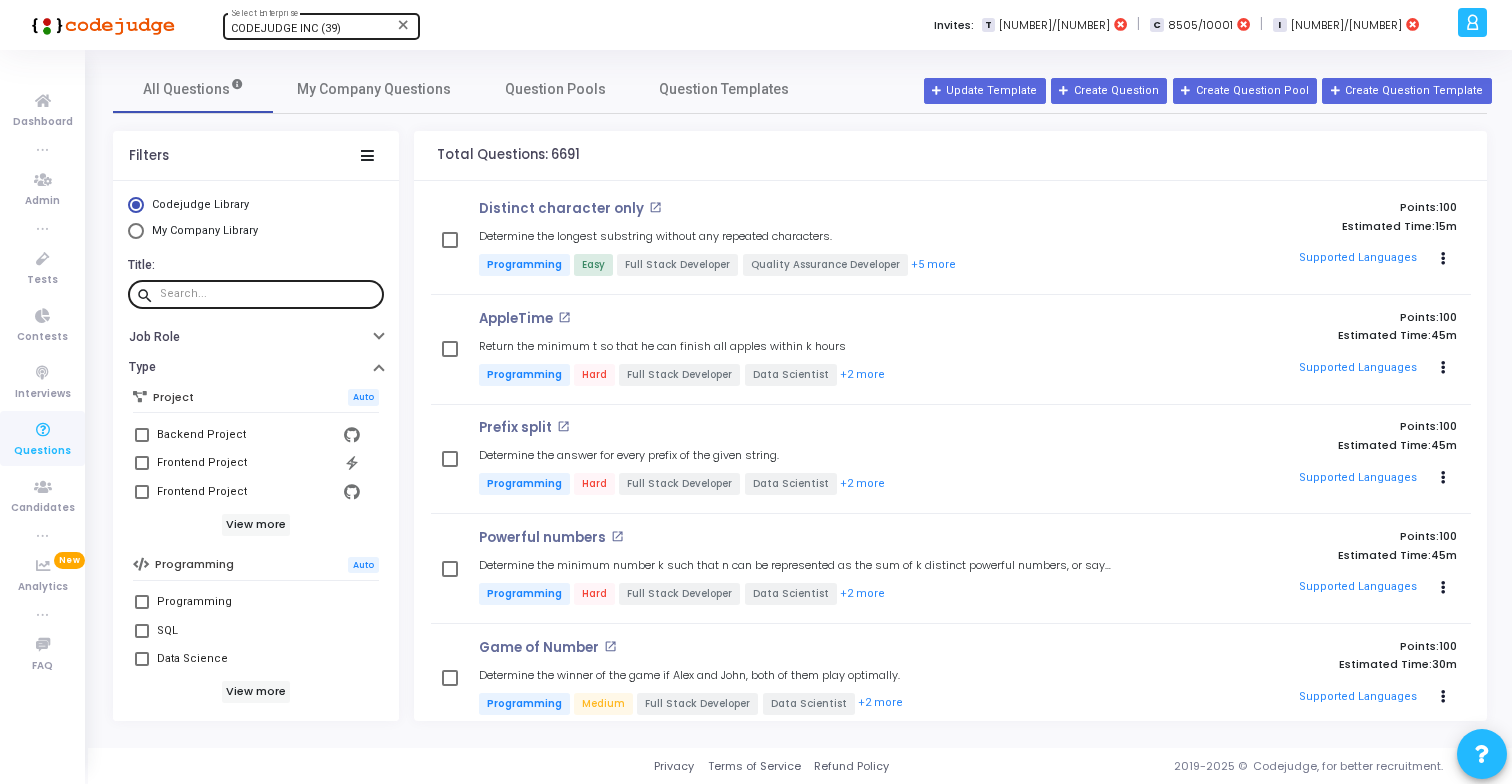click at bounding box center (268, 294) 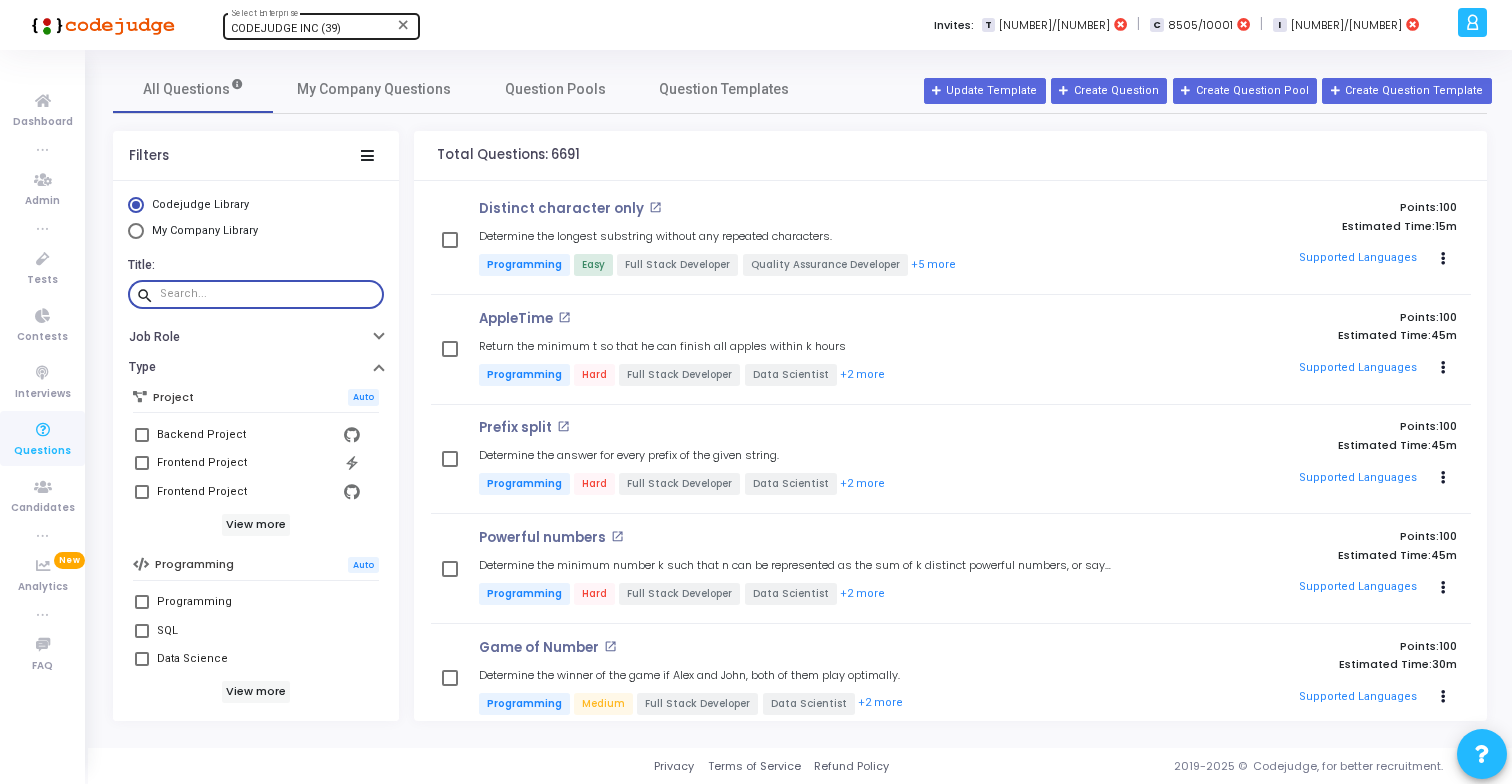 paste on "Arjun's Birthday" 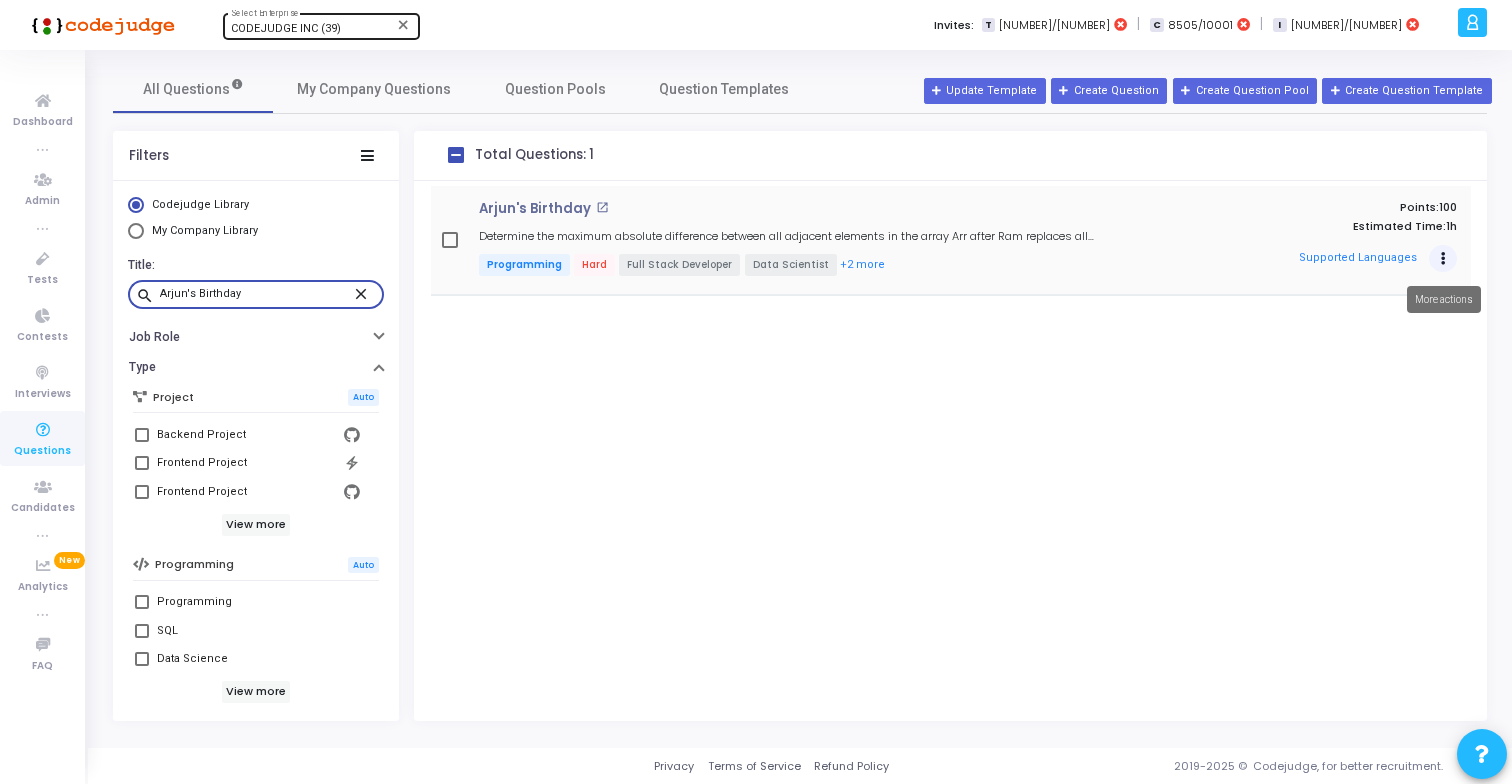 type on "Arjun's Birthday" 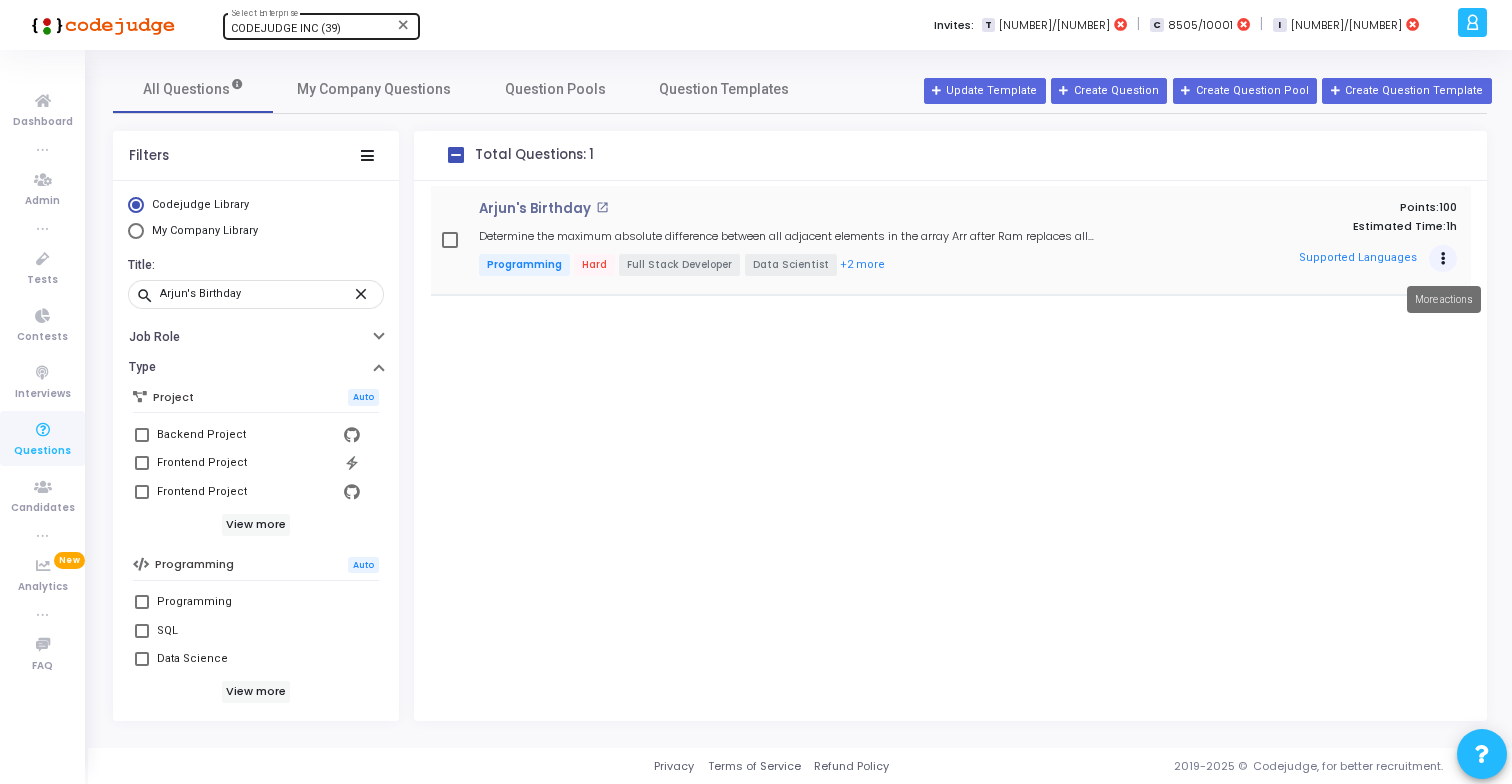 click at bounding box center [1443, 259] 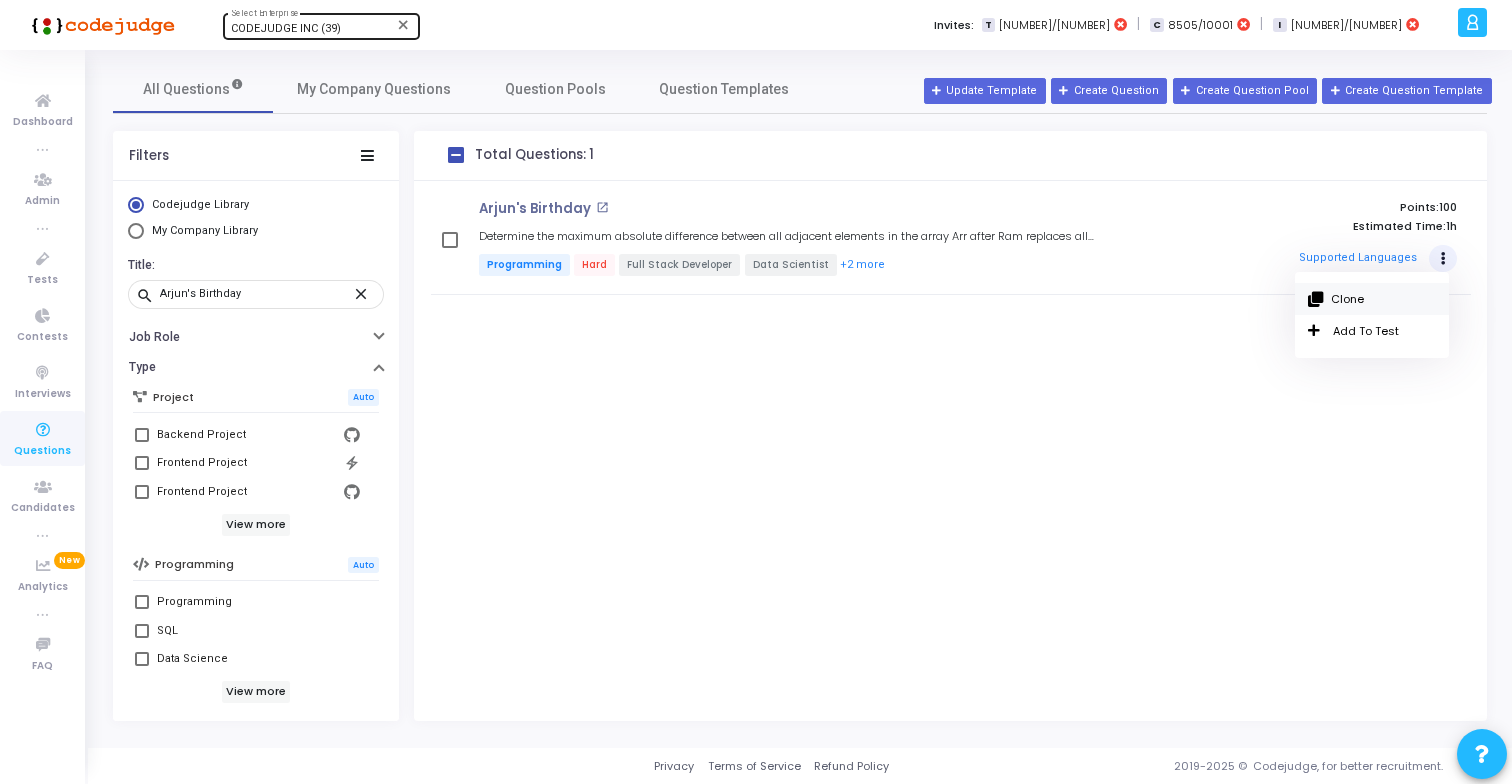 click on "Clone" at bounding box center (1372, 299) 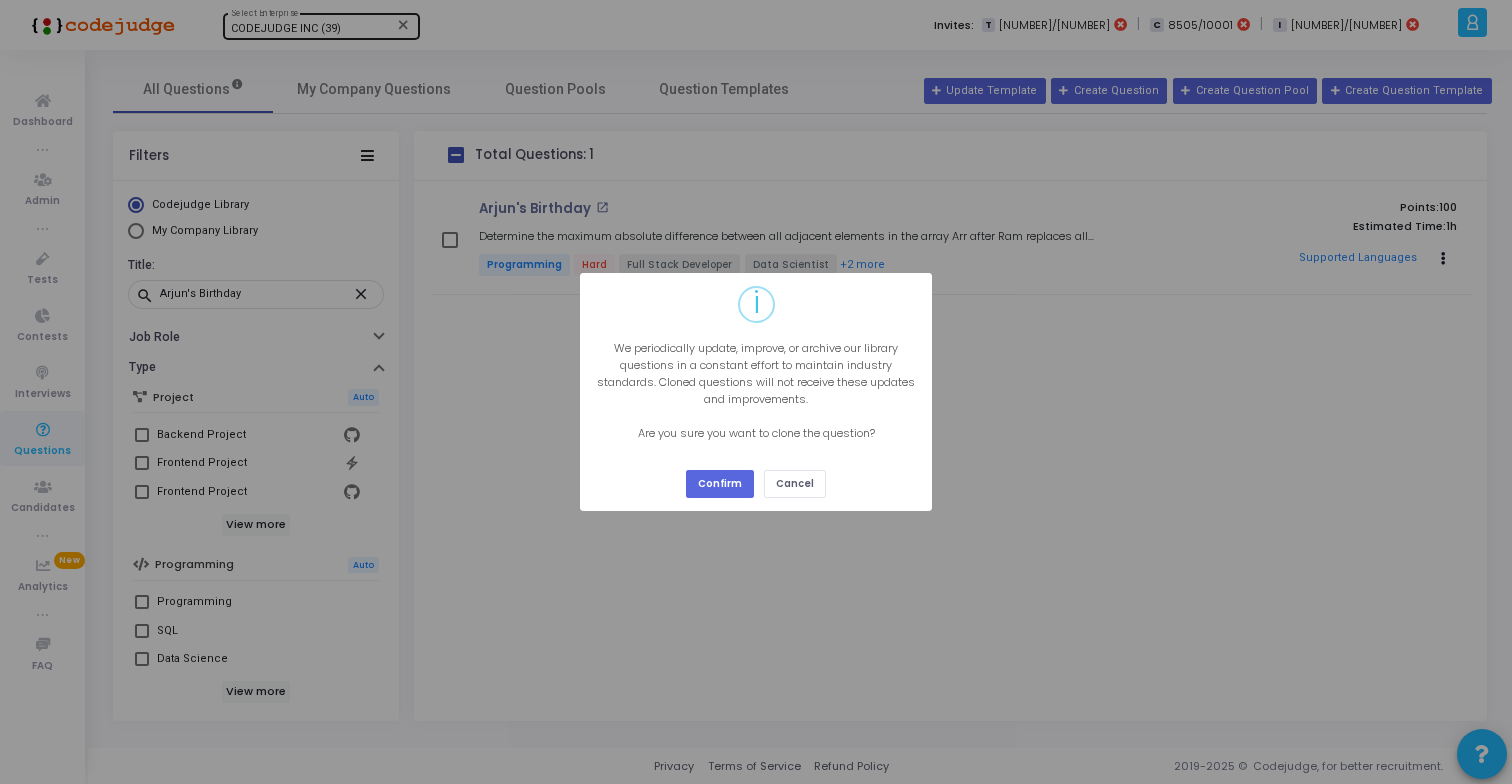 type 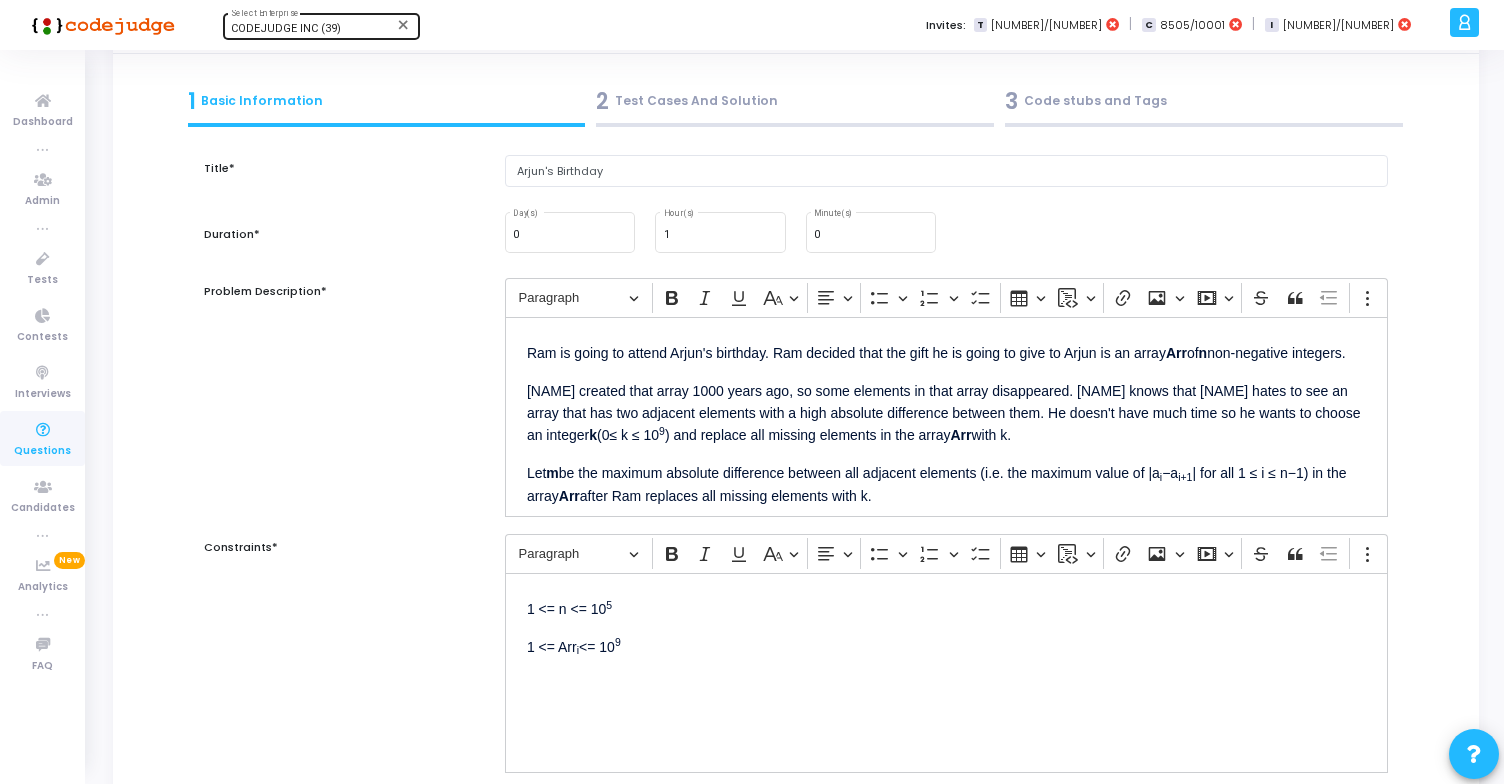 scroll, scrollTop: 0, scrollLeft: 0, axis: both 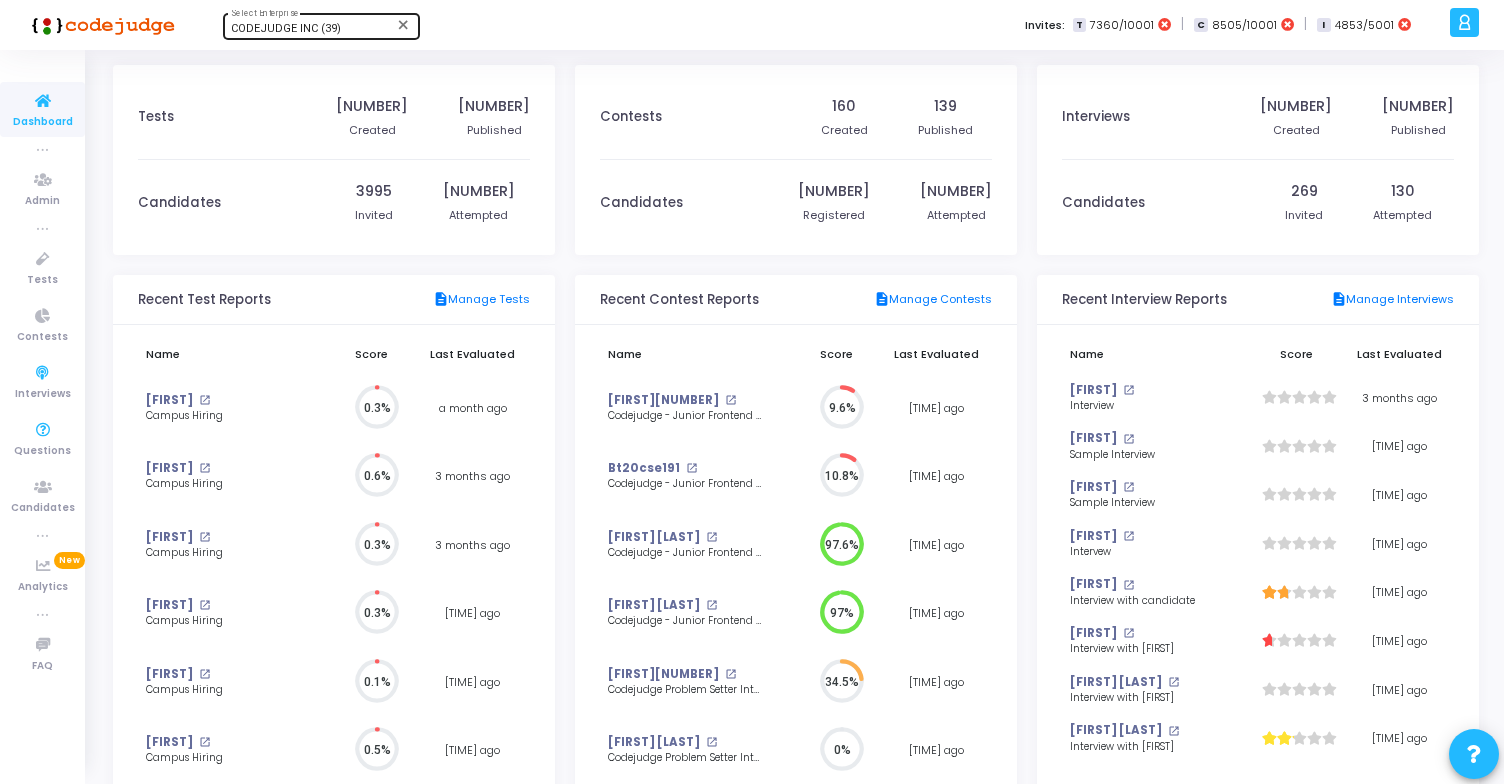 click on "CODEJUDGE INC (39)" at bounding box center (286, 28) 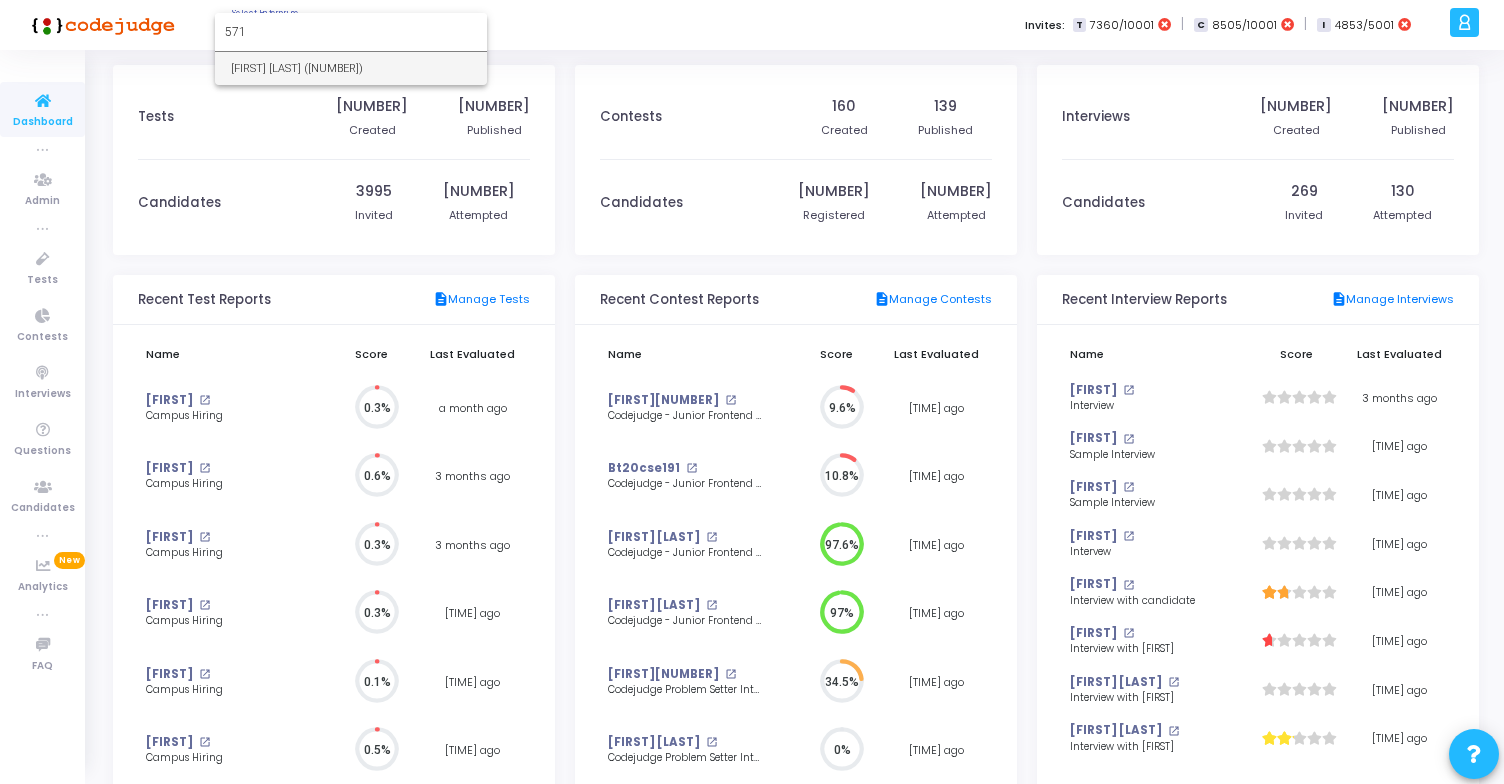 type on "571" 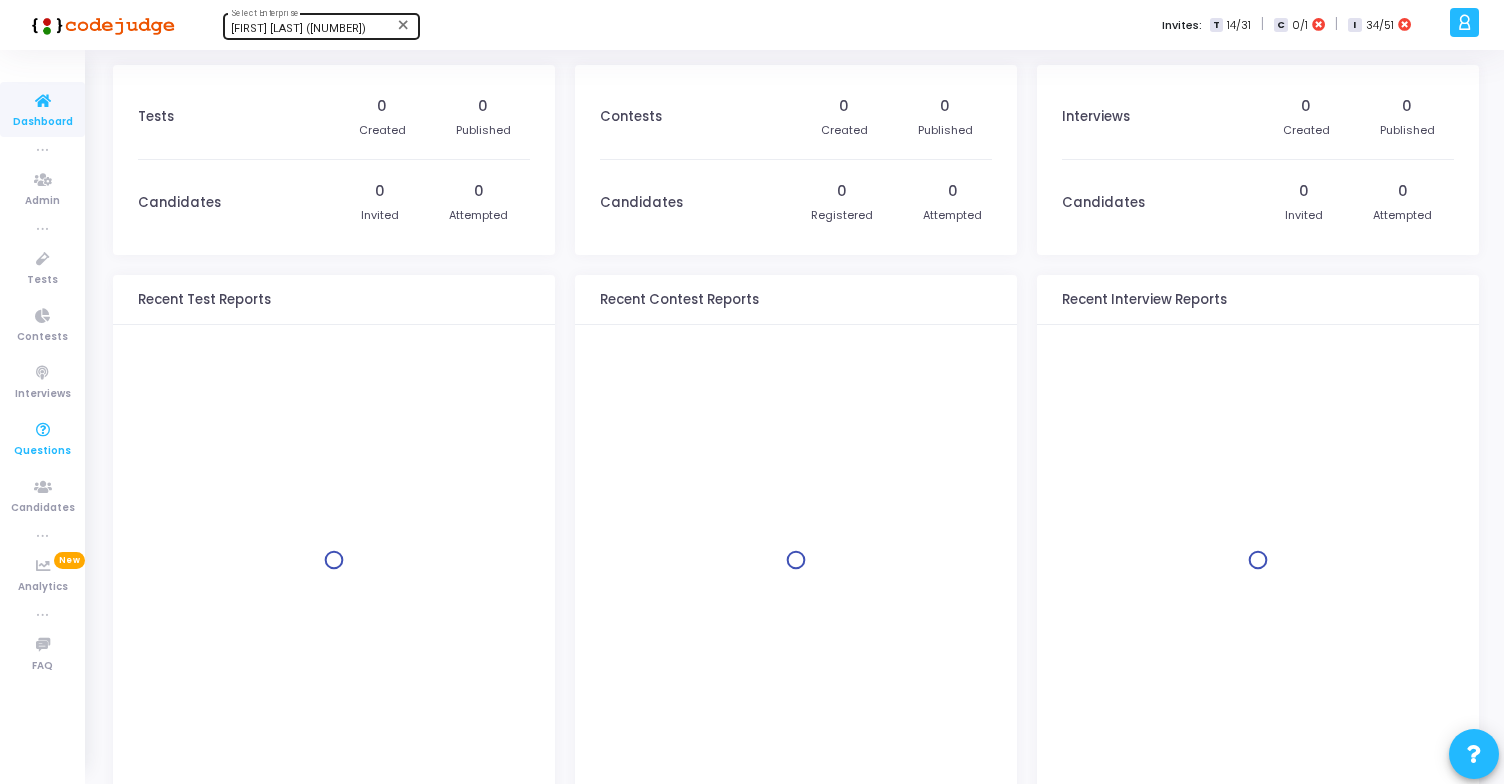 click on "Questions" at bounding box center [42, 451] 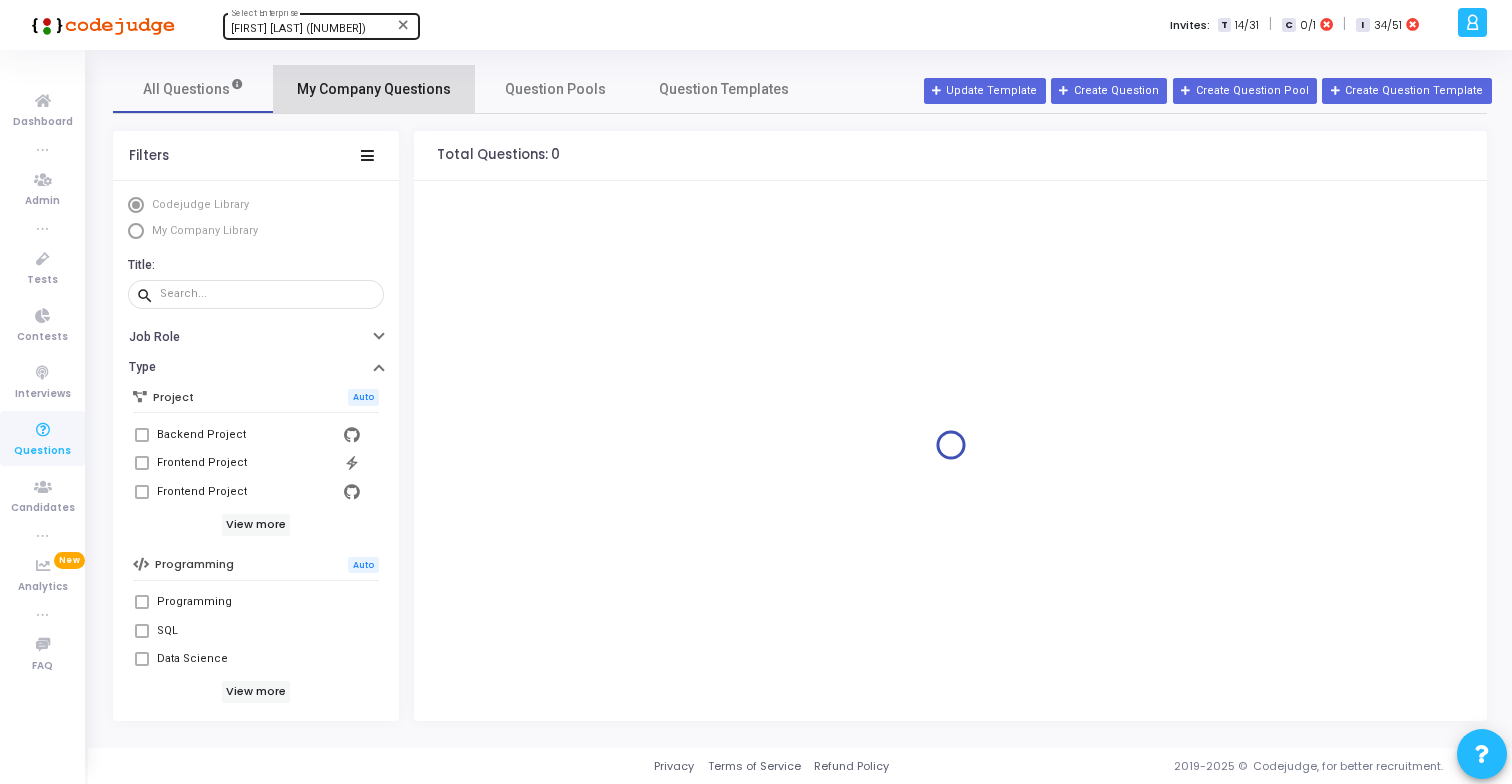 click on "My Company Questions" at bounding box center [374, 89] 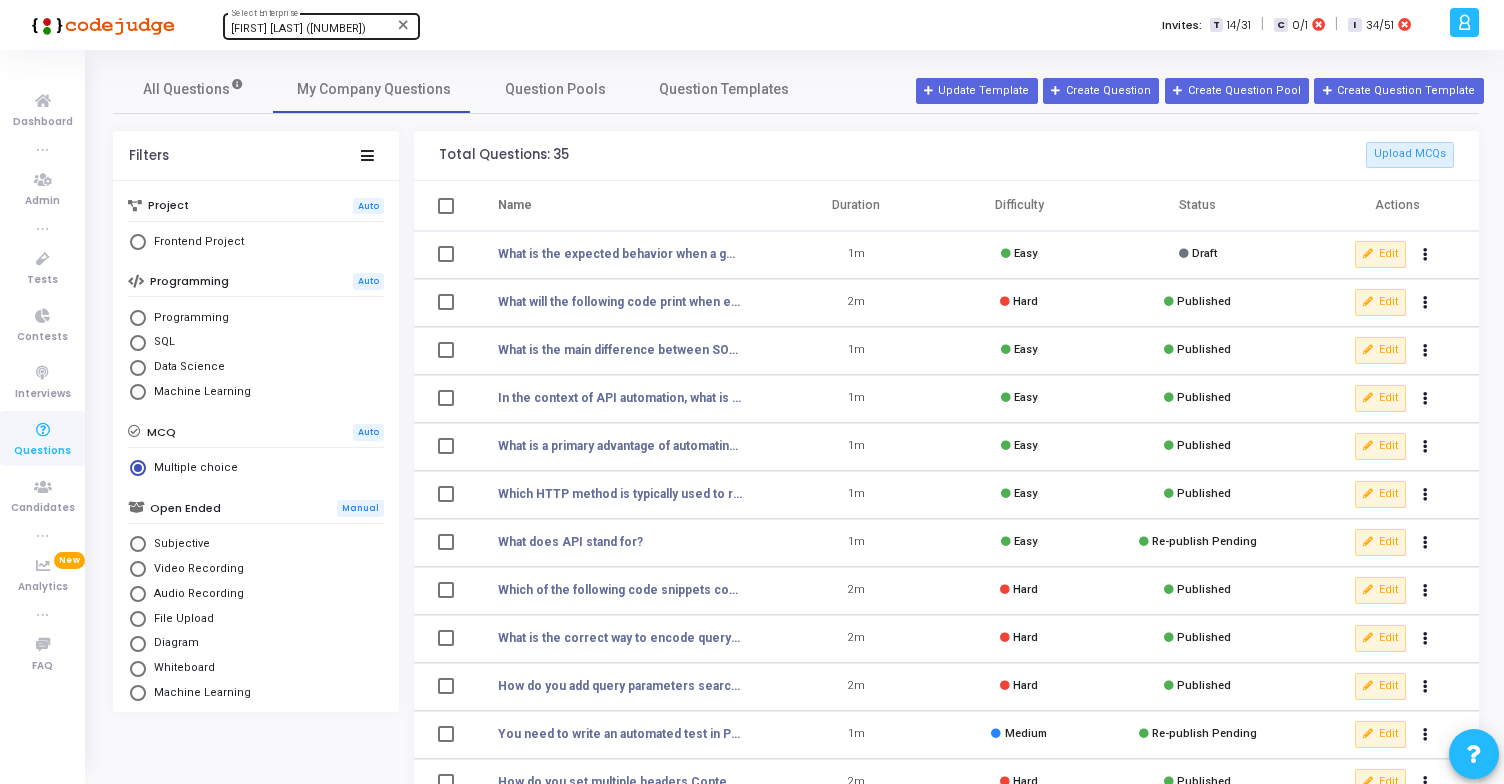 click on "Machine Learning" at bounding box center (198, 392) 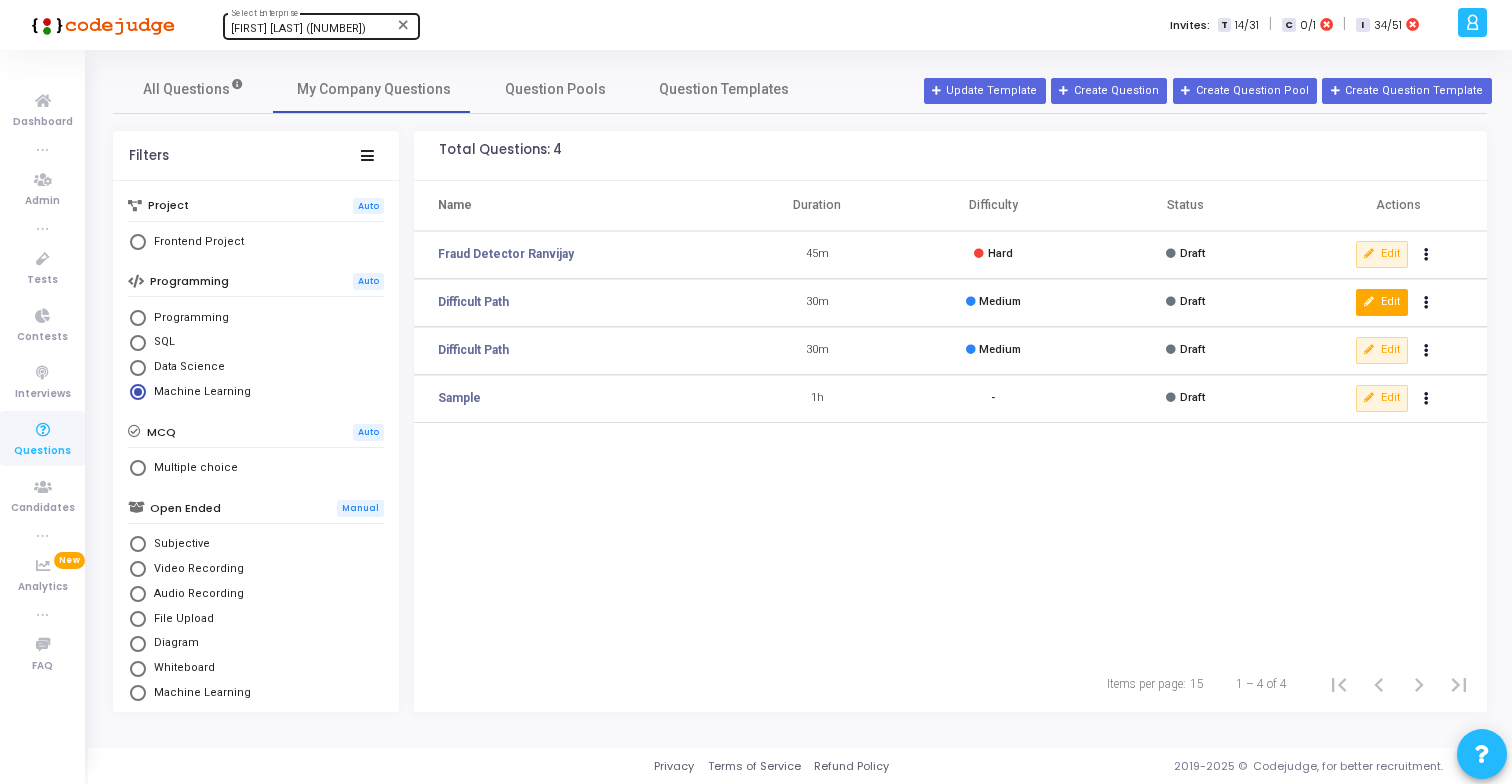 click on "Edit" at bounding box center [1382, 302] 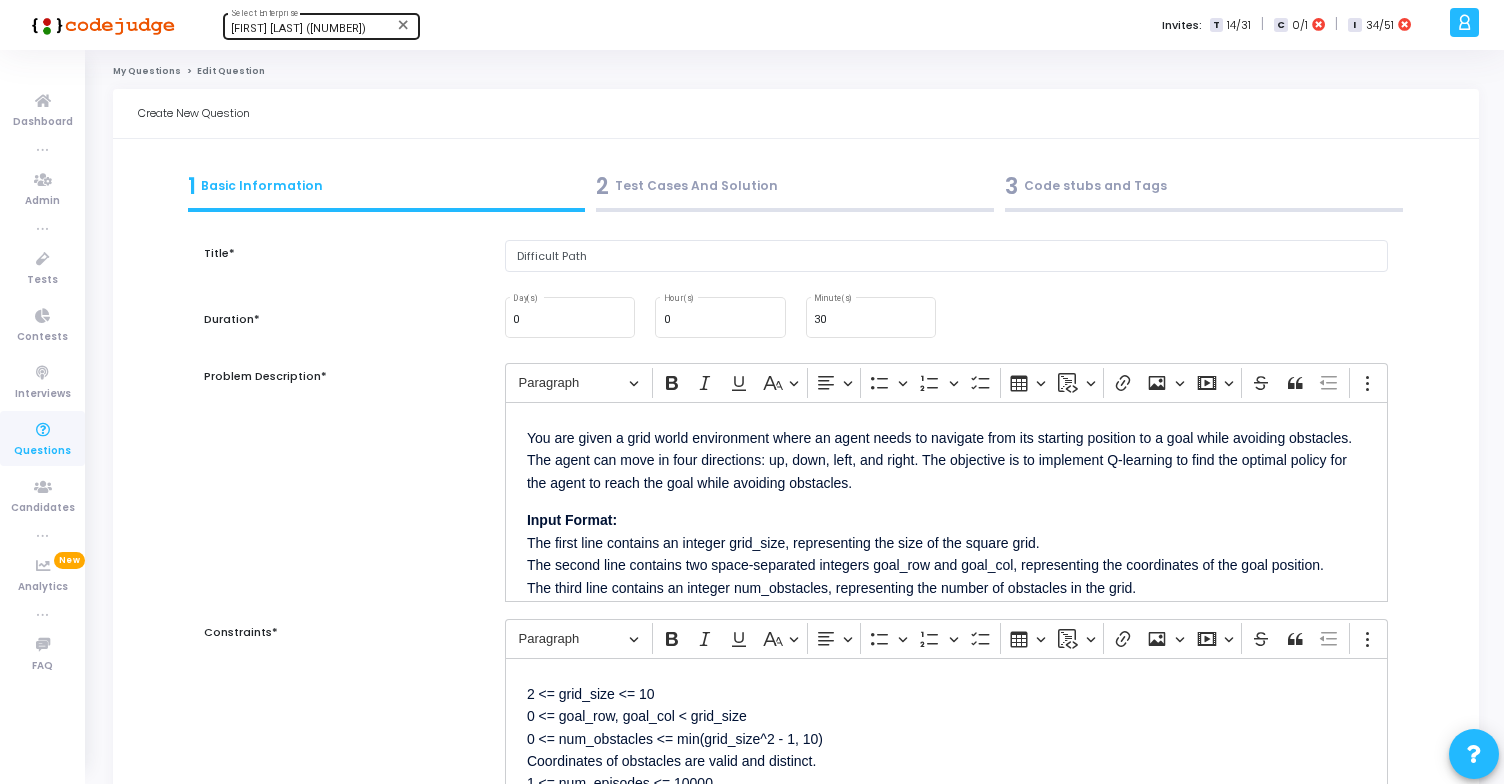 click on "2  Test Cases And Solution" at bounding box center [795, 191] 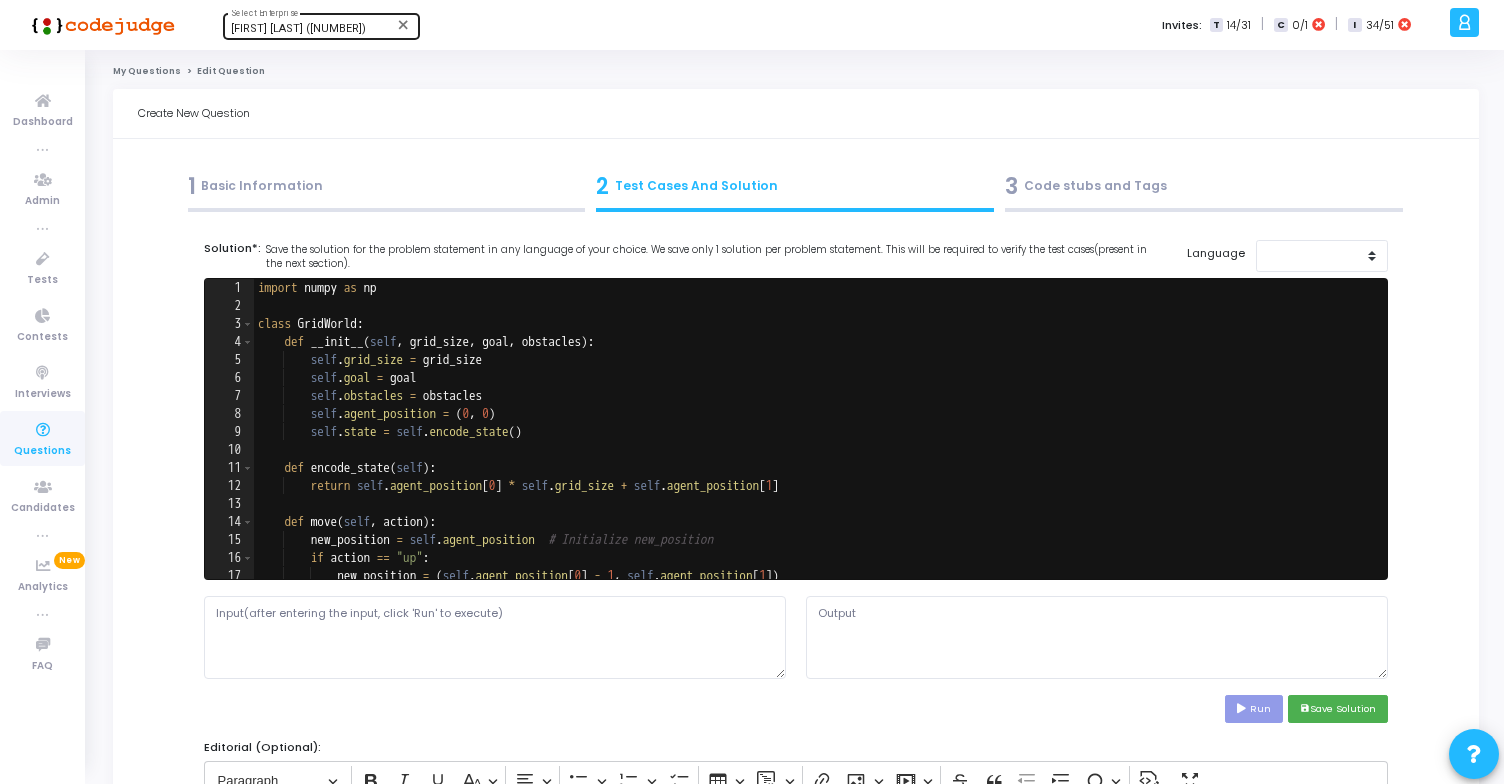click on "3  Code stubs and Tags" at bounding box center (1204, 186) 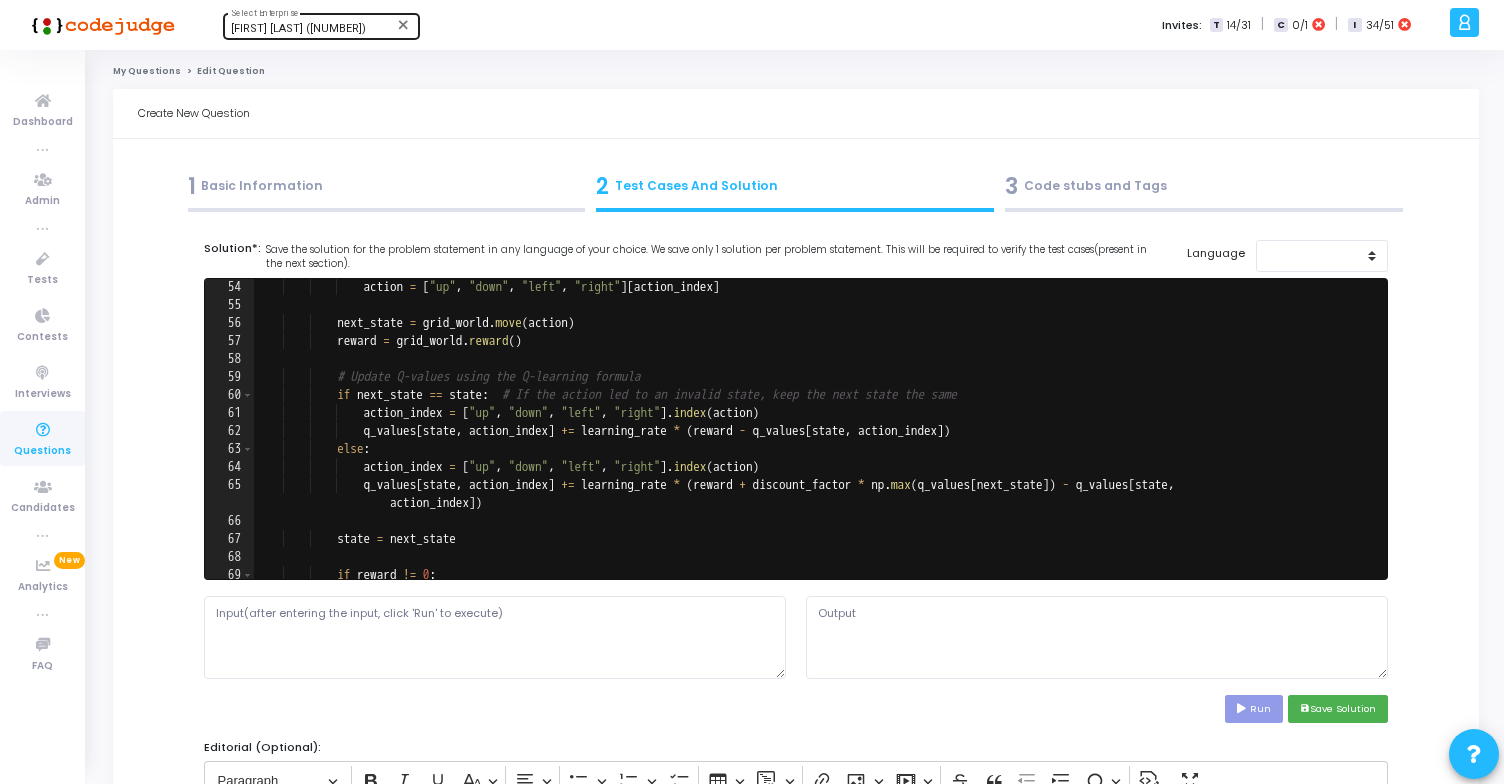 scroll, scrollTop: 1464, scrollLeft: 0, axis: vertical 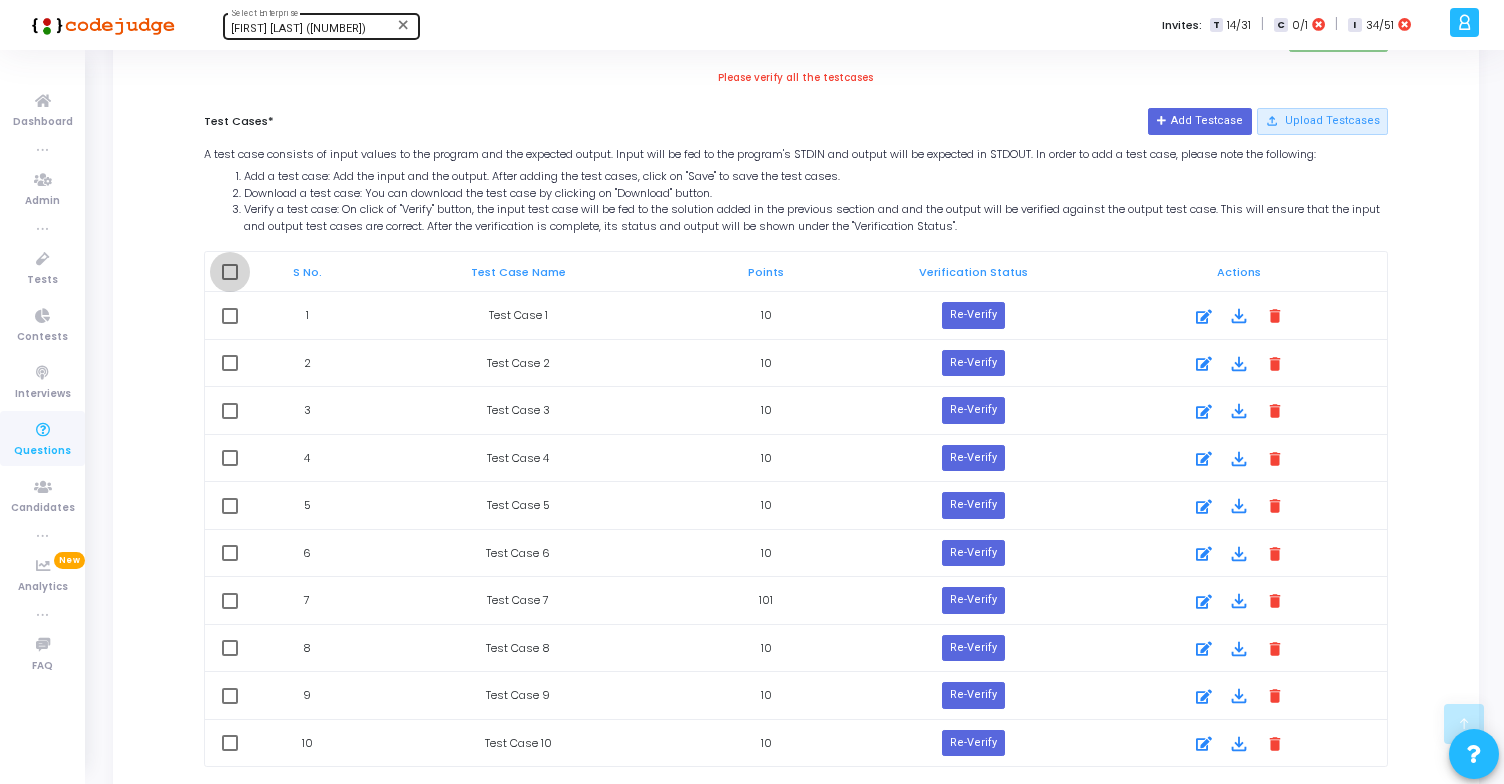 click at bounding box center [230, 272] 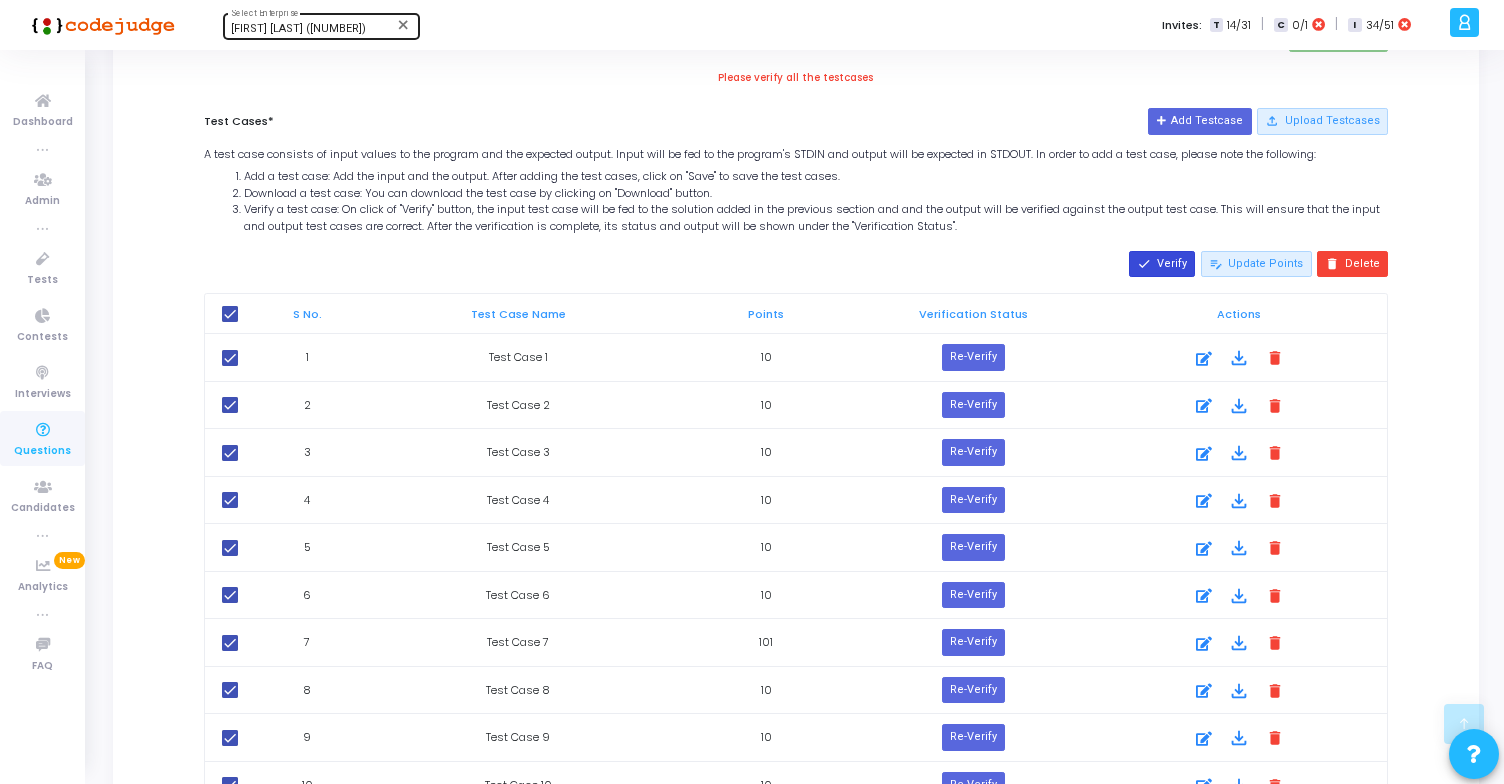 click on "done" at bounding box center (1144, 264) 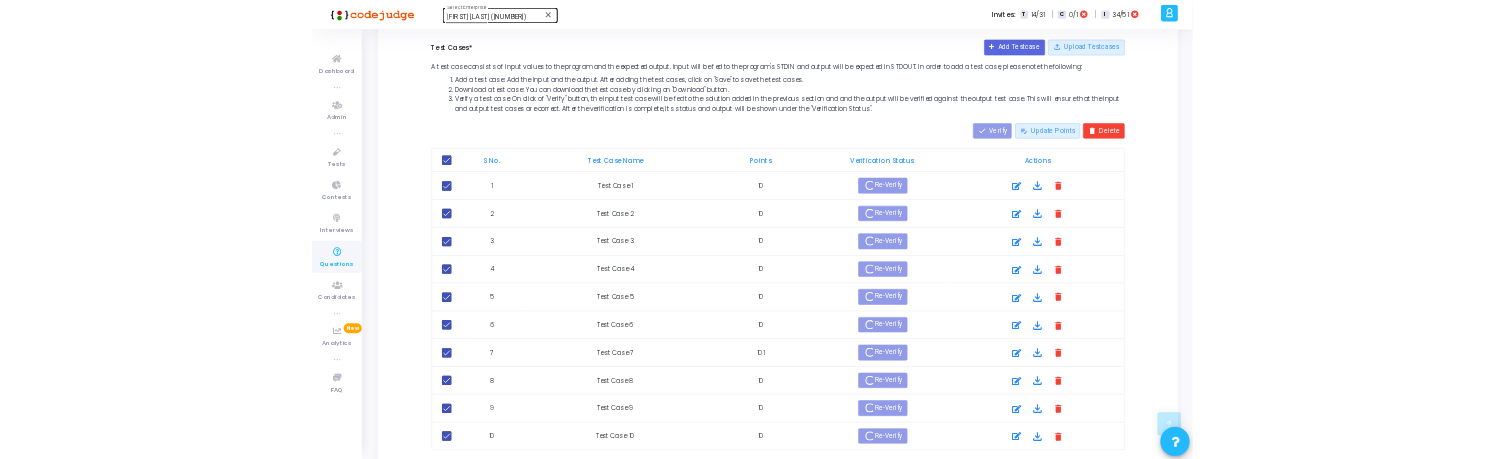 scroll, scrollTop: 1173, scrollLeft: 0, axis: vertical 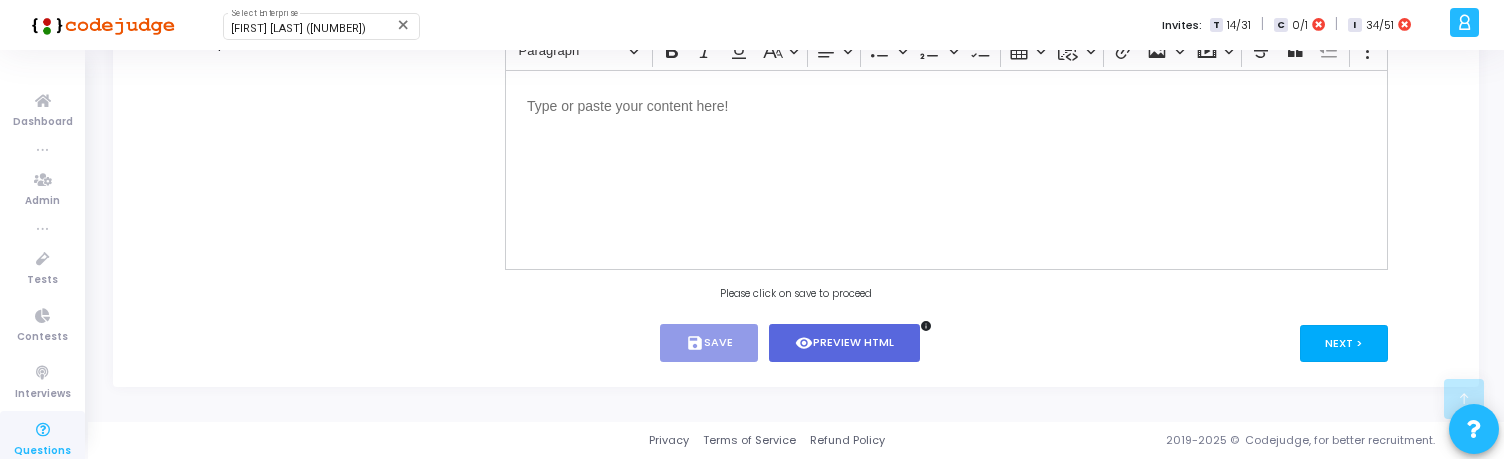 click on "Next >" at bounding box center [1344, 343] 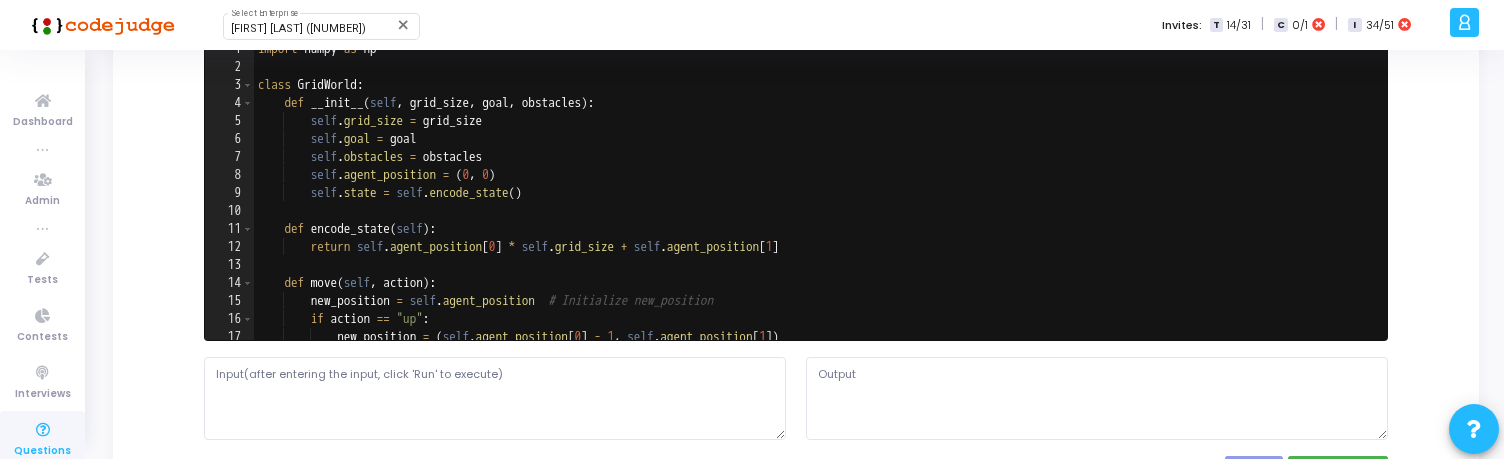 scroll, scrollTop: 0, scrollLeft: 0, axis: both 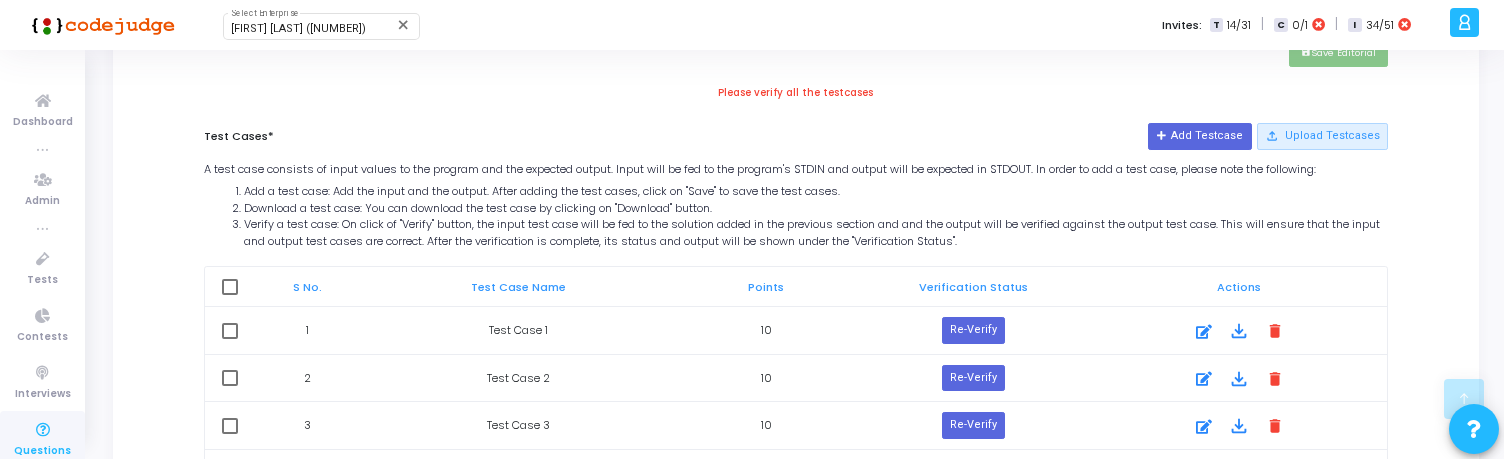 click at bounding box center (230, 287) 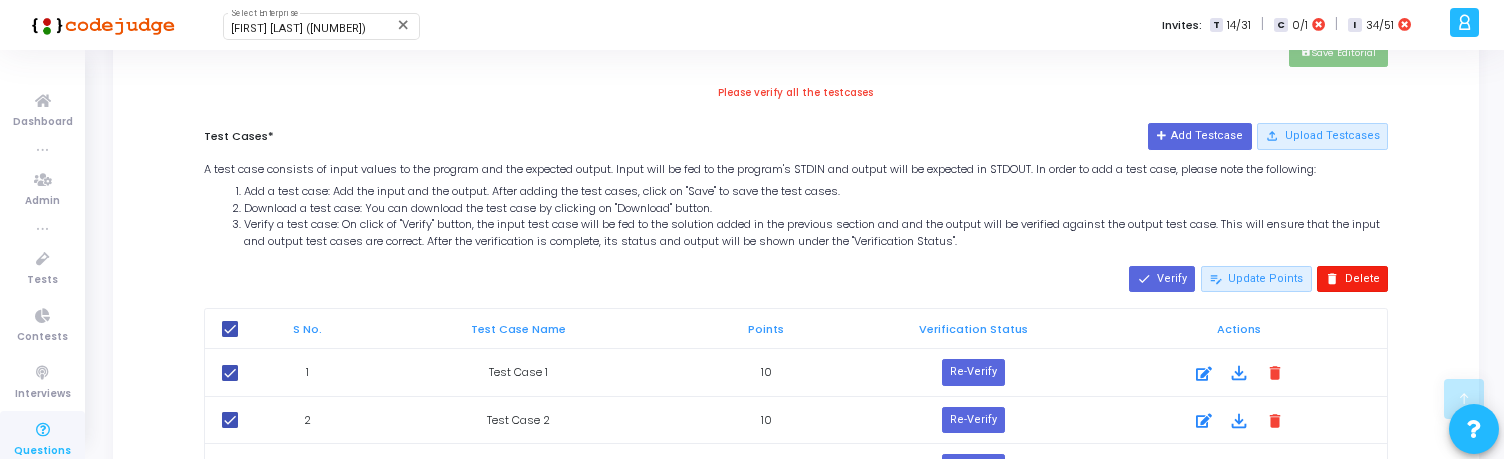 click on "delete" at bounding box center [1332, 279] 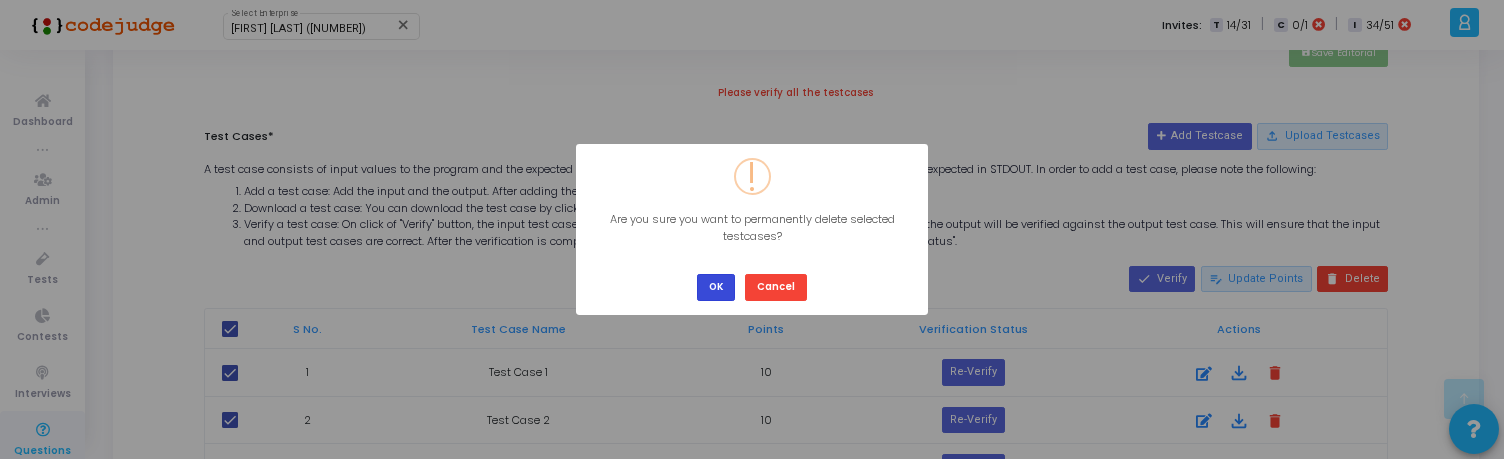 click on "OK" at bounding box center (716, 287) 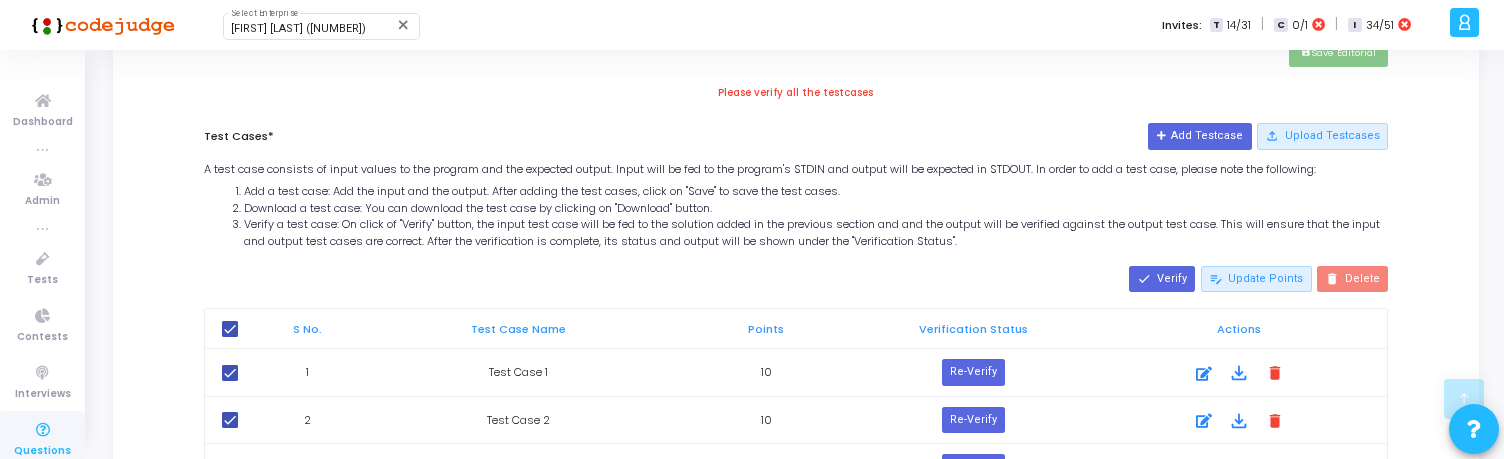 checkbox on "false" 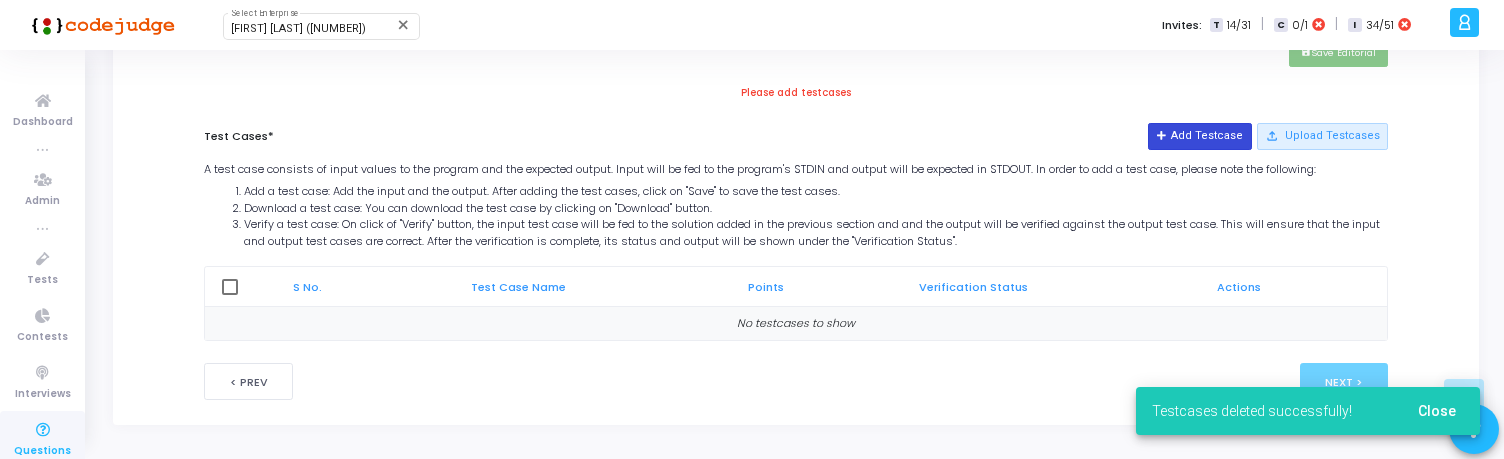 click on "Add Testcase" at bounding box center [1199, 136] 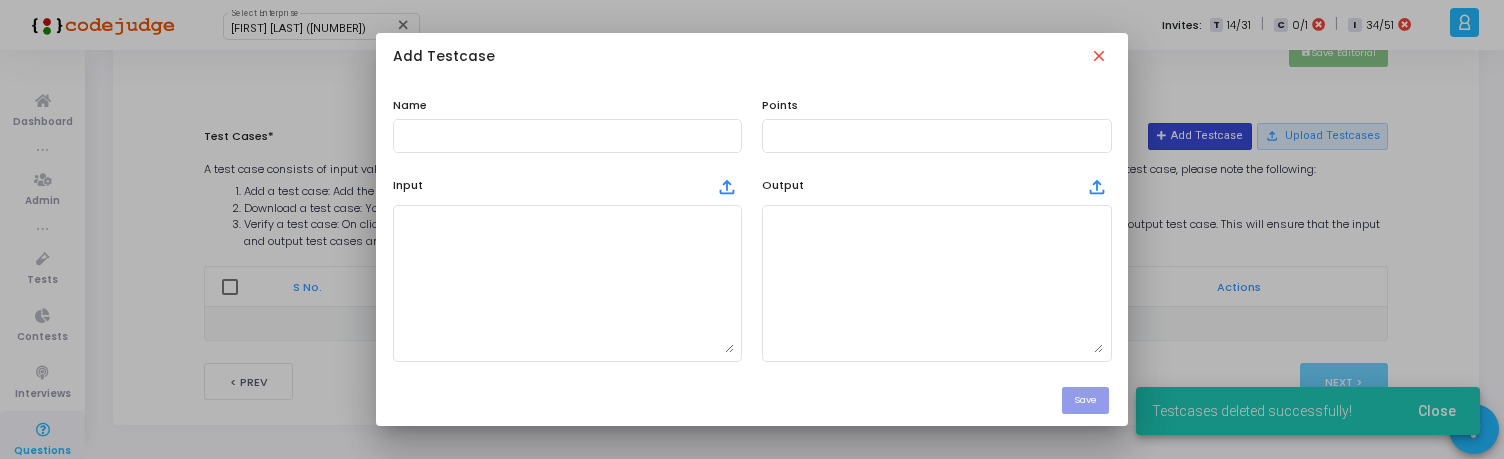 scroll, scrollTop: 0, scrollLeft: 0, axis: both 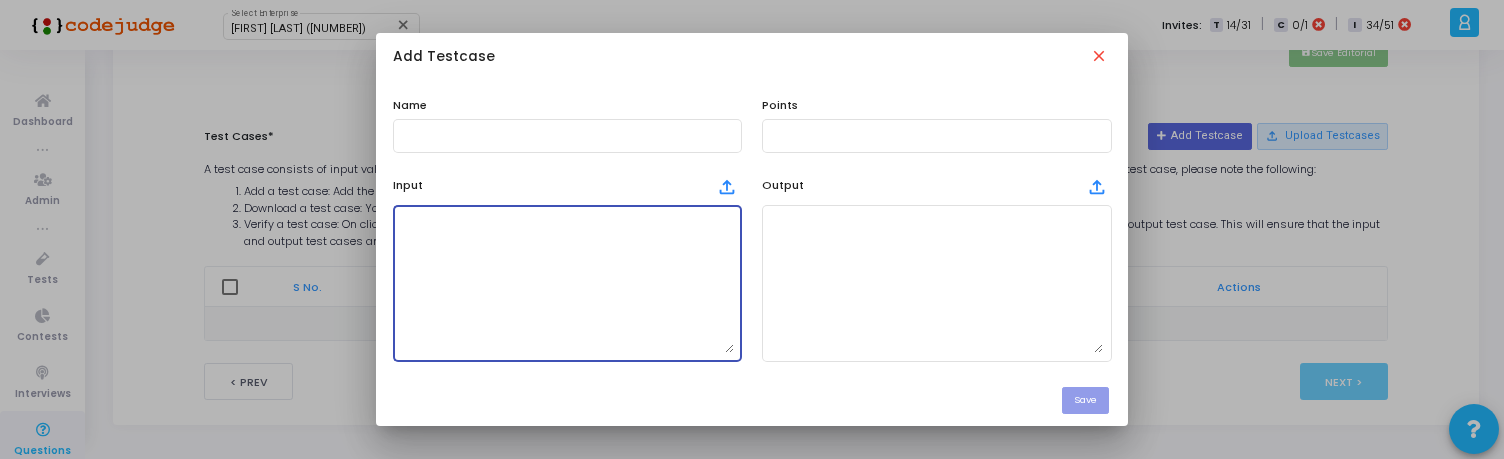 click at bounding box center [567, 283] 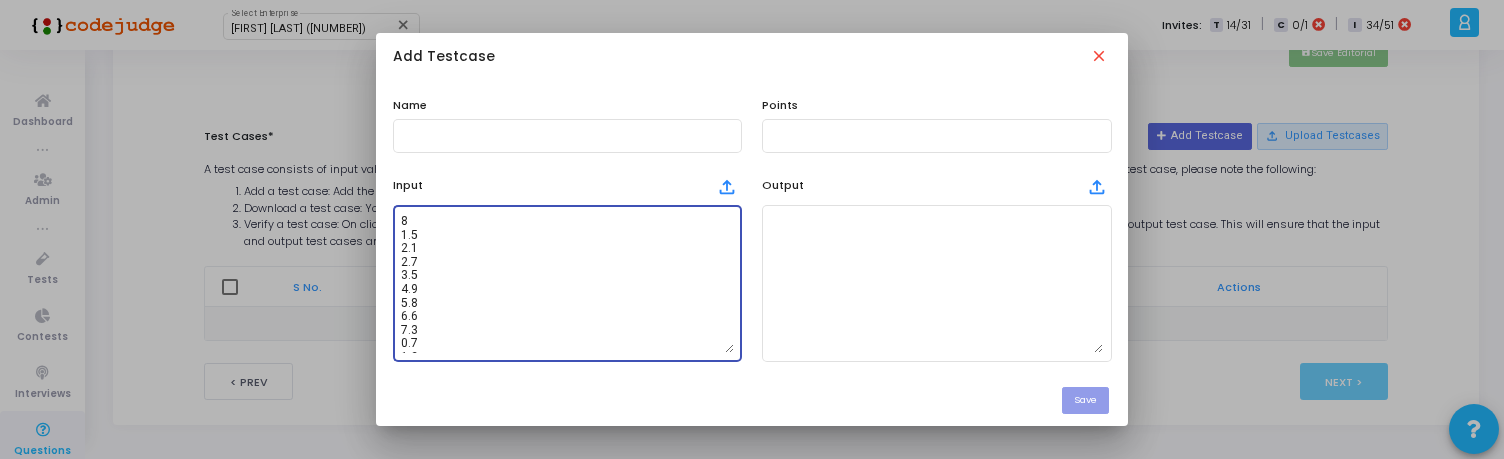 scroll, scrollTop: 12, scrollLeft: 0, axis: vertical 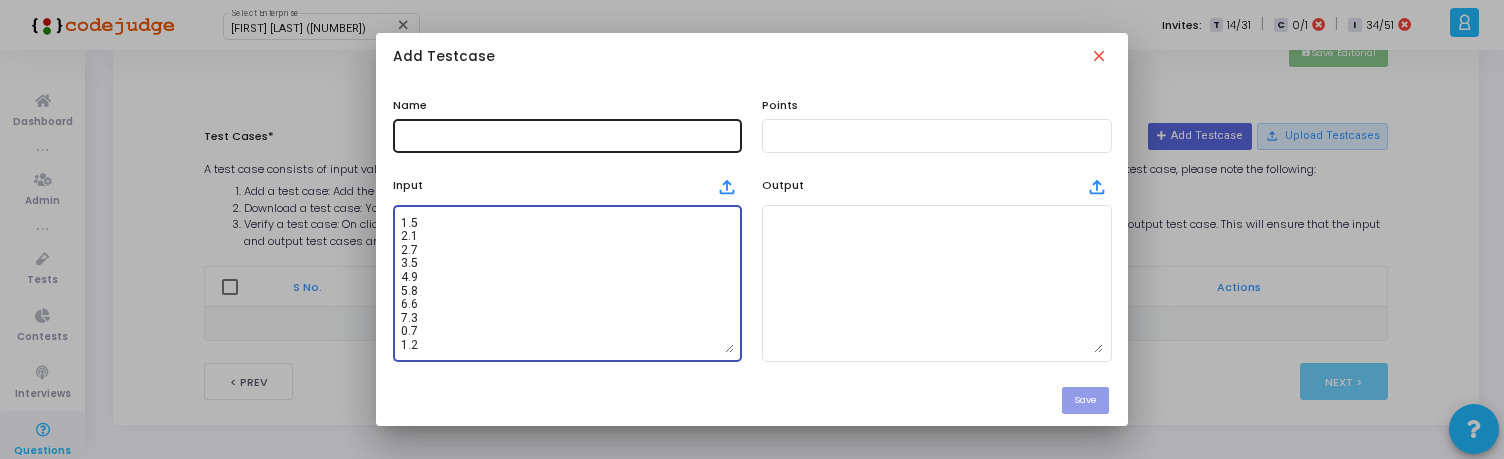 type on "8
1.5
2.1
2.7
3.5
4.9
5.8
6.6
7.3
0.7
1.2" 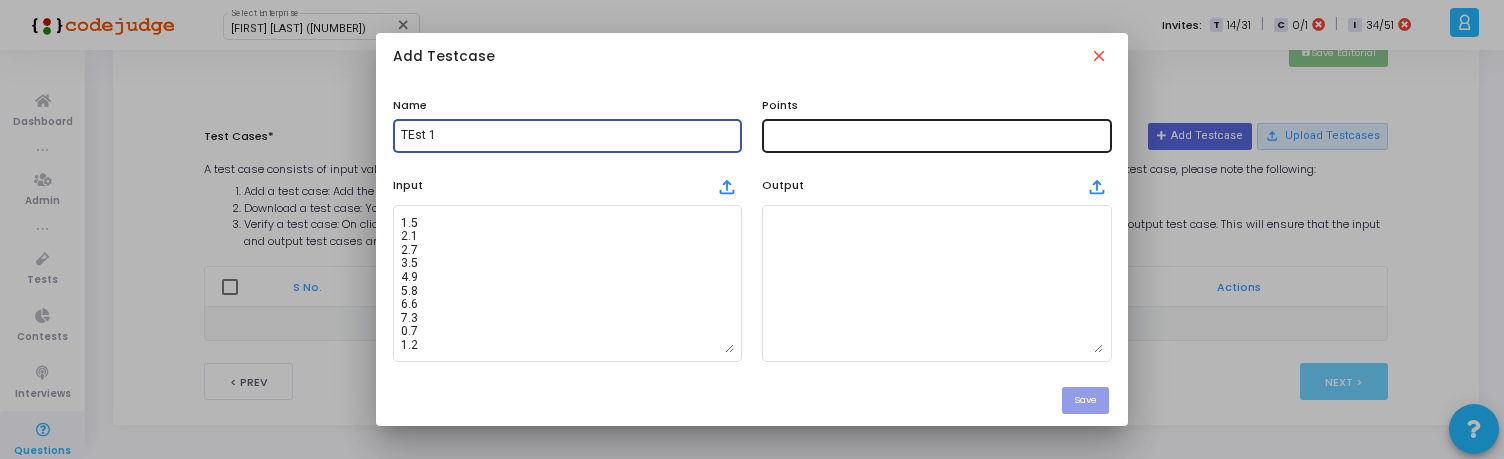 type on "TEst 1" 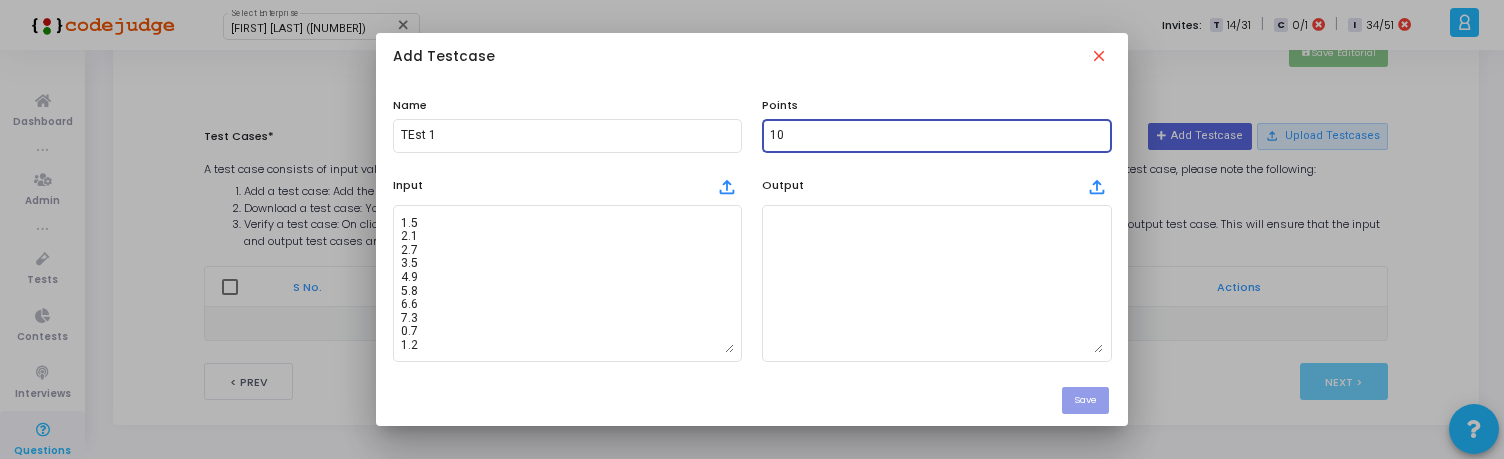type on "10" 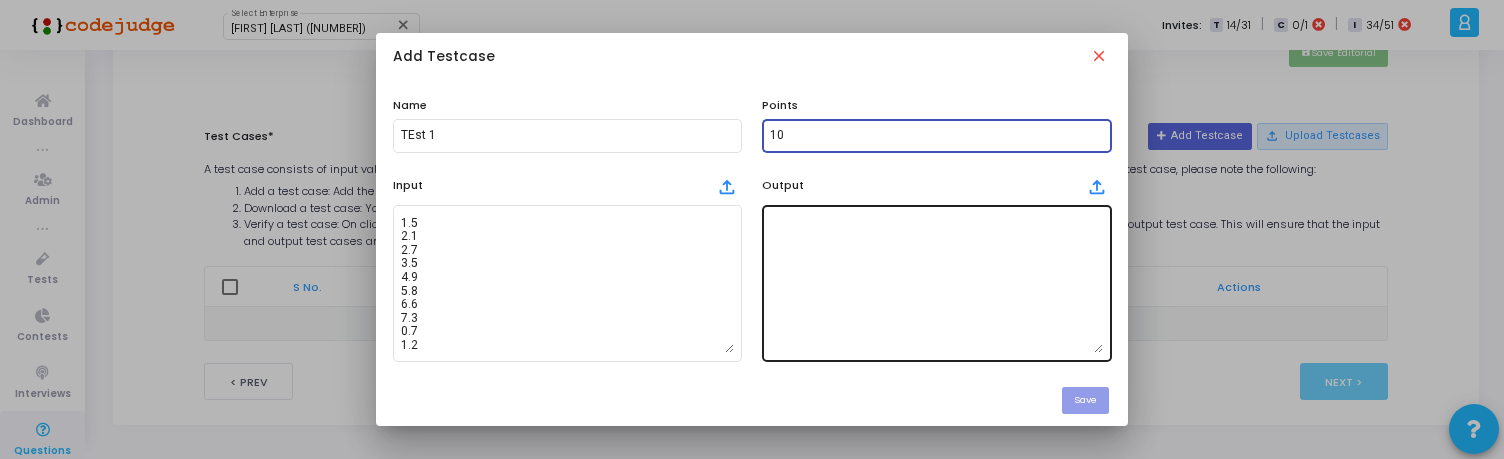 click at bounding box center [936, 283] 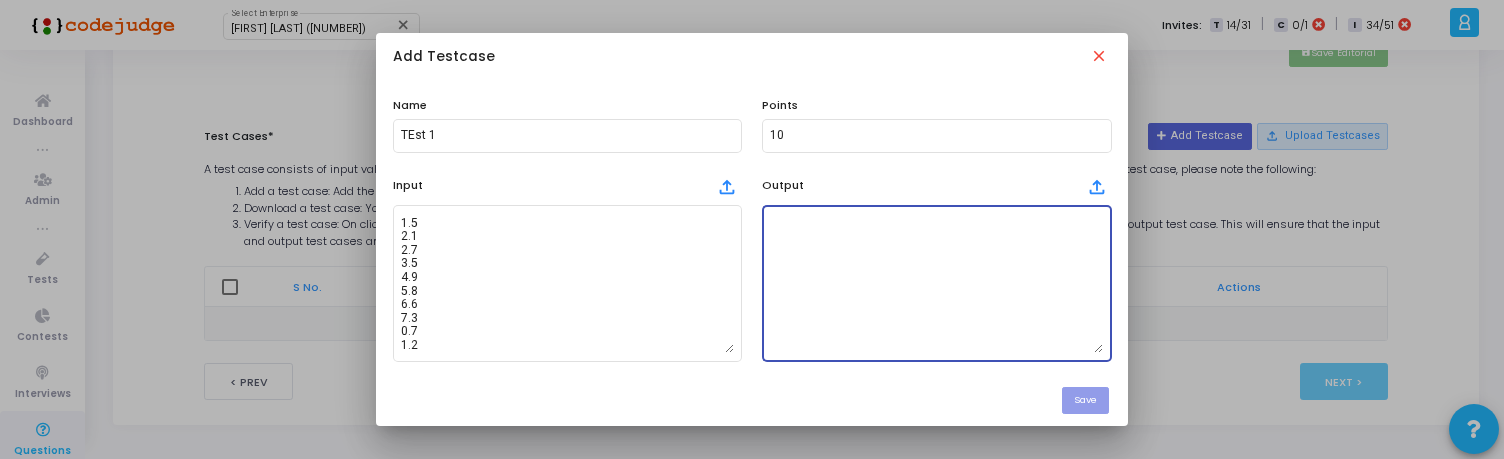 paste on "Kernel Density Estimation: 46.1" 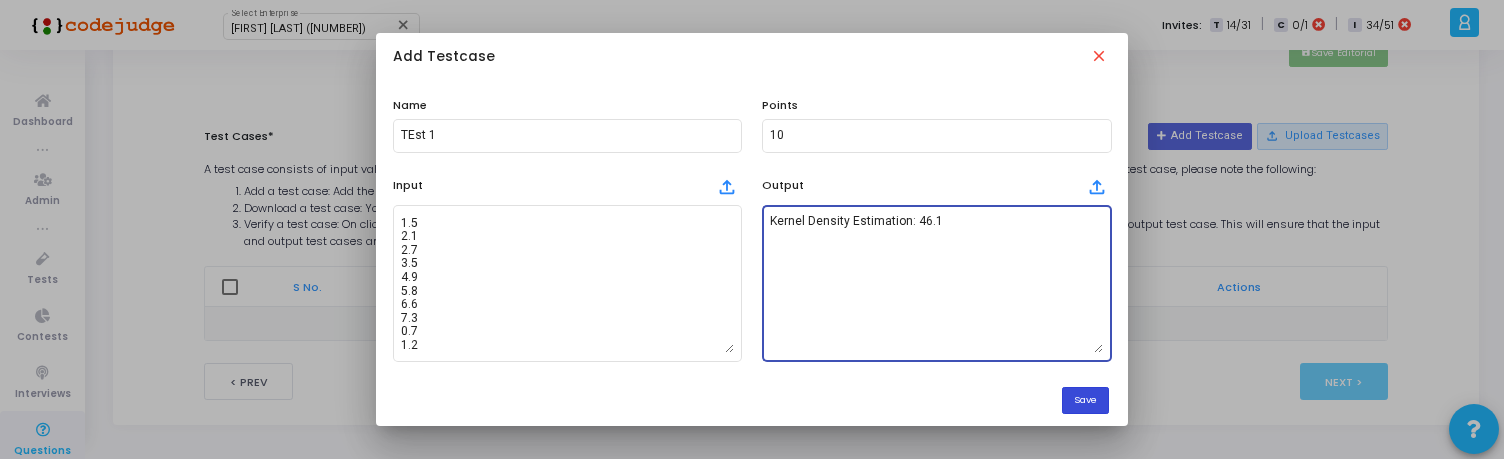type on "Kernel Density Estimation: 46.1" 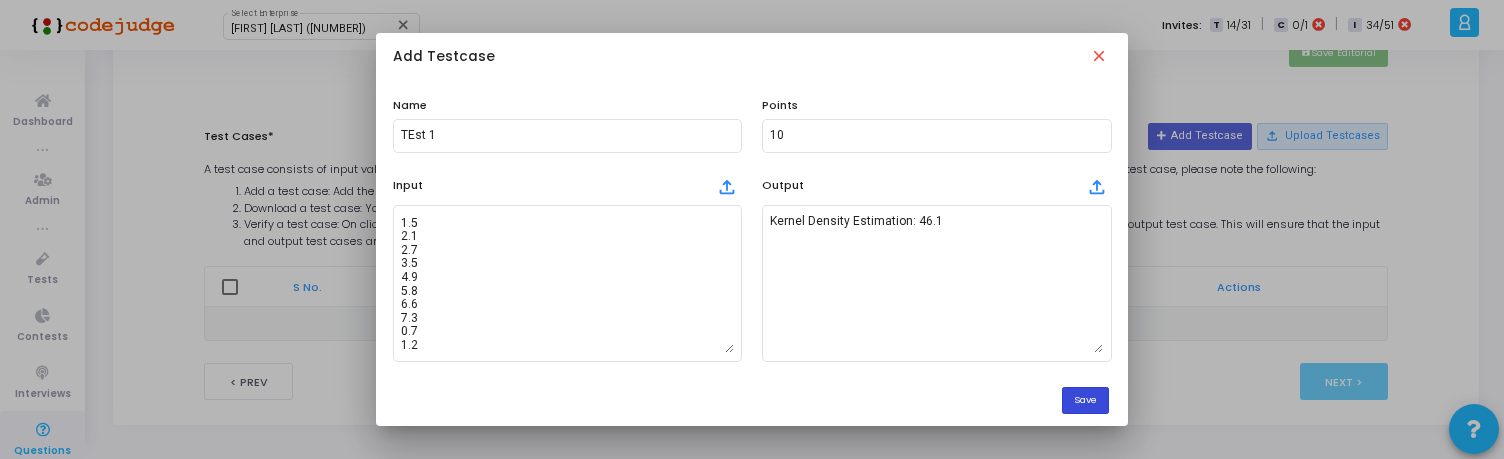 click on "Save" at bounding box center [1085, 400] 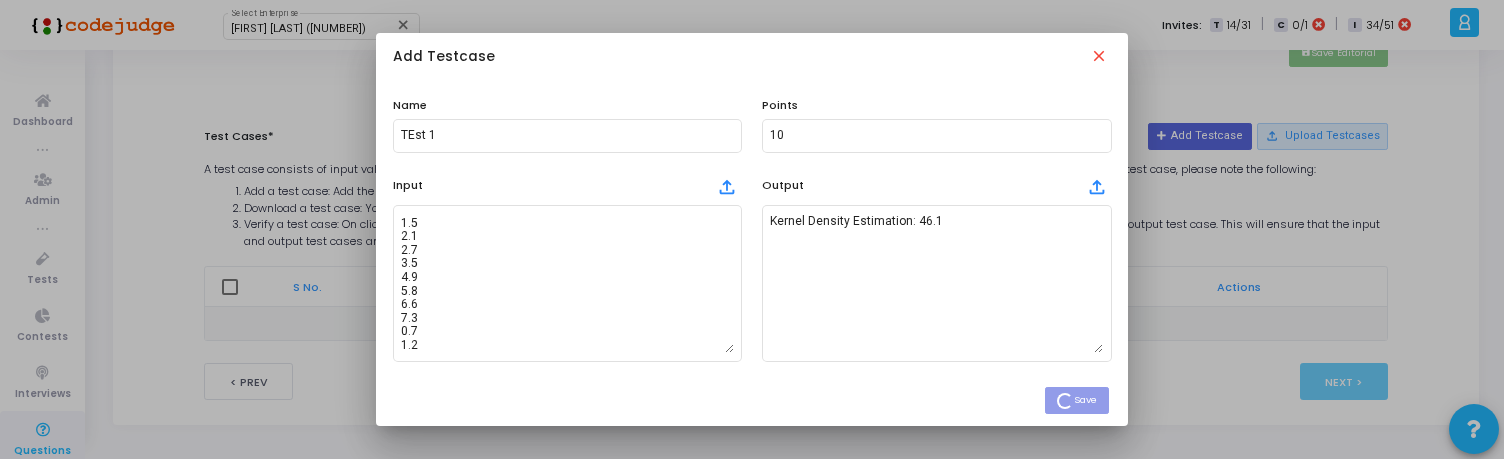 type 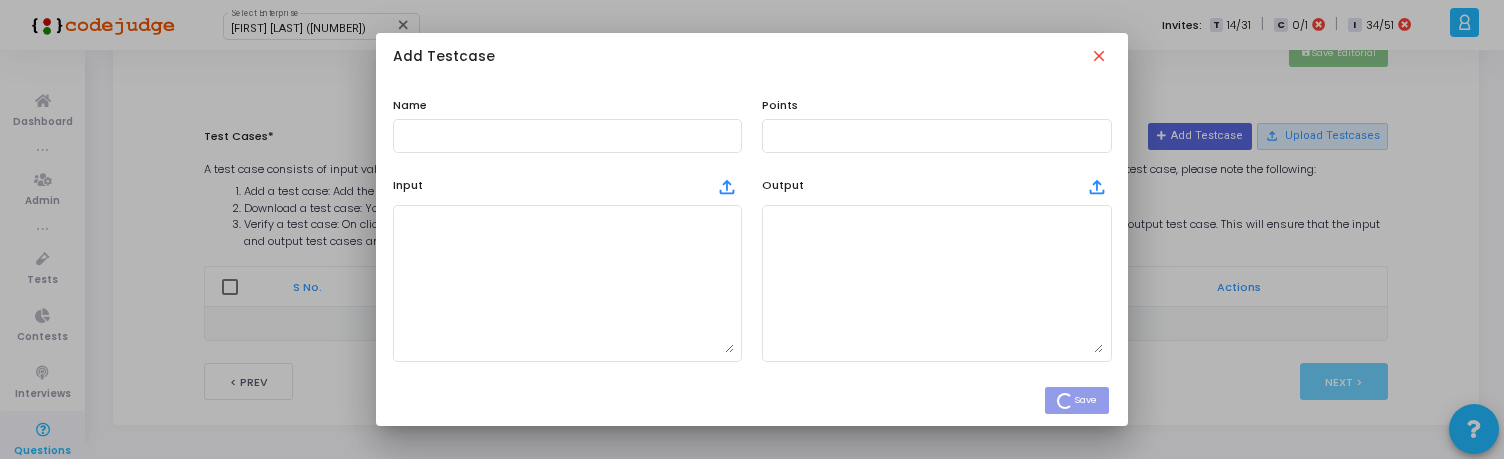 scroll, scrollTop: 0, scrollLeft: 0, axis: both 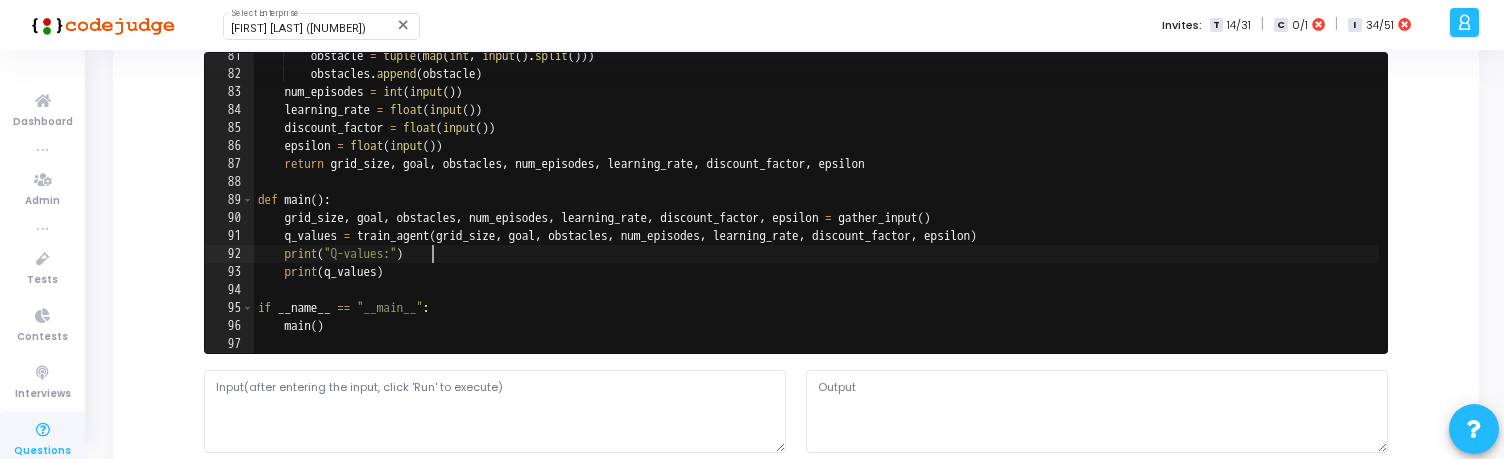 click on "obstacle   =   tuple ( map ( int ,   input ( ) . split ( )))           obstacles . append ( obstacle )      num_episodes   =   int ( input ( ))      learning_rate   =   float ( input ( ))      discount_factor   =   float ( input ( ))      epsilon   =   float ( input ( ))      return   grid_size ,   goal ,   obstacles ,   num_episodes ,   learning_rate ,   discount_factor ,   epsilon def   main ( ) :      grid_size ,   goal ,   obstacles ,   num_episodes ,   learning_rate ,   discount_factor ,   epsilon   =   gather_input ( )      q_values   =   train_agent ( grid_size ,   goal ,   obstacles ,   num_episodes ,   learning_rate ,   discount_factor ,   epsilon )      print ( "Q-values:" )      print ( q_values ) if   __name__   ==   "__main__" :      main ( )" at bounding box center [817, 215] 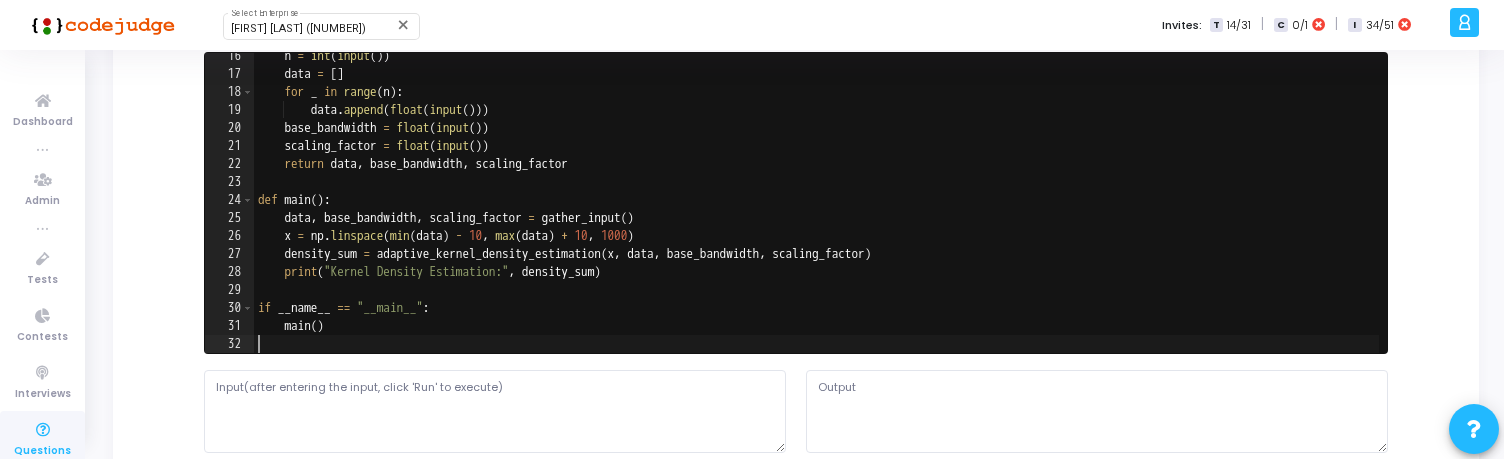 scroll, scrollTop: 276, scrollLeft: 0, axis: vertical 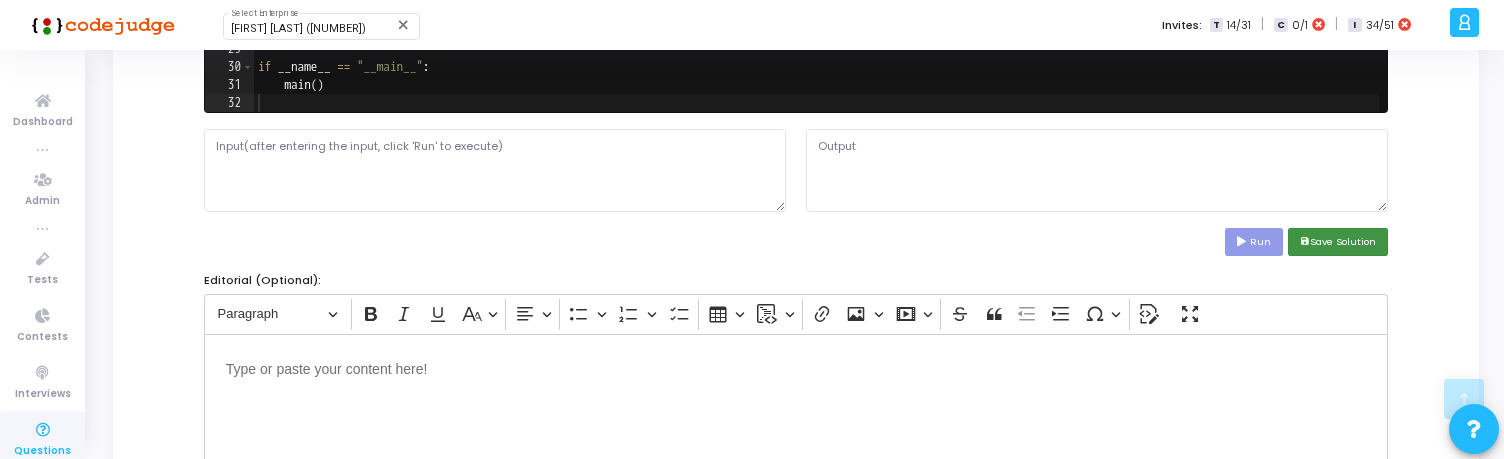 click on "save  Save Solution" at bounding box center [1338, 241] 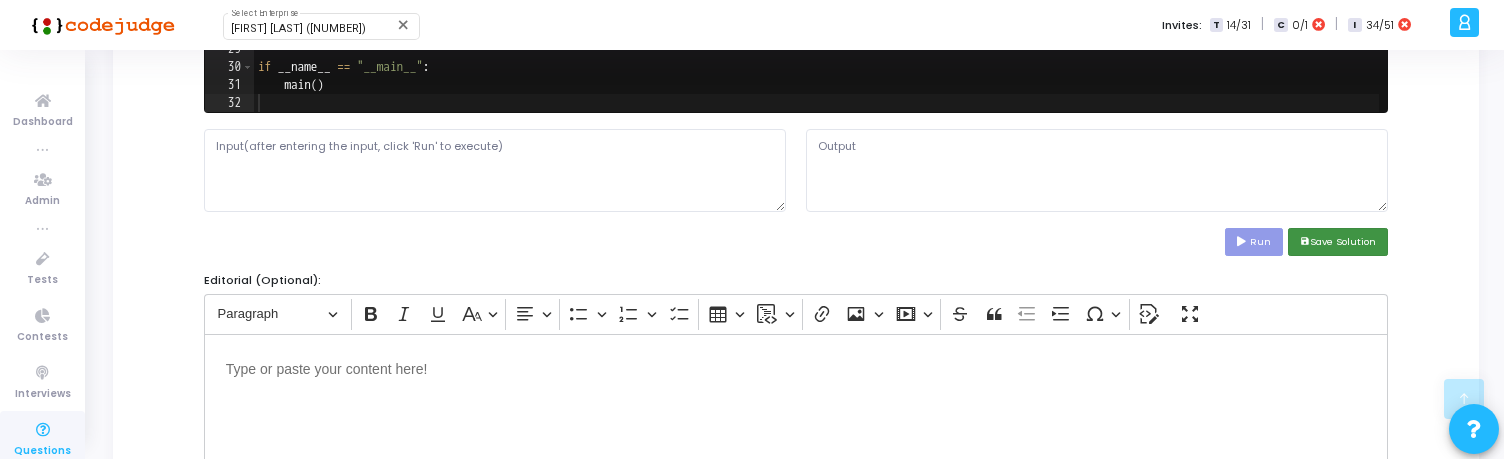 click on "save  Save Solution" at bounding box center [1338, 241] 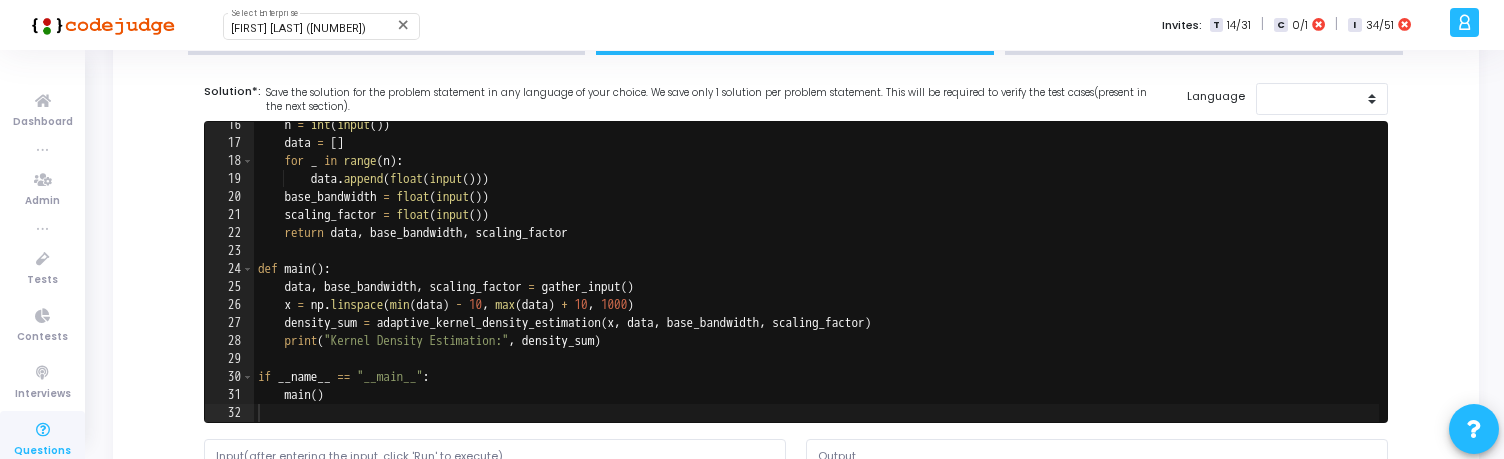 scroll, scrollTop: 139, scrollLeft: 0, axis: vertical 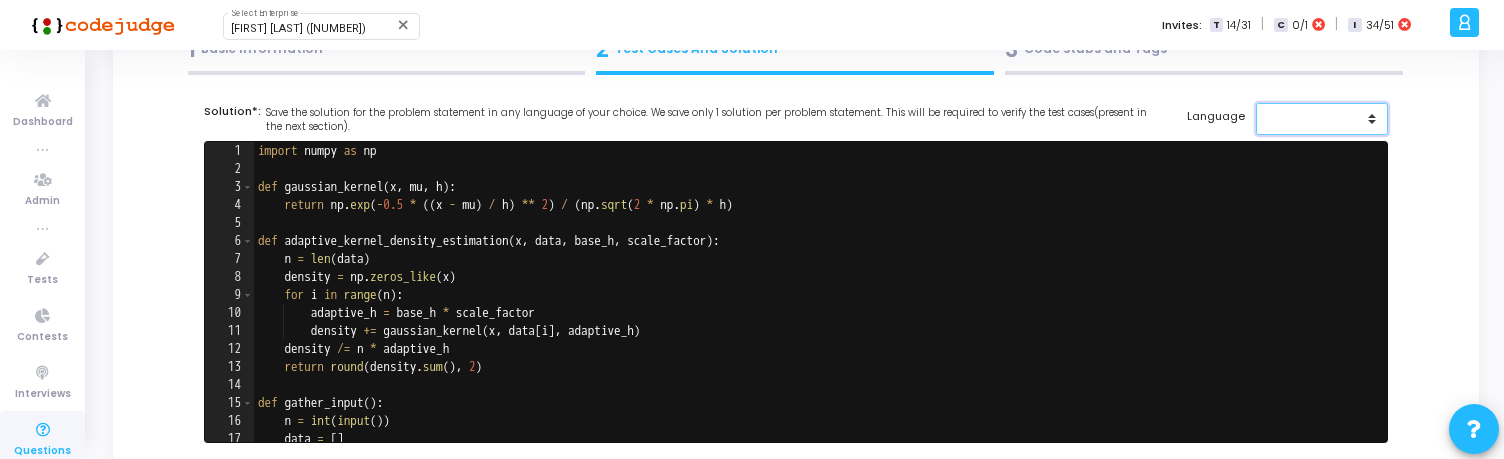 click at bounding box center (1322, 119) 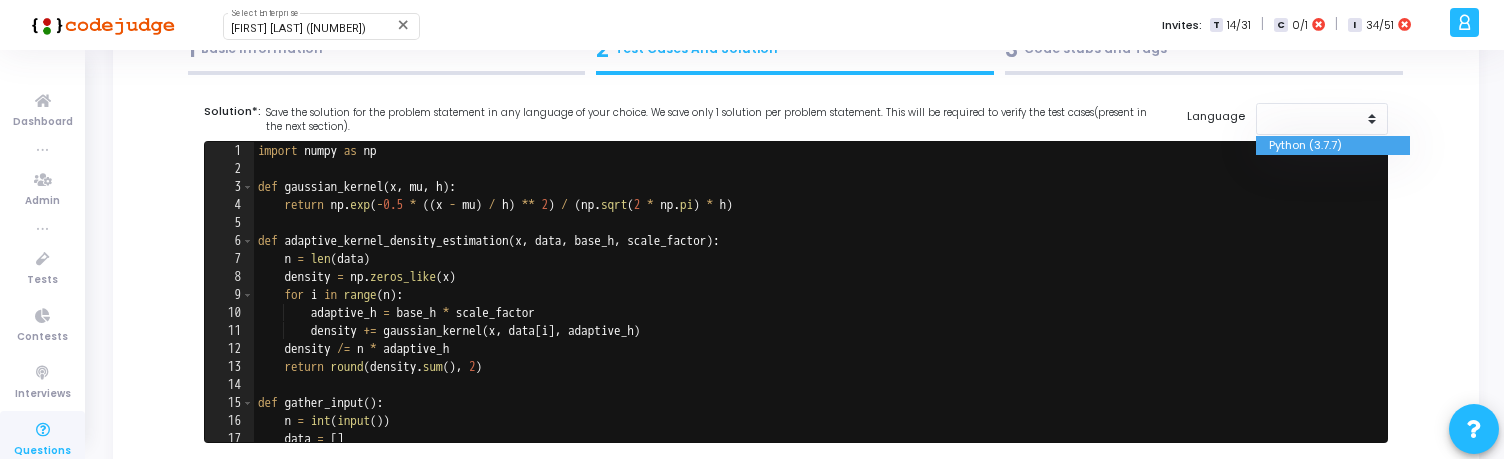 click on "Python (3.7.7)" at bounding box center (1333, 145) 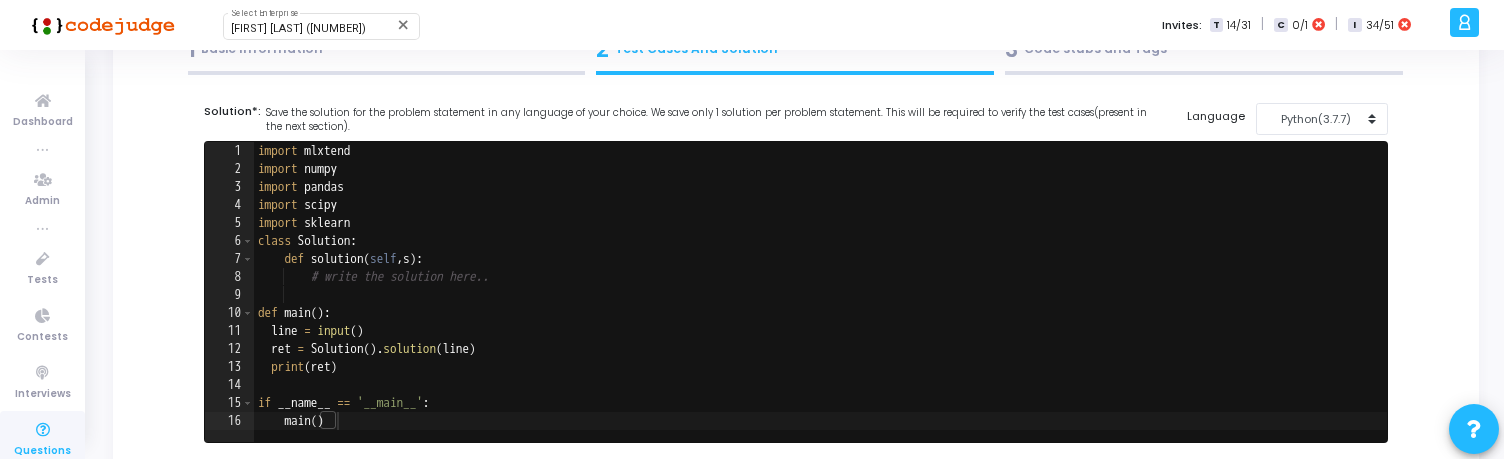 click on "import   mlxtend import   numpy import   pandas import   scipy import   sklearn class   Solution :      def   solution ( self , s ) :           # write the solution here..               def   main ( ) :    line   =   input ( )    ret   =   Solution ( ) . solution ( line )    print ( ret ) if   __name__   ==   '__main__' :      main ( )" at bounding box center [821, 310] 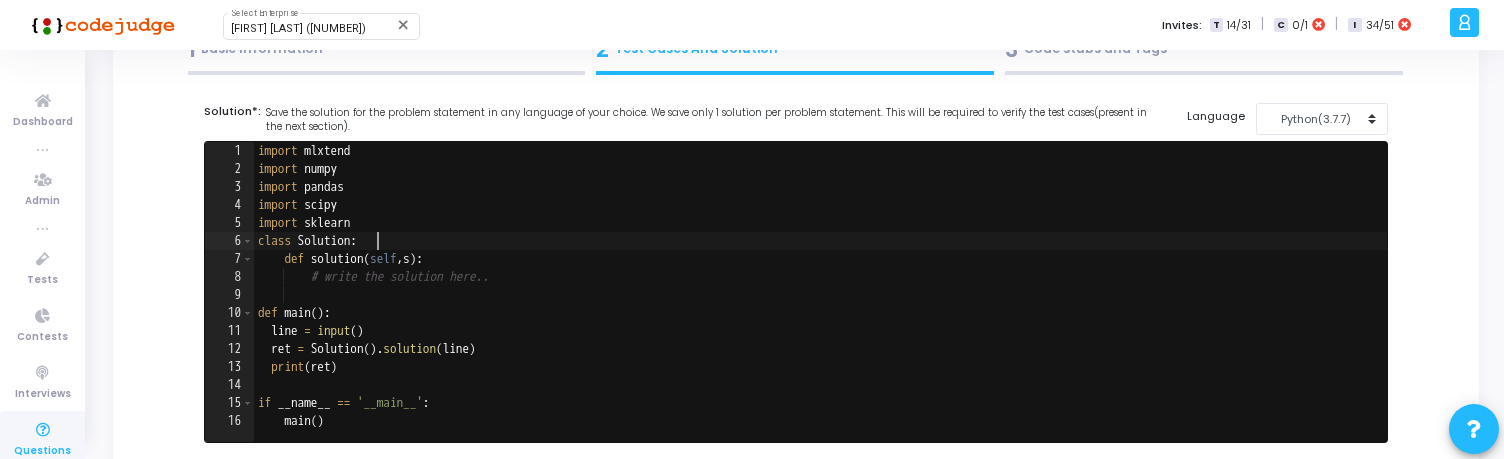 type on "if __name__ == '__main__':
main()" 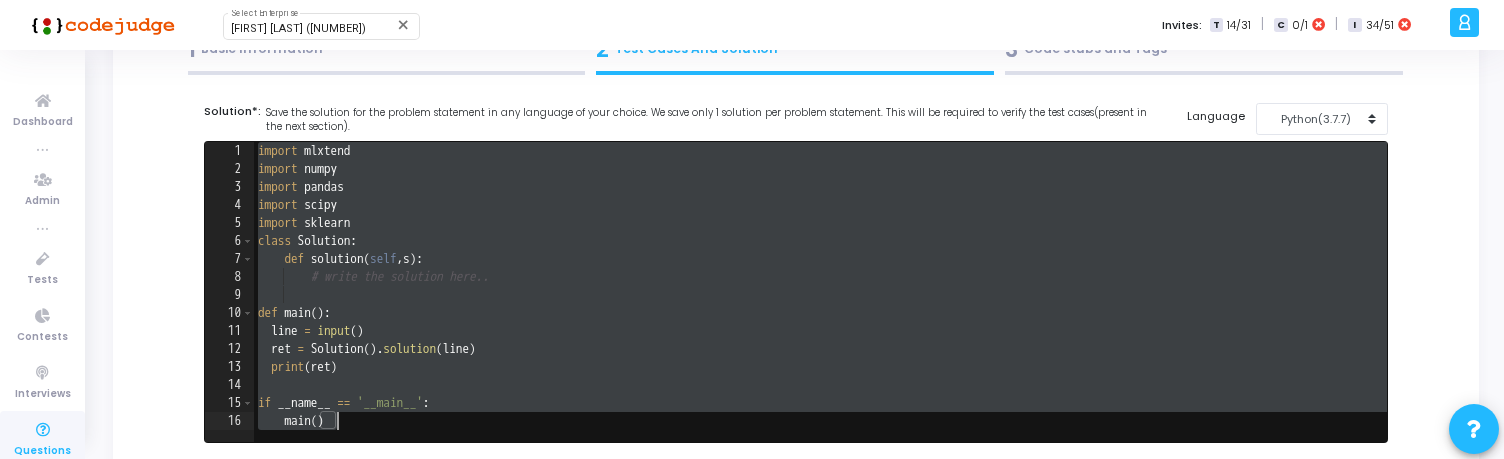 type 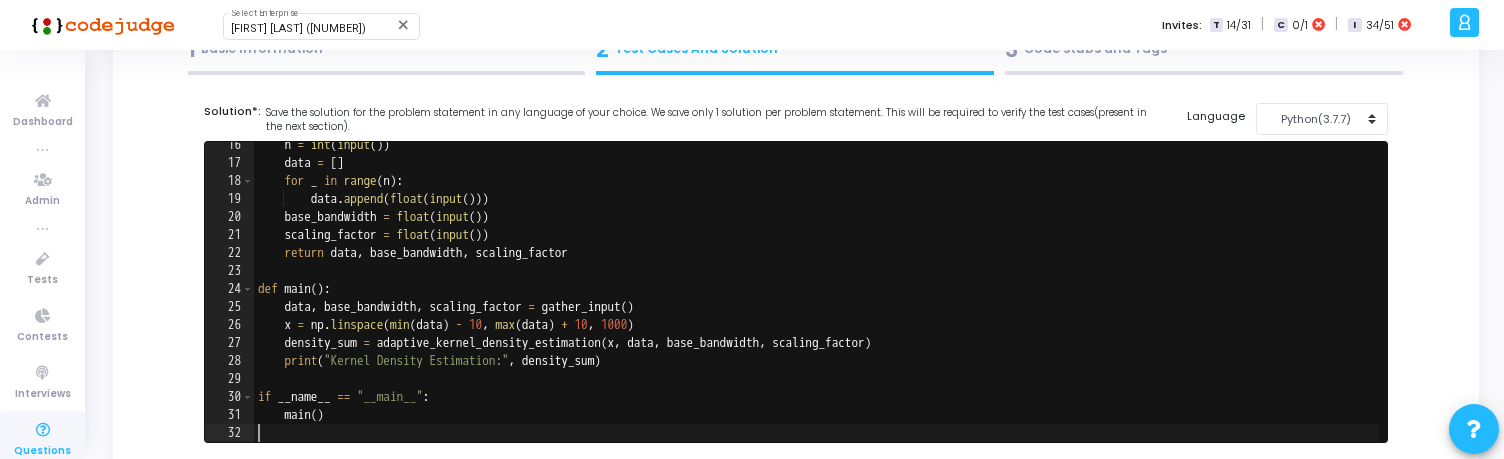 scroll, scrollTop: 276, scrollLeft: 0, axis: vertical 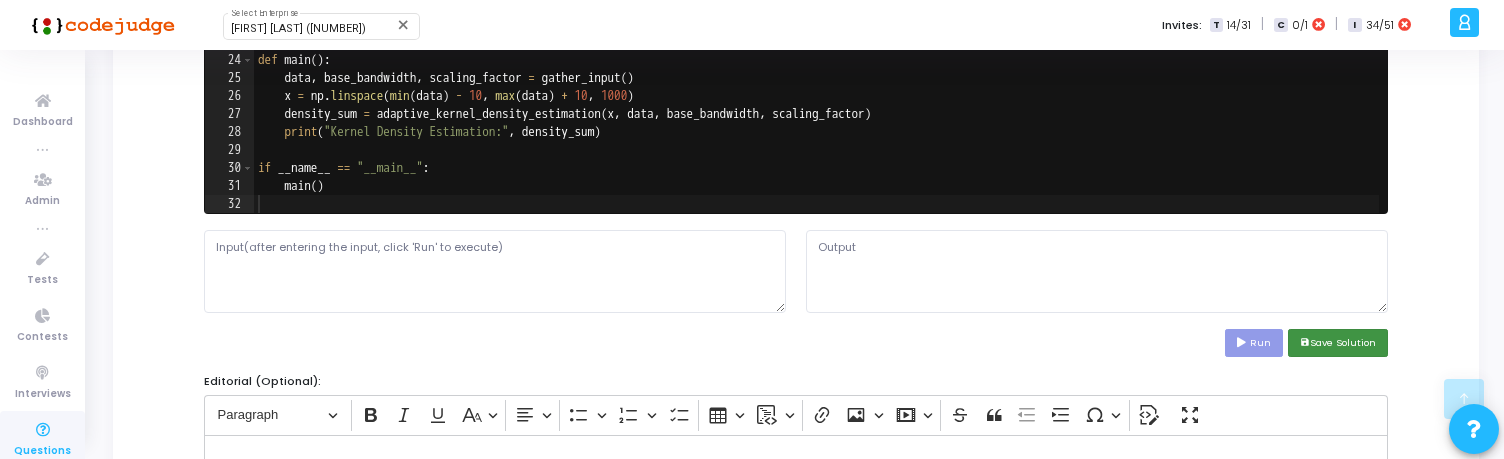 click on "save  Save Solution" at bounding box center (1338, 342) 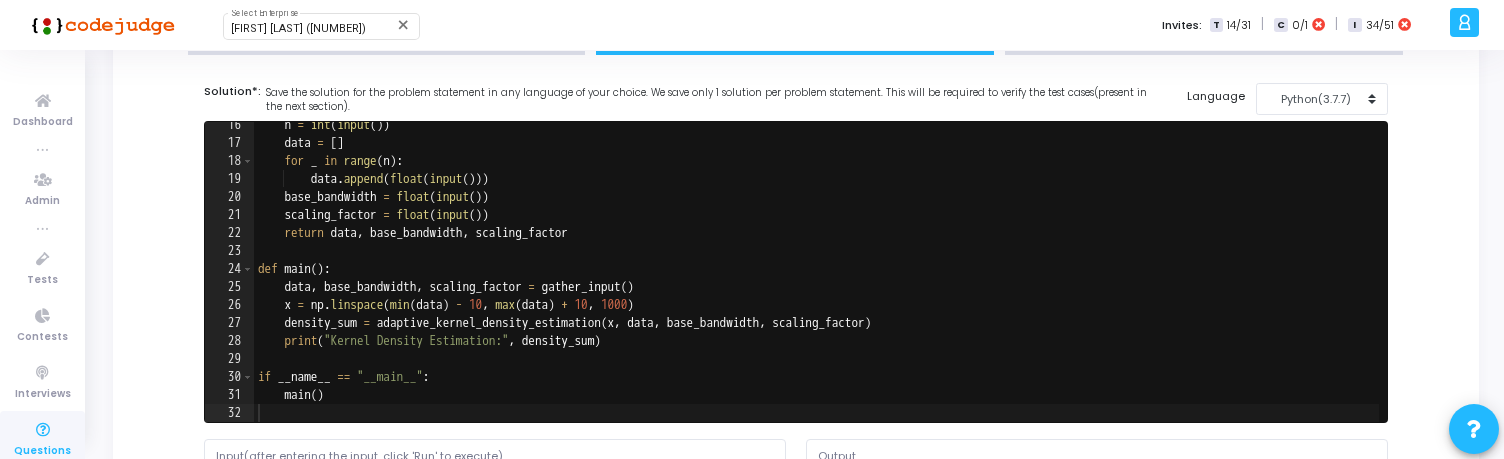 scroll, scrollTop: 0, scrollLeft: 0, axis: both 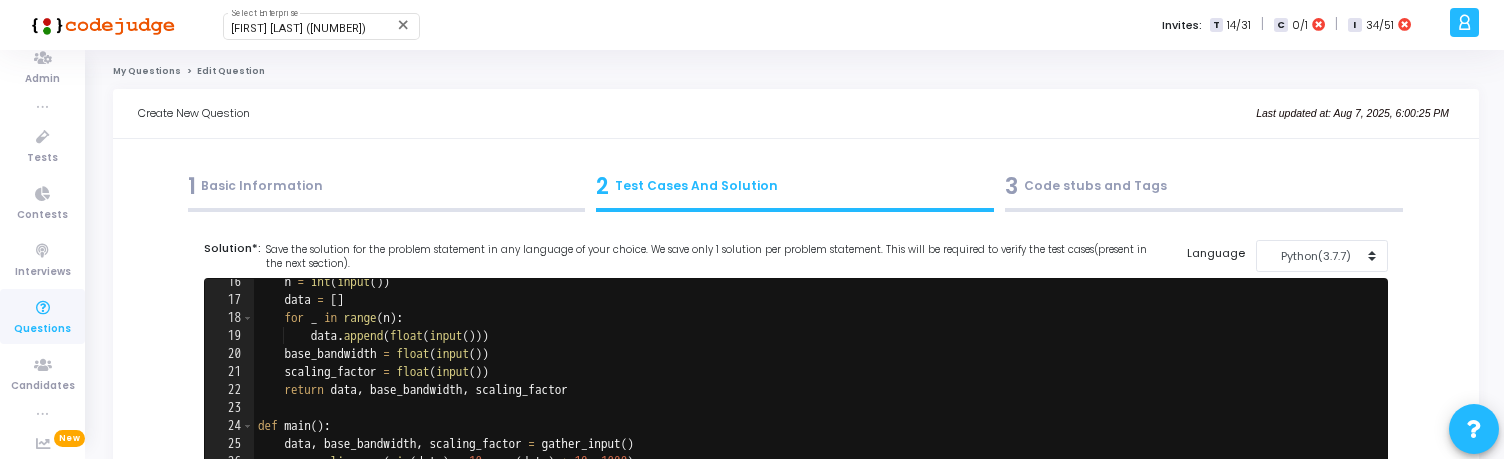 click at bounding box center [43, 308] 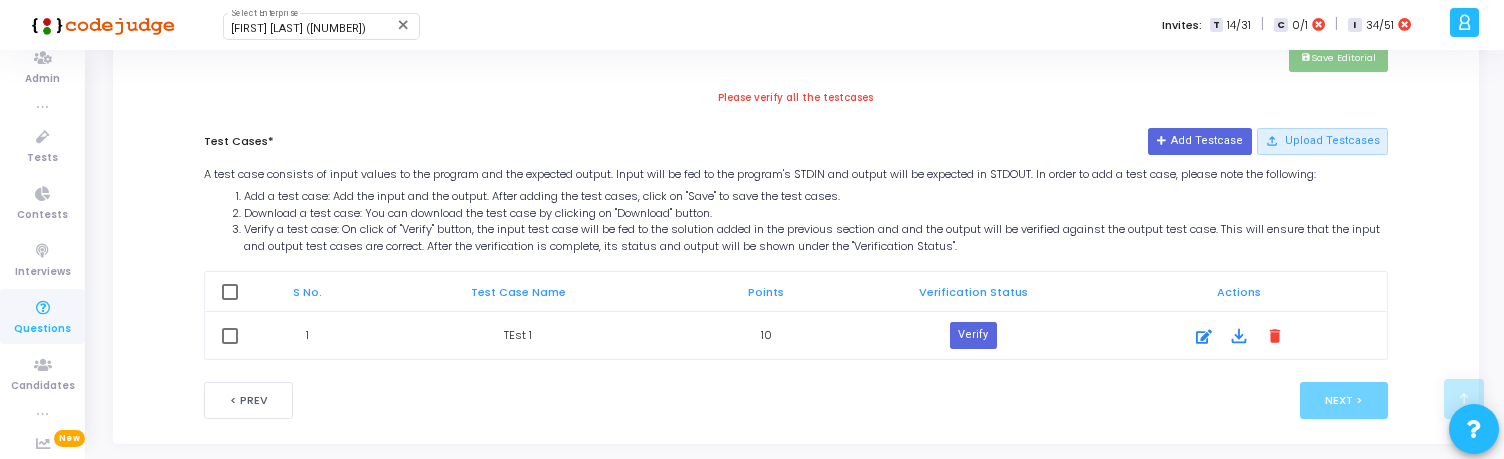 scroll, scrollTop: 1029, scrollLeft: 0, axis: vertical 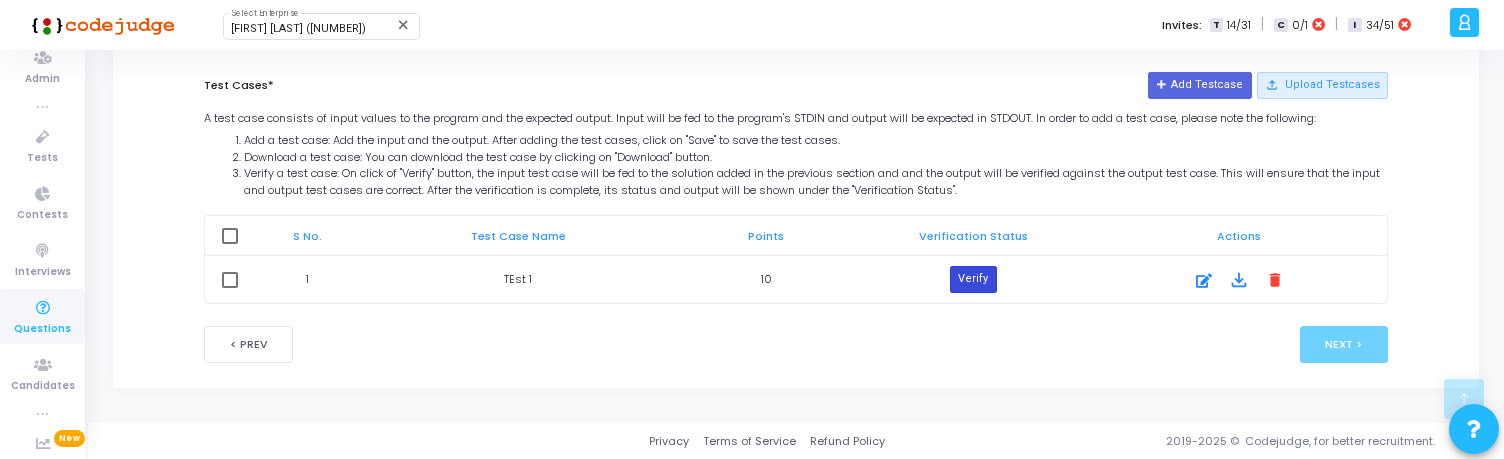 click on "Verify" at bounding box center [973, 279] 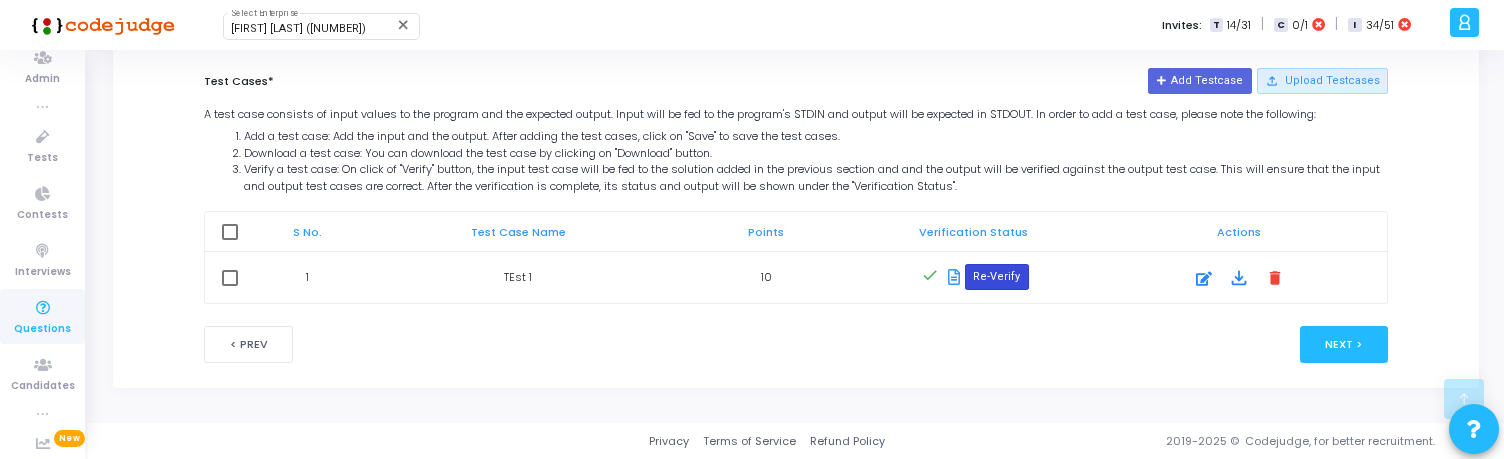 scroll, scrollTop: 1010, scrollLeft: 0, axis: vertical 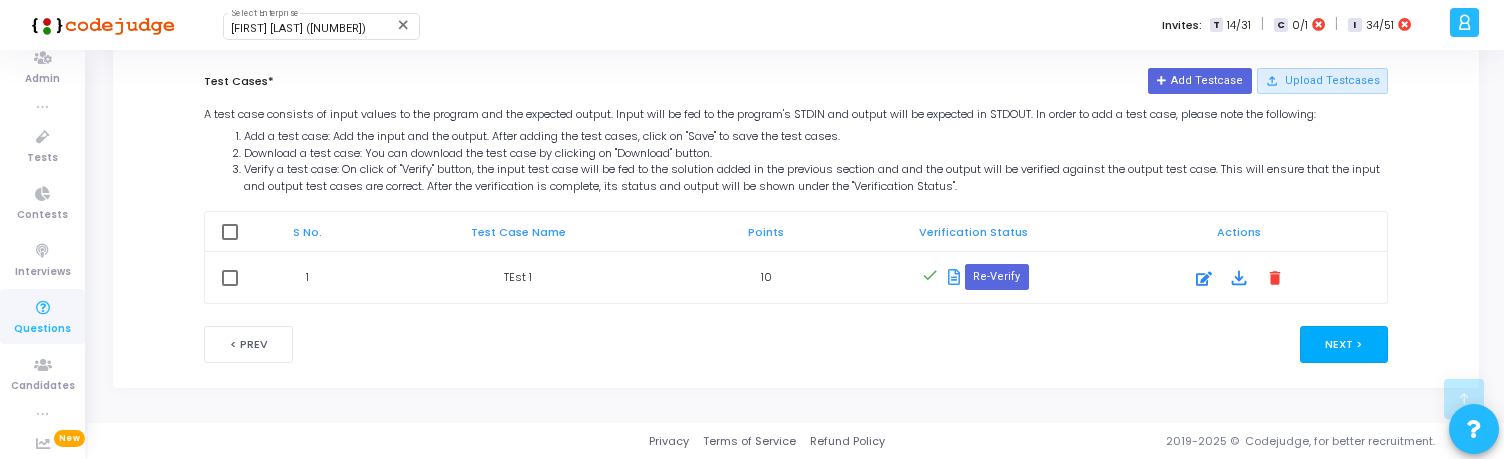 click on "Next >" at bounding box center (1344, 344) 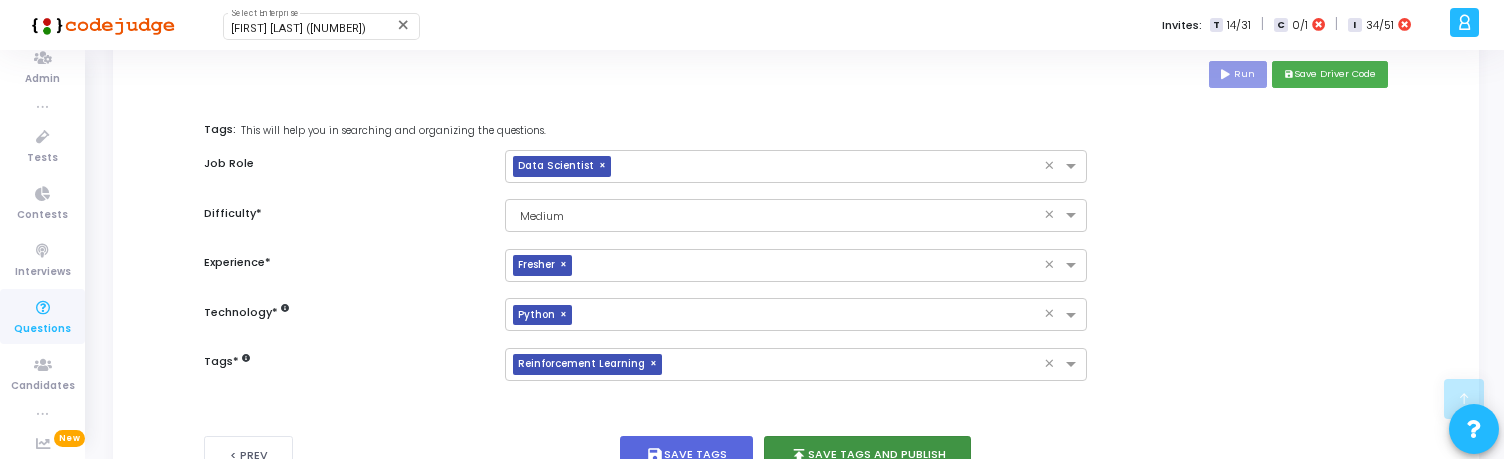 scroll, scrollTop: 823, scrollLeft: 0, axis: vertical 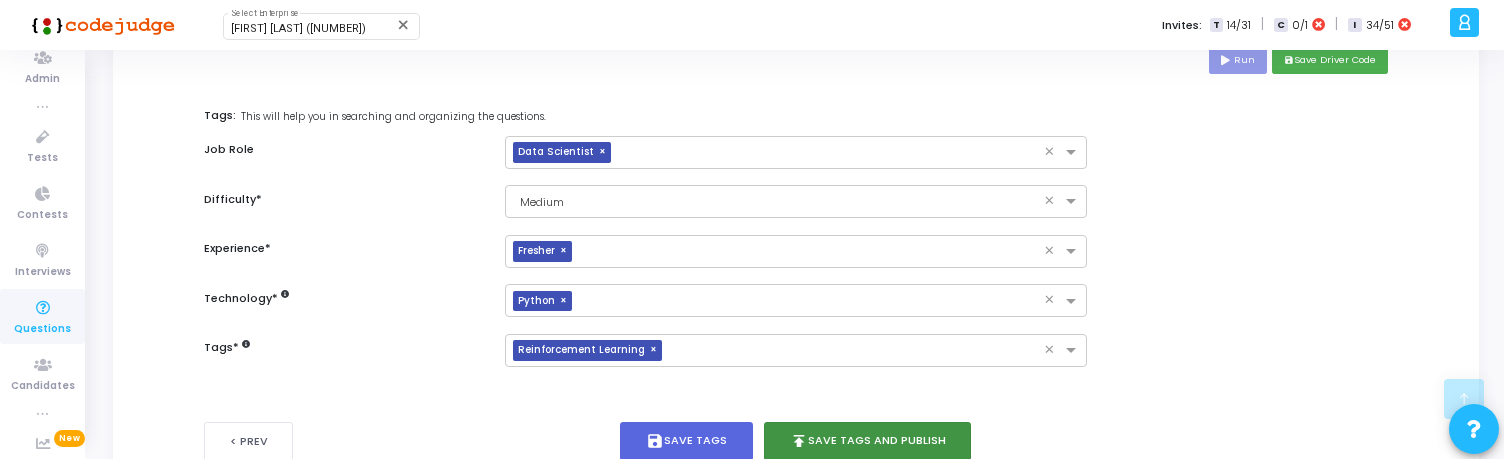 click on "publish  Save Tags and Publish" at bounding box center (868, 441) 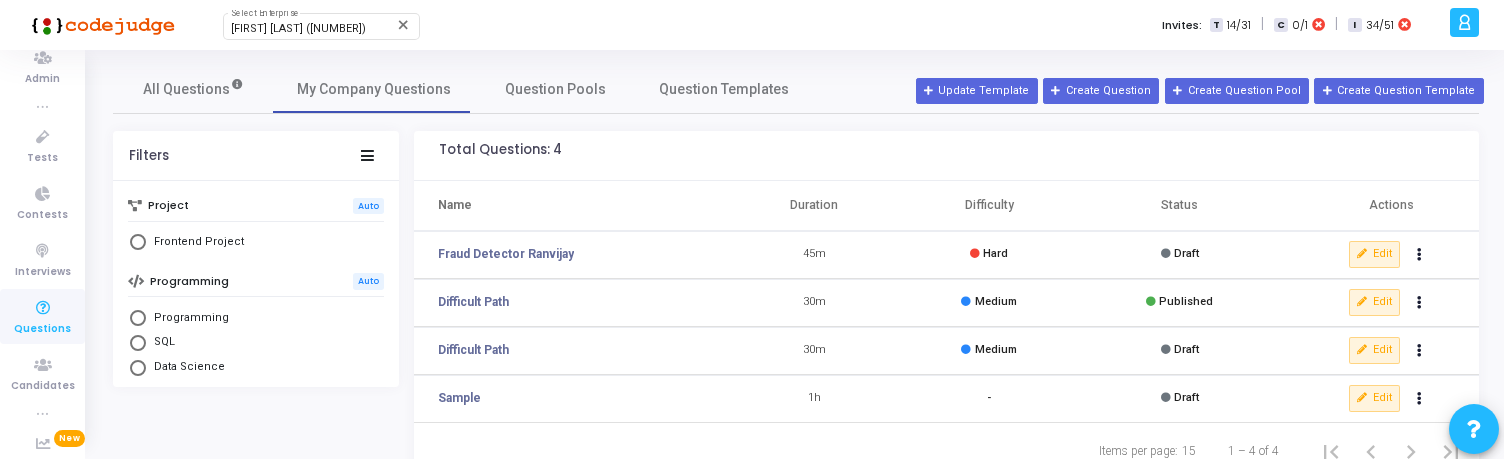 scroll, scrollTop: 71, scrollLeft: 0, axis: vertical 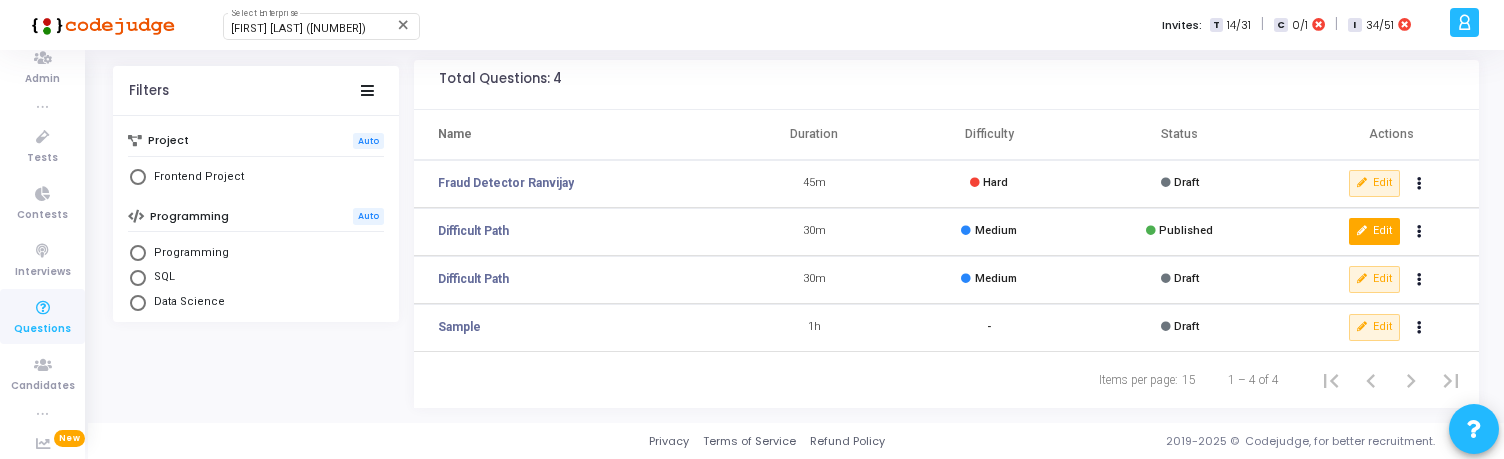 click on "Edit" at bounding box center [1375, 231] 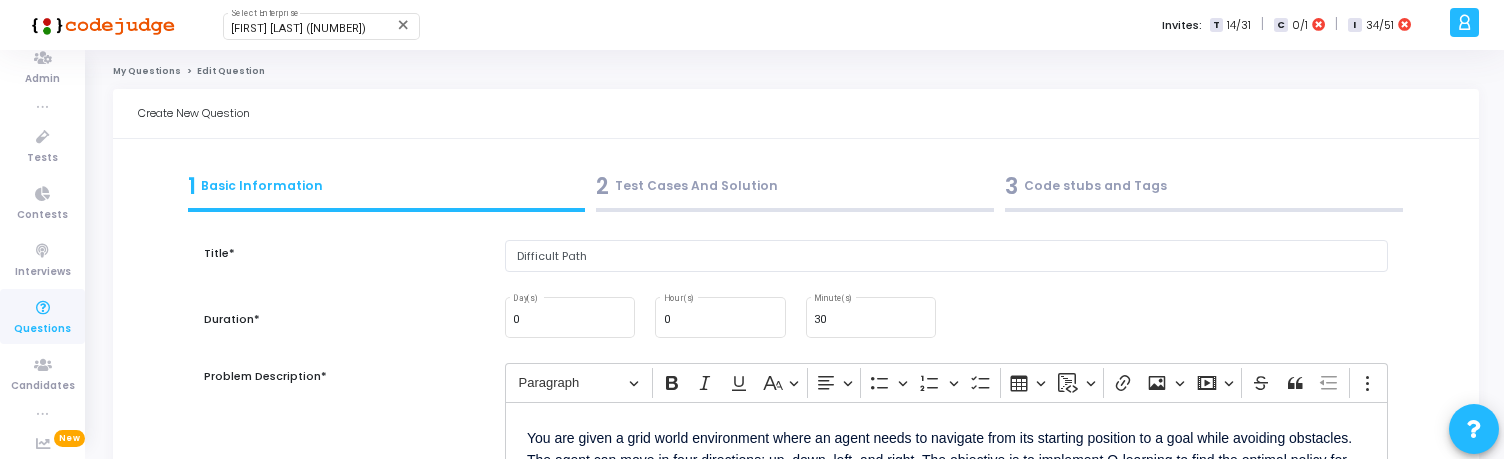 click on "My Questions" 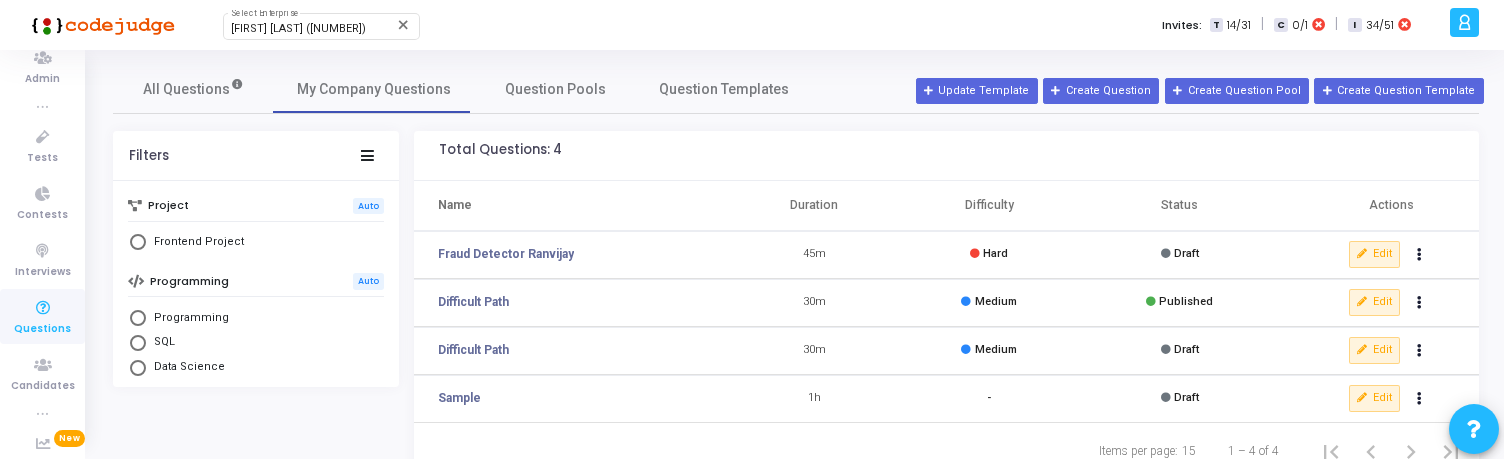 drag, startPoint x: 519, startPoint y: 306, endPoint x: 432, endPoint y: 306, distance: 87 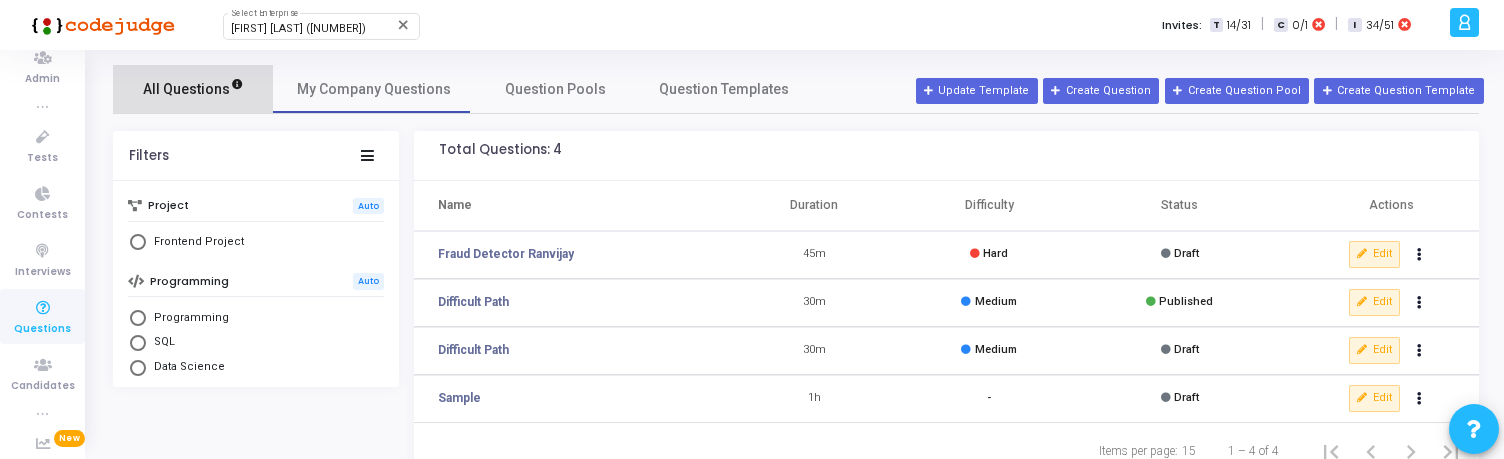 click on "All Questions" at bounding box center (193, 89) 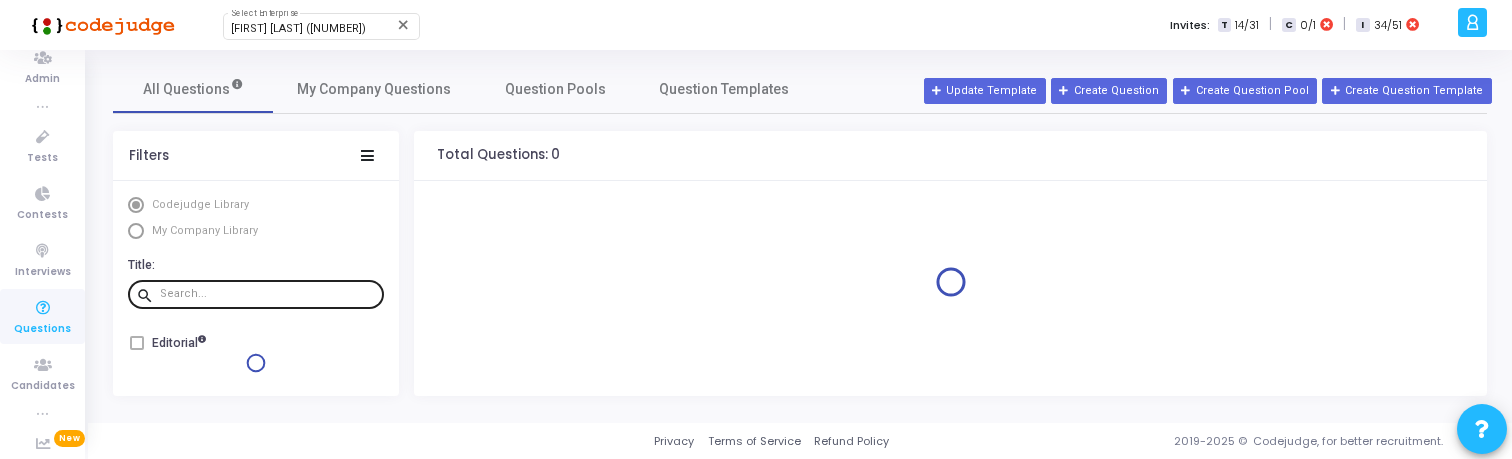 click at bounding box center [268, 294] 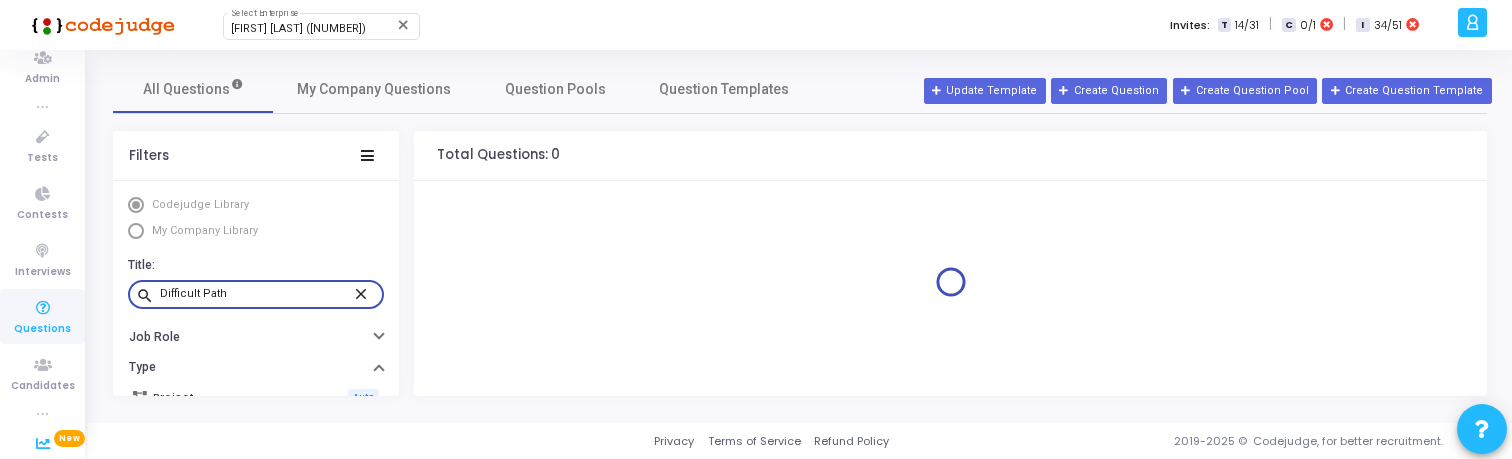 type on "Difficult Path" 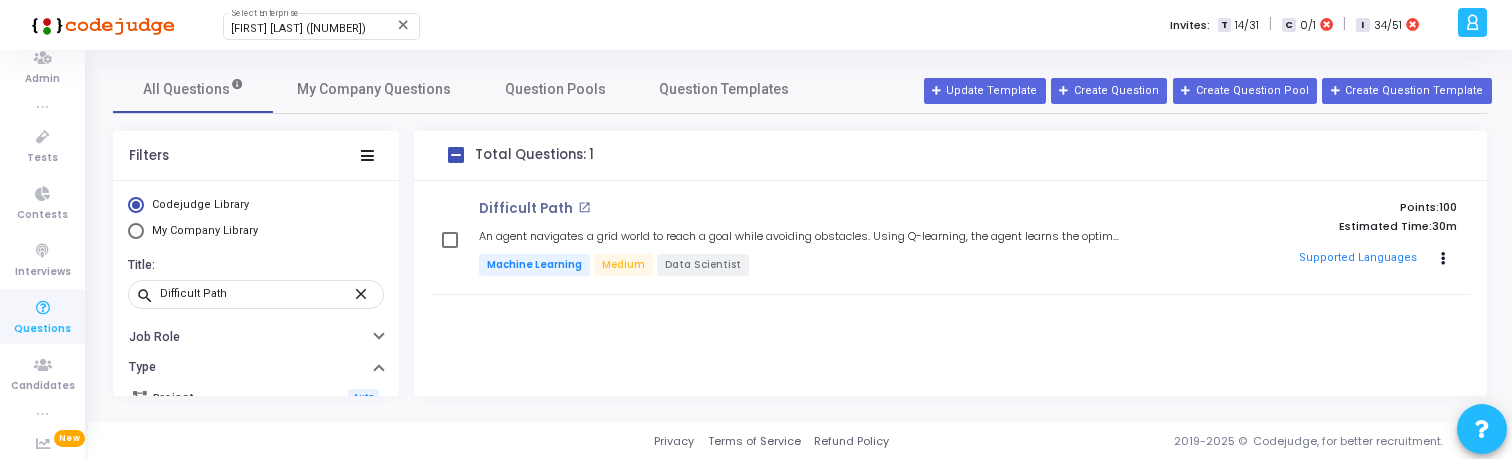 click on "My Company Library" at bounding box center (256, 233) 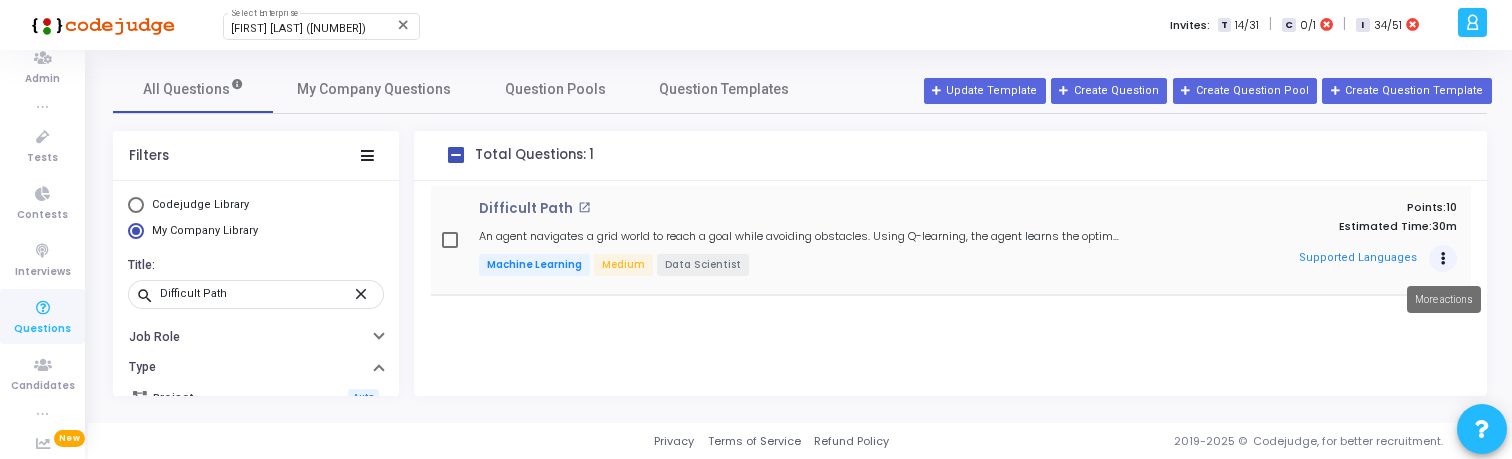 click at bounding box center (1443, 259) 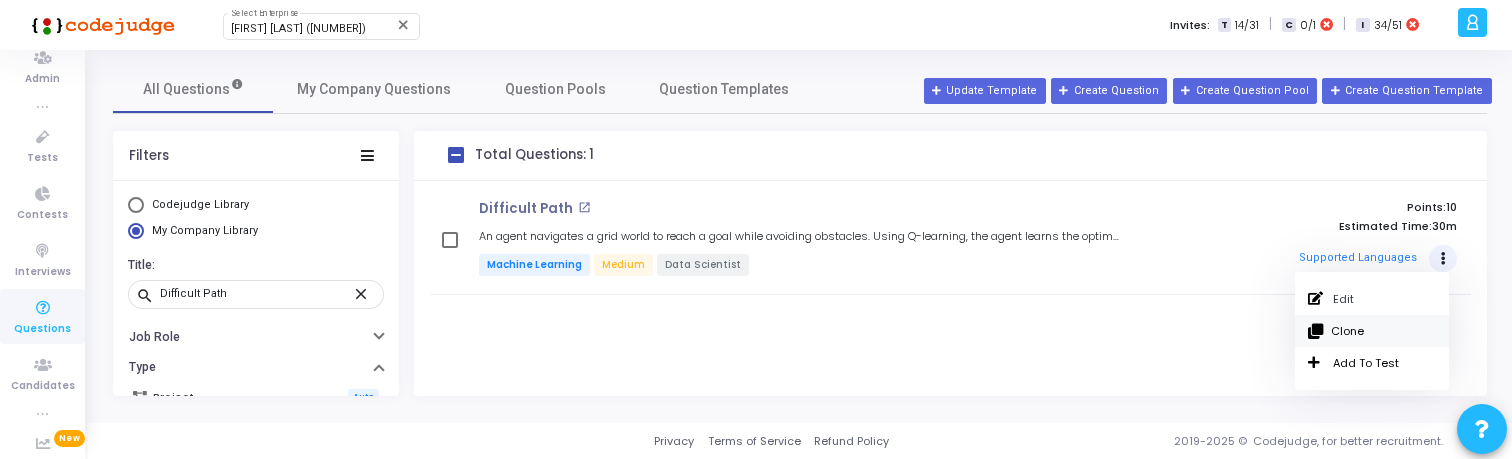 click on "Clone" at bounding box center (1372, 331) 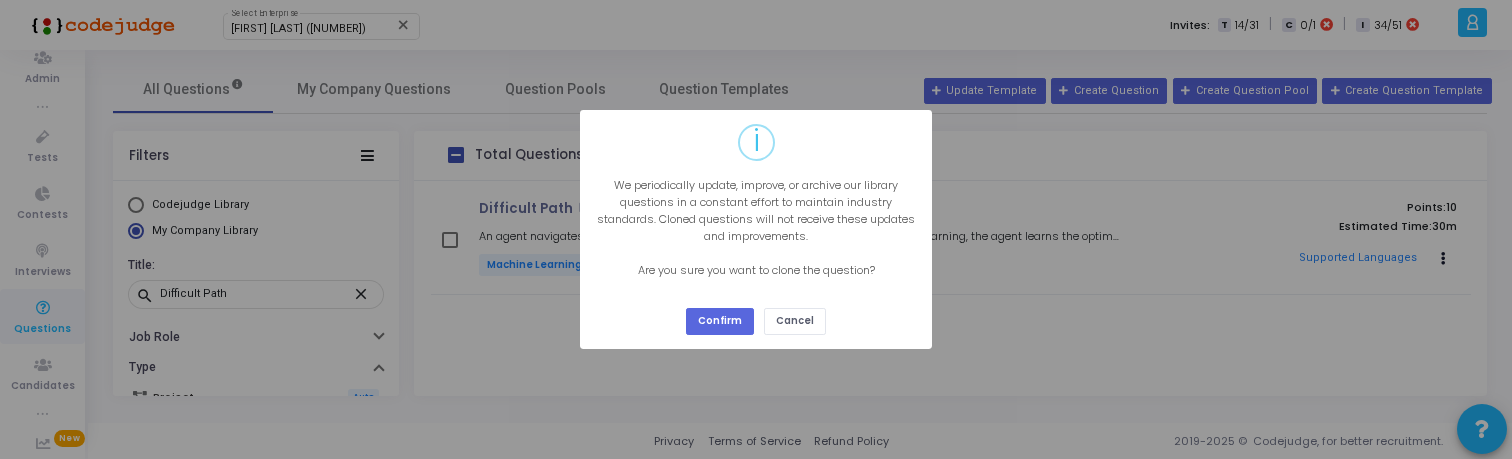 type 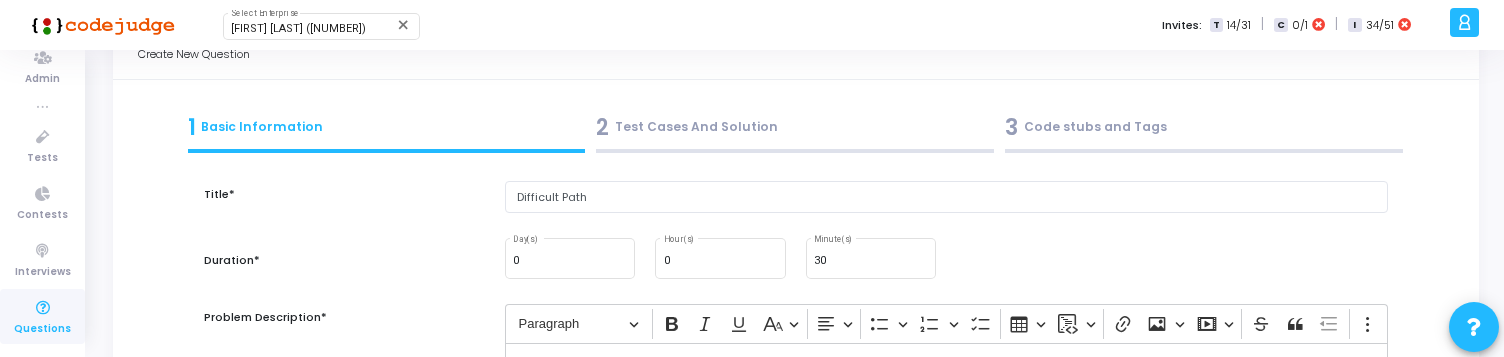 scroll, scrollTop: 70, scrollLeft: 0, axis: vertical 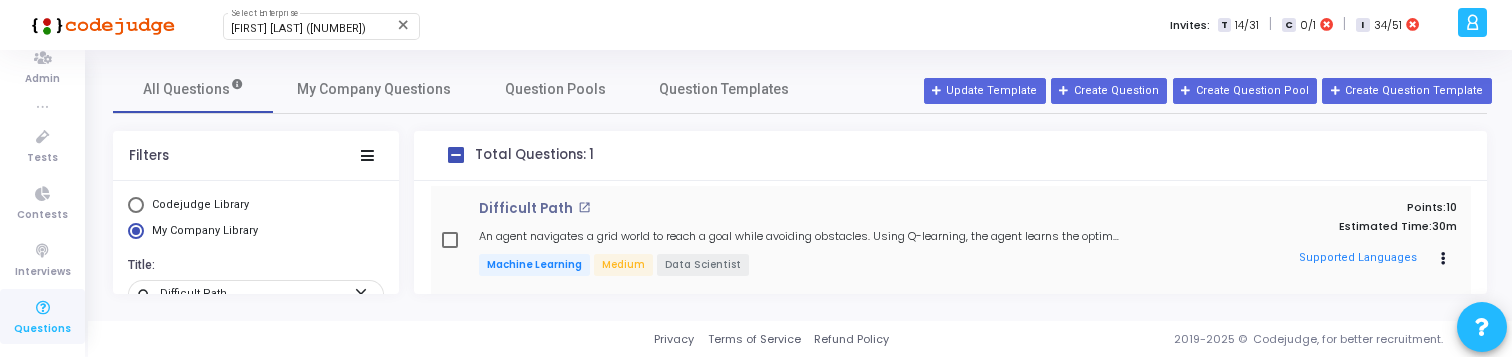click on "Difficult Path open_in_new   An agent navigates a grid world to reach a goal while avoiding obstacles. Using Q-learning, the agent learns the optimal policy for movement (up, down, left, right) to reach the goal safely.   Machine Learning   Medium   Data Scientist   Points:  10  Estimated Time:      30m  Supported Languages   Edit   Clone   Add To Test" at bounding box center [951, 241] 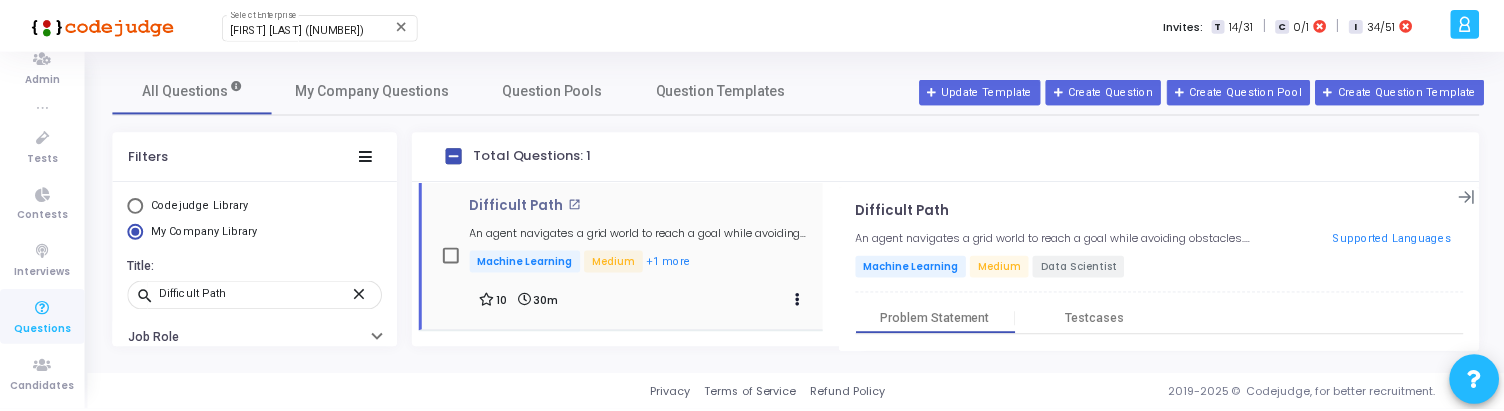 scroll, scrollTop: 0, scrollLeft: 0, axis: both 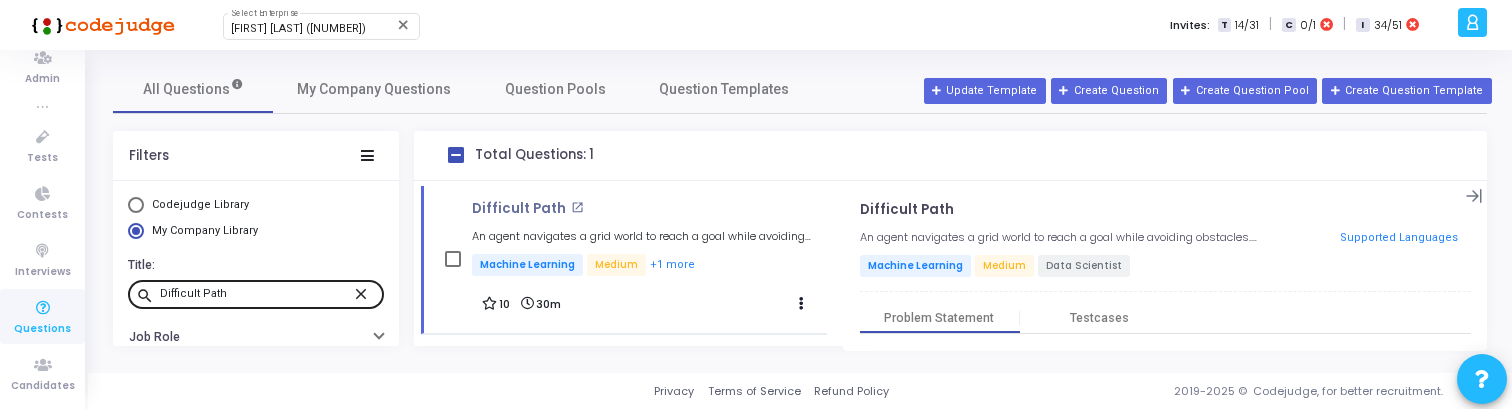 click on "close" at bounding box center (364, 293) 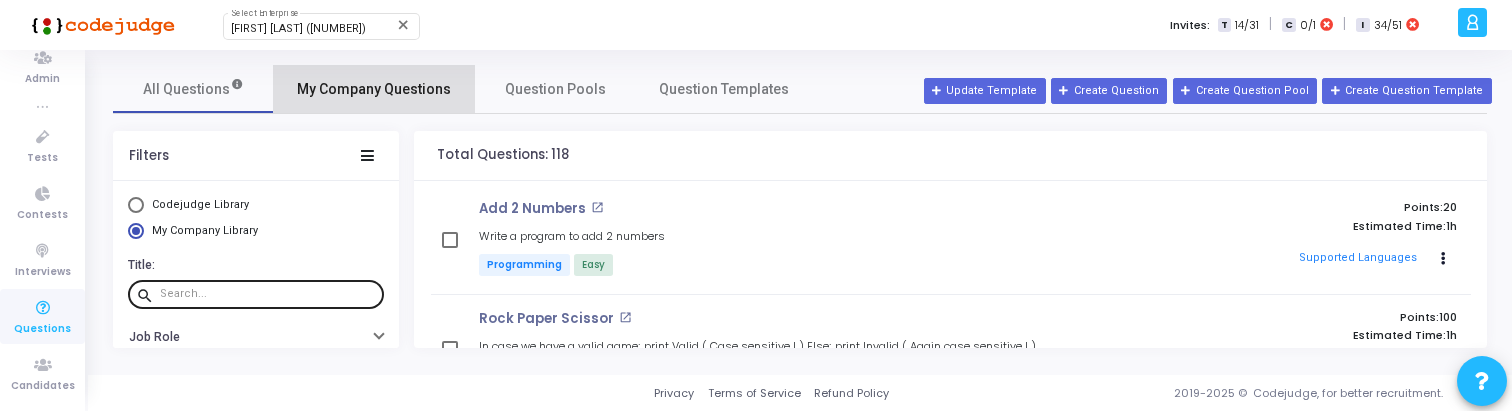 click on "My Company Questions" at bounding box center [374, 89] 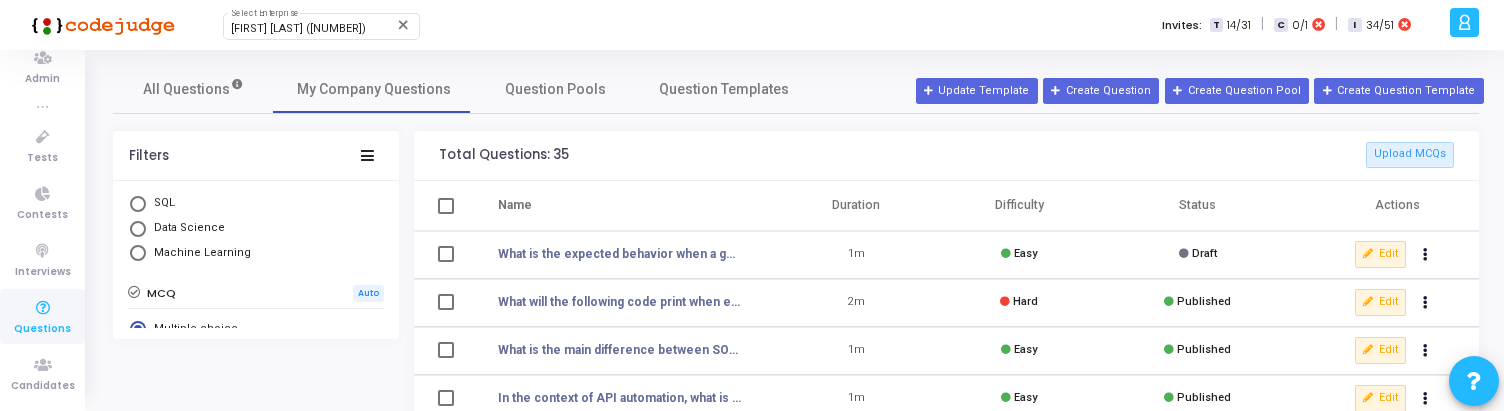 scroll, scrollTop: 140, scrollLeft: 0, axis: vertical 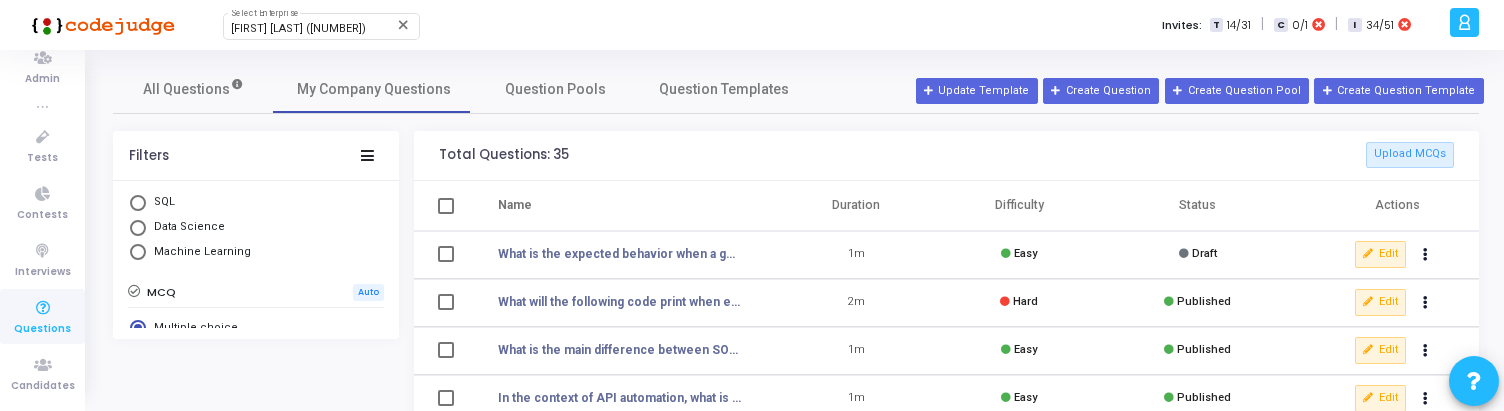 click on "Machine Learning" at bounding box center (198, 252) 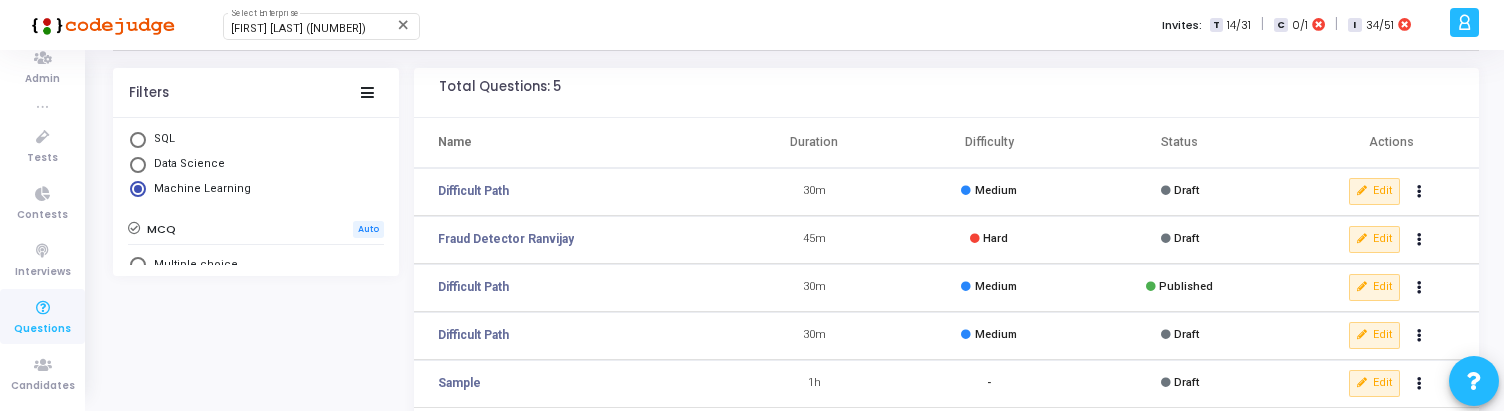 scroll, scrollTop: 65, scrollLeft: 0, axis: vertical 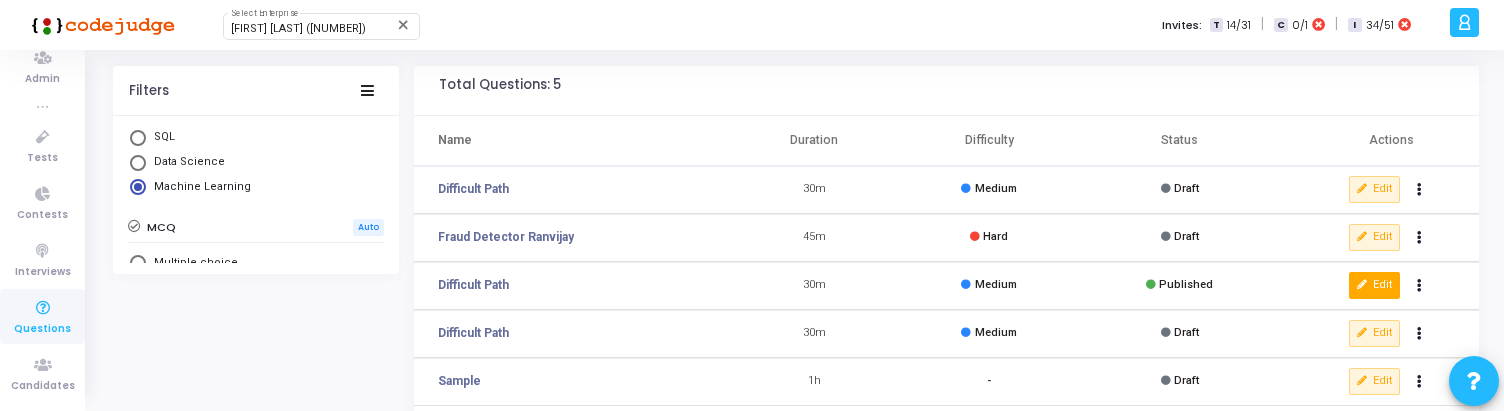 click on "Edit" at bounding box center [1375, 285] 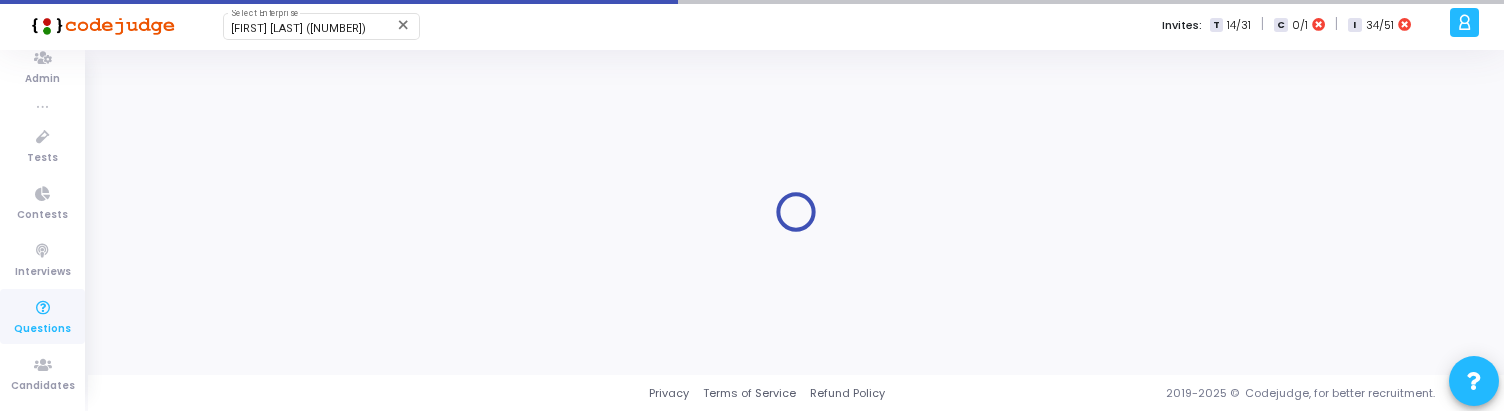 scroll, scrollTop: 0, scrollLeft: 0, axis: both 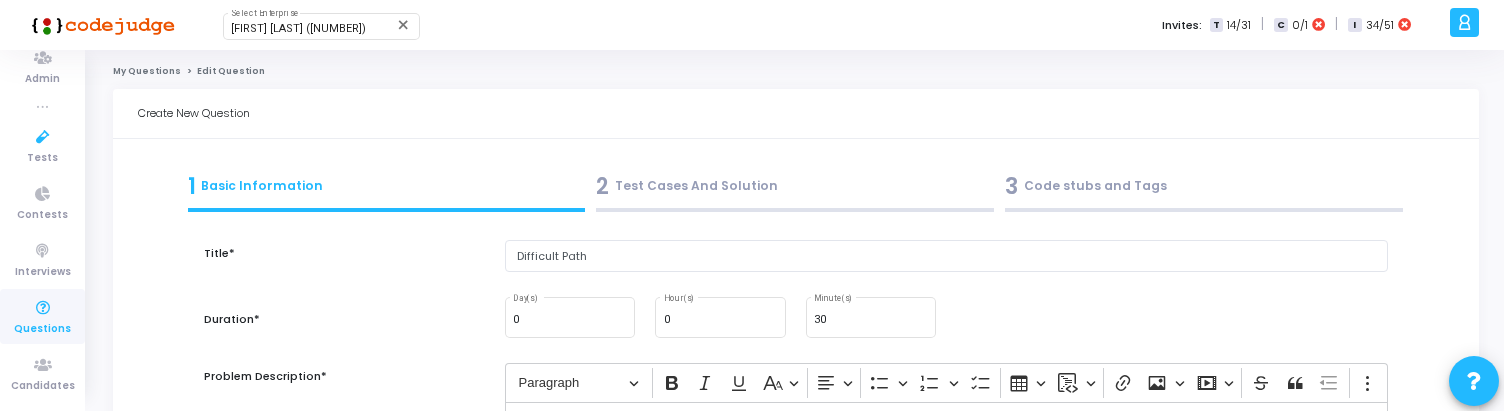 click on "My Questions" 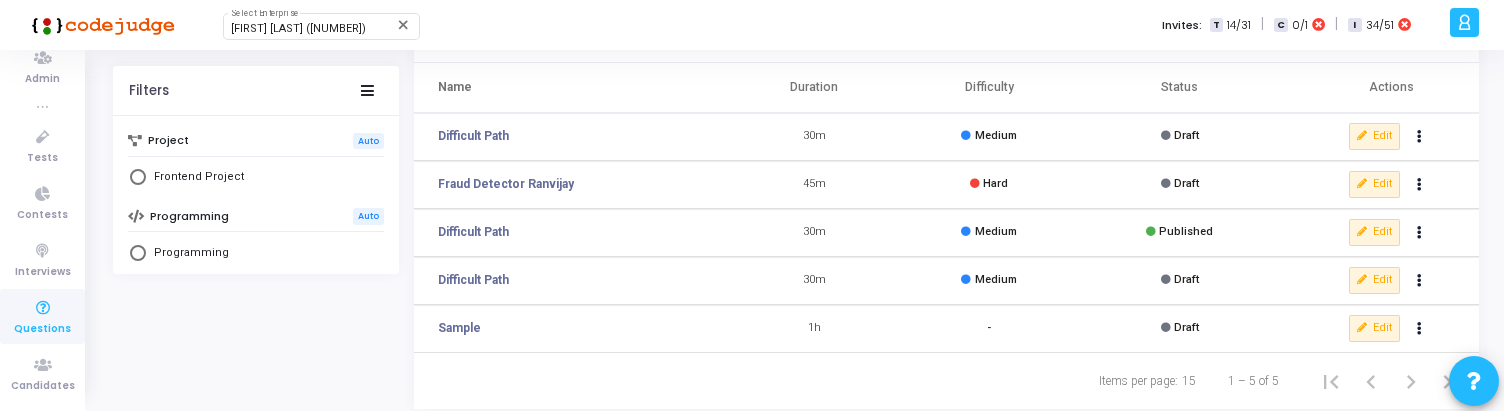 scroll, scrollTop: 0, scrollLeft: 0, axis: both 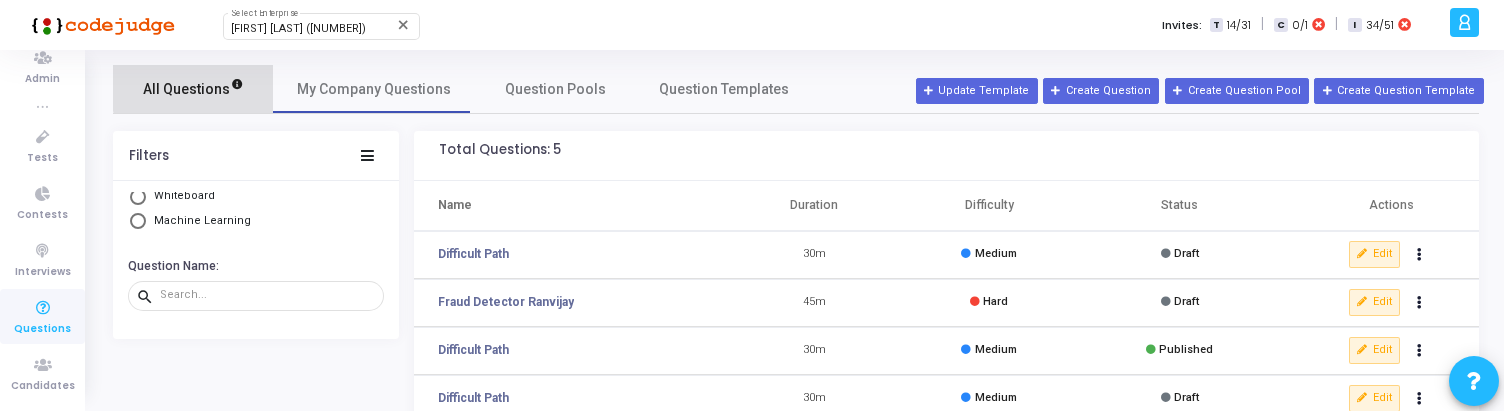 click on "All Questions" at bounding box center [193, 89] 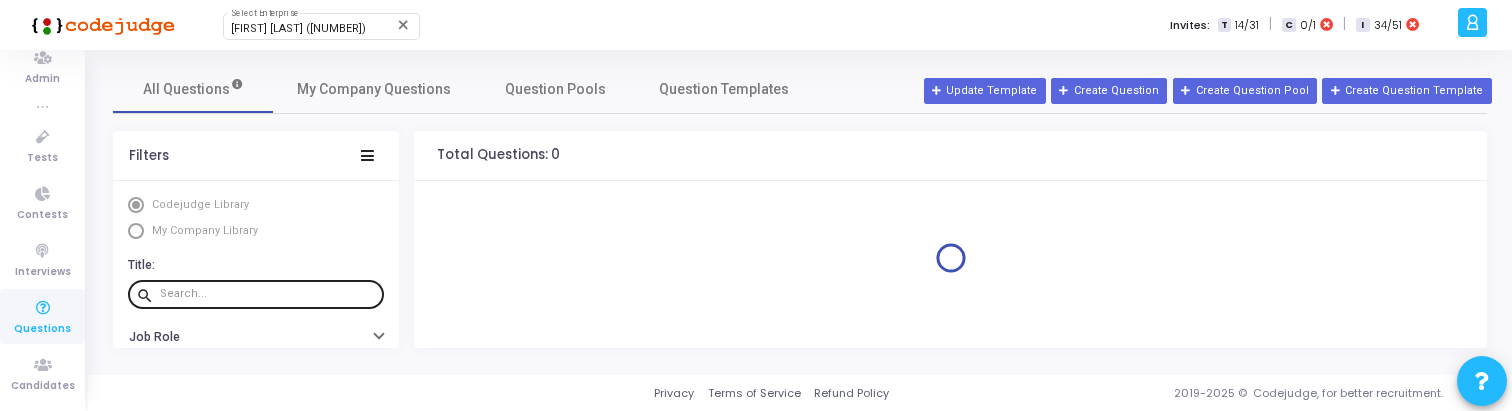 click at bounding box center [268, 294] 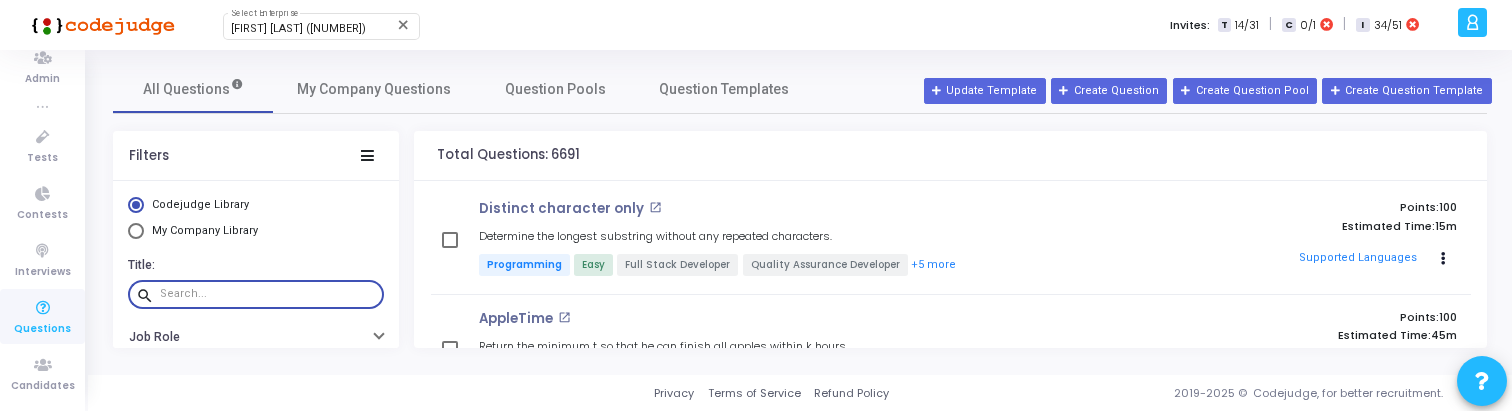 paste on "Density Bandwidth" 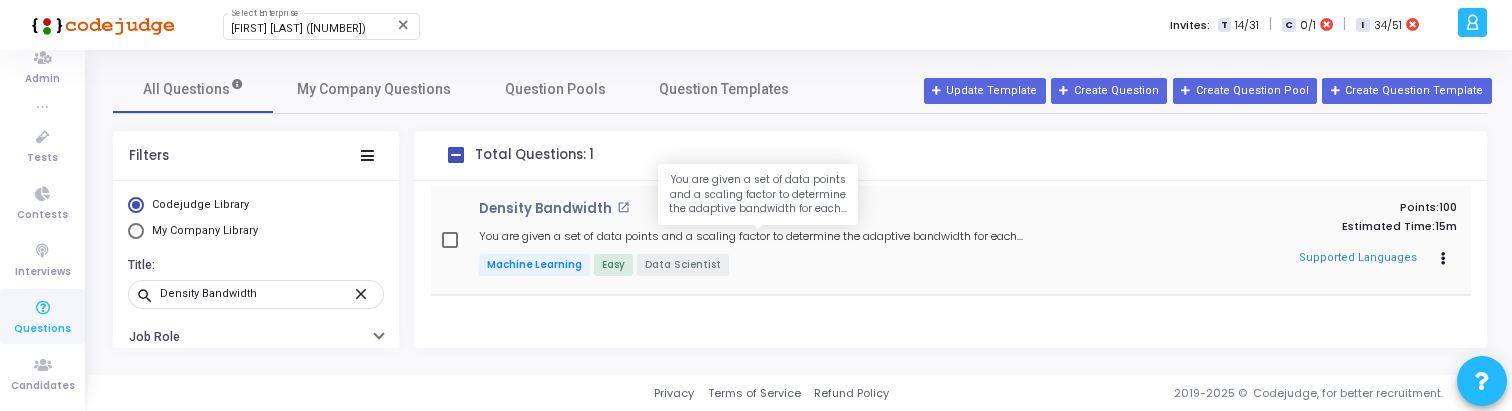 click on "You are given a set of data points and a scaling factor to determine the adaptive bandwidth for each..." at bounding box center (751, 236) 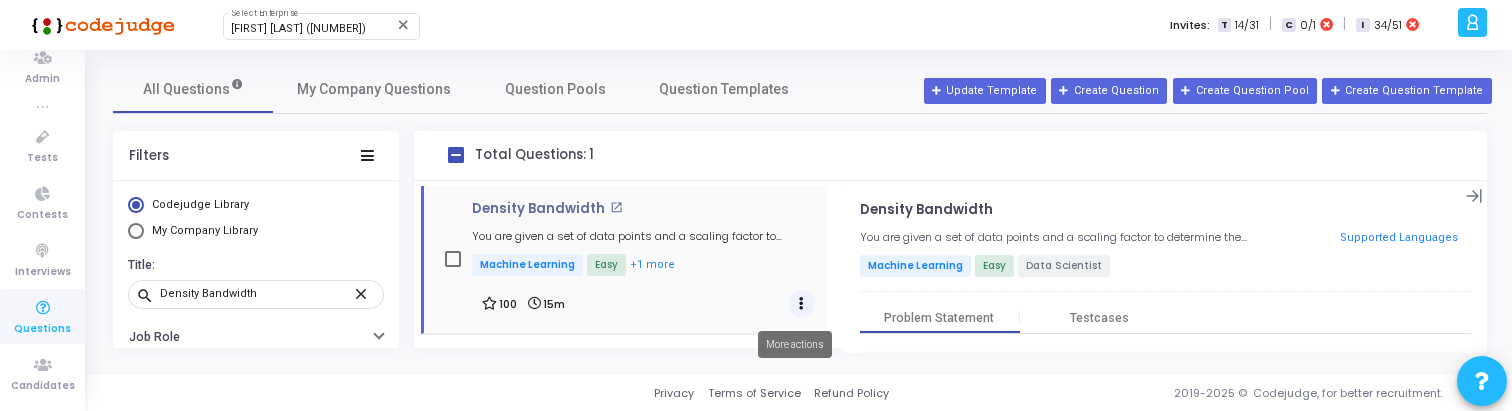click at bounding box center (802, 304) 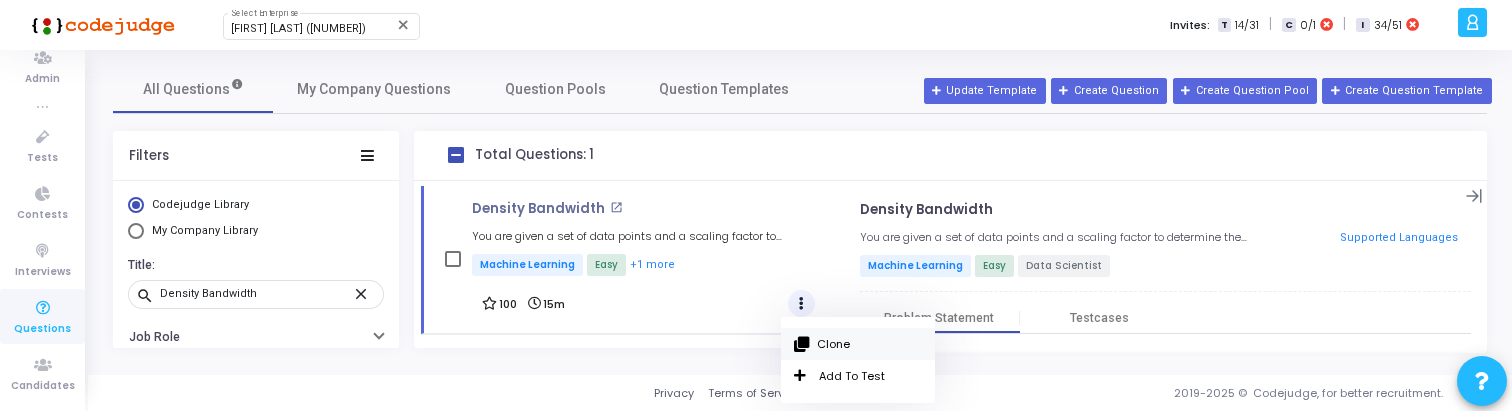 click on "Clone" at bounding box center (858, 344) 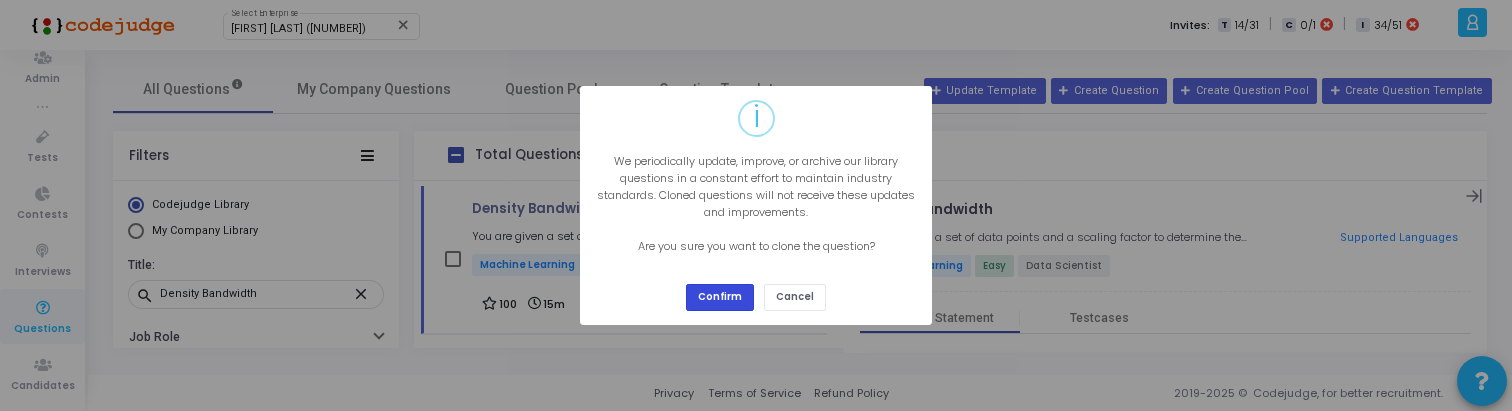 click on "Confirm" at bounding box center [720, 297] 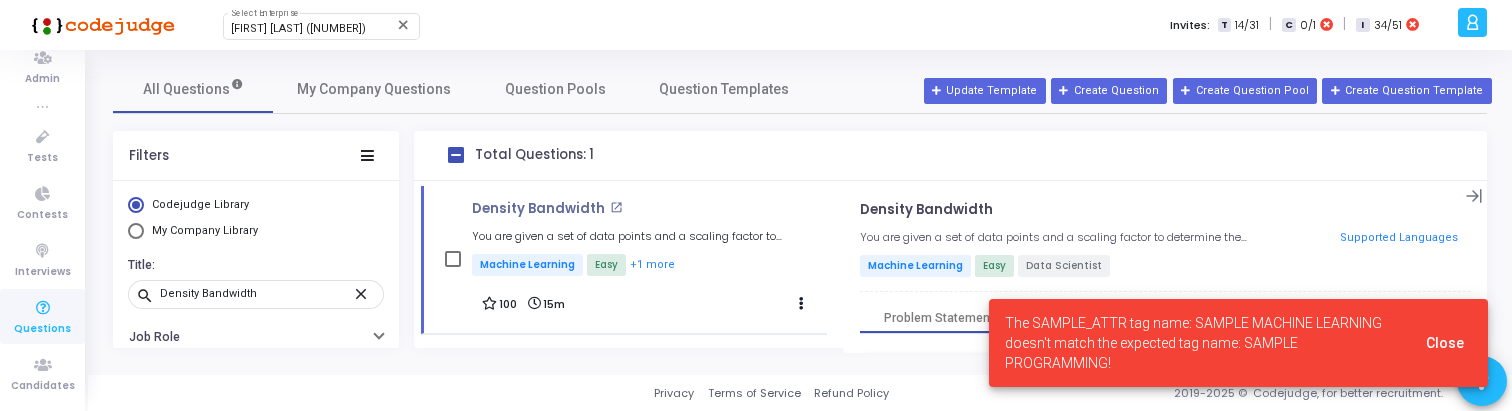 scroll, scrollTop: 2, scrollLeft: 0, axis: vertical 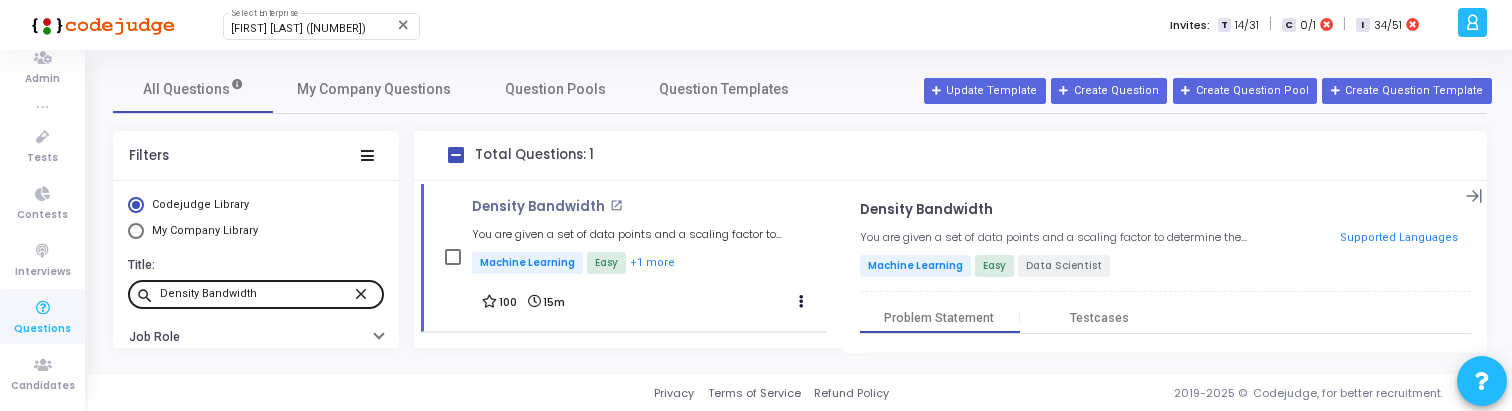 click on "Density Bandwidth" at bounding box center [256, 294] 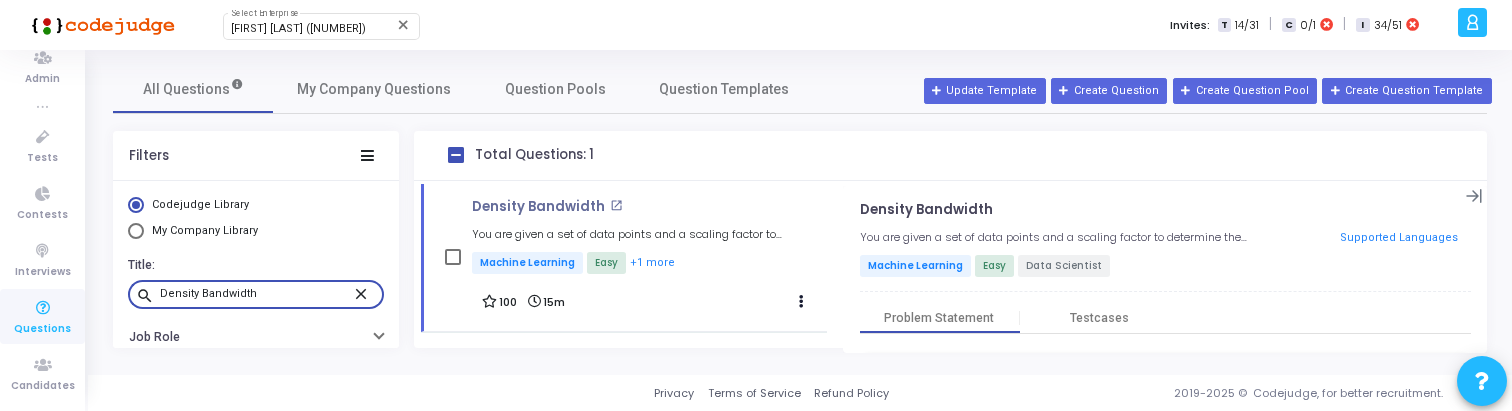 click on "Density Bandwidth" at bounding box center (256, 294) 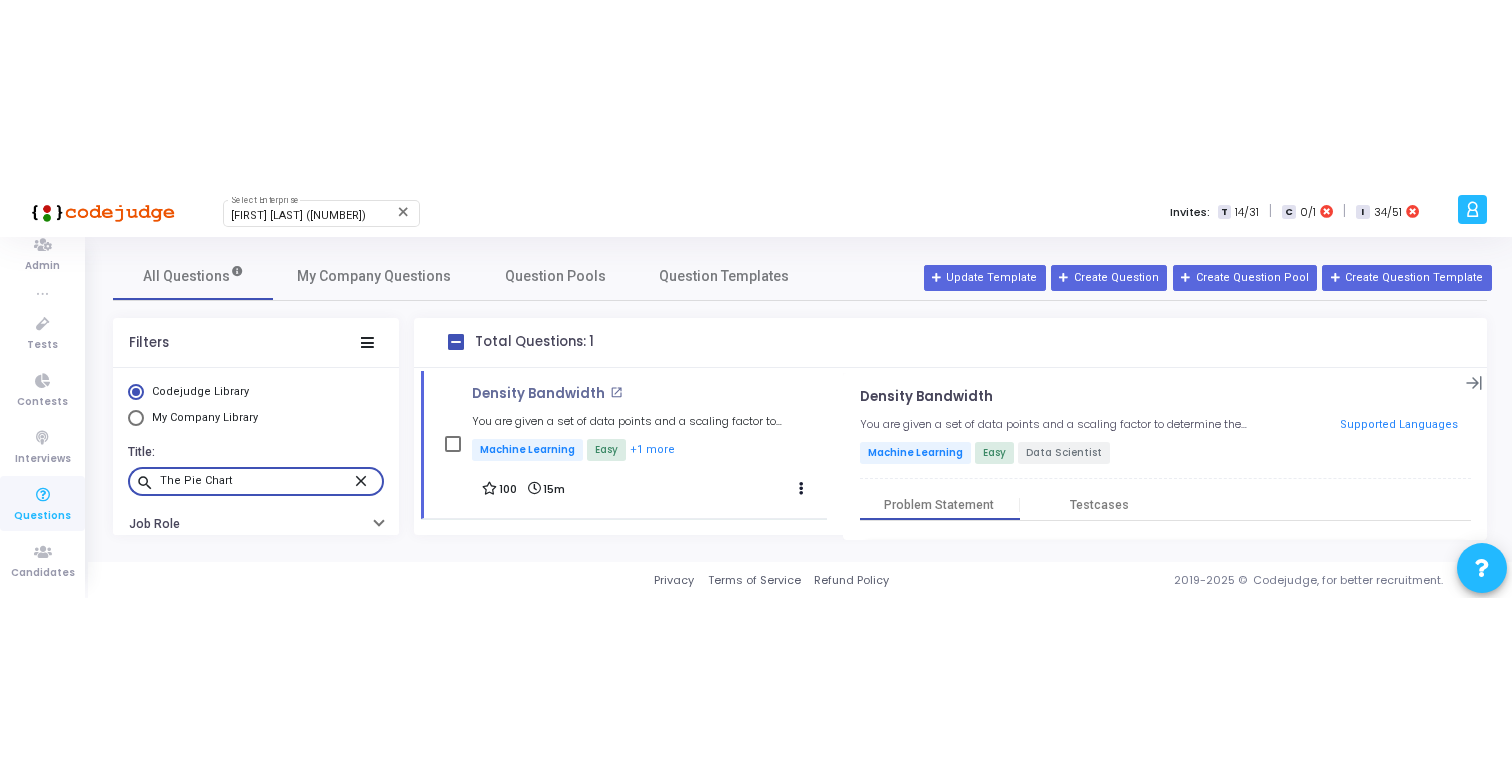 scroll, scrollTop: 0, scrollLeft: 0, axis: both 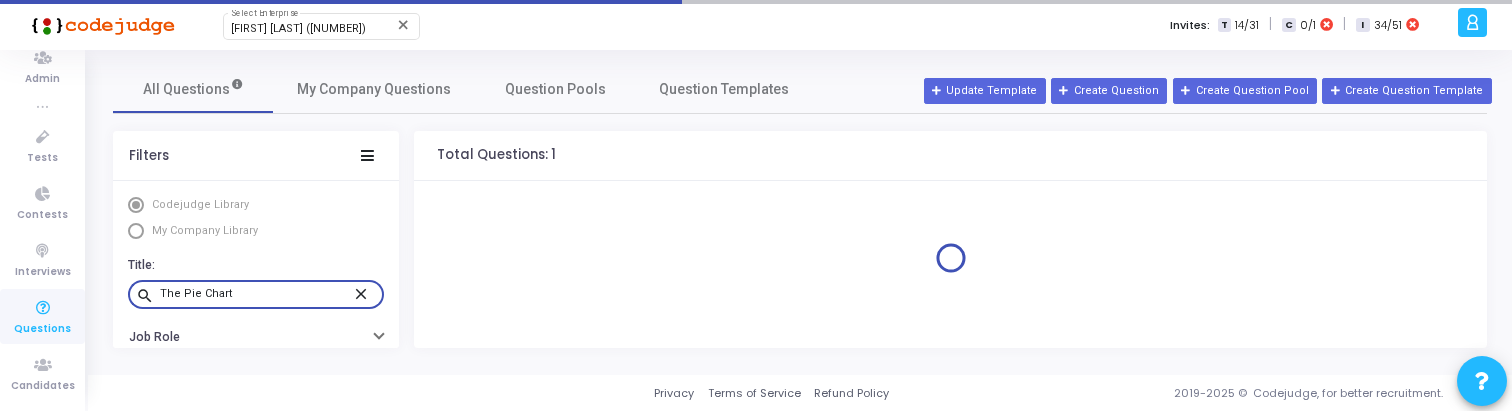 type on "The Pie Chart" 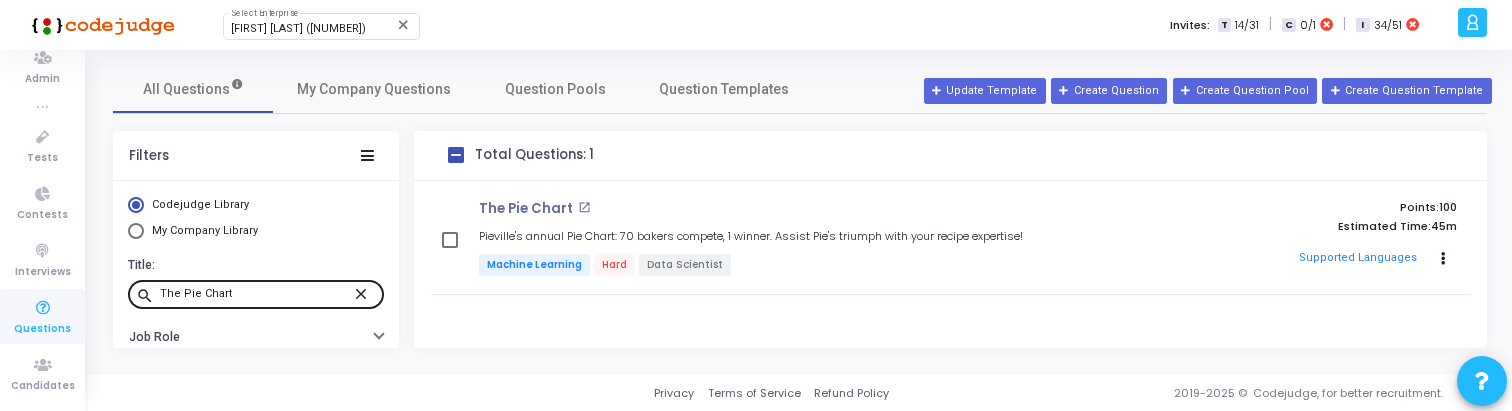 click on "close" at bounding box center (364, 293) 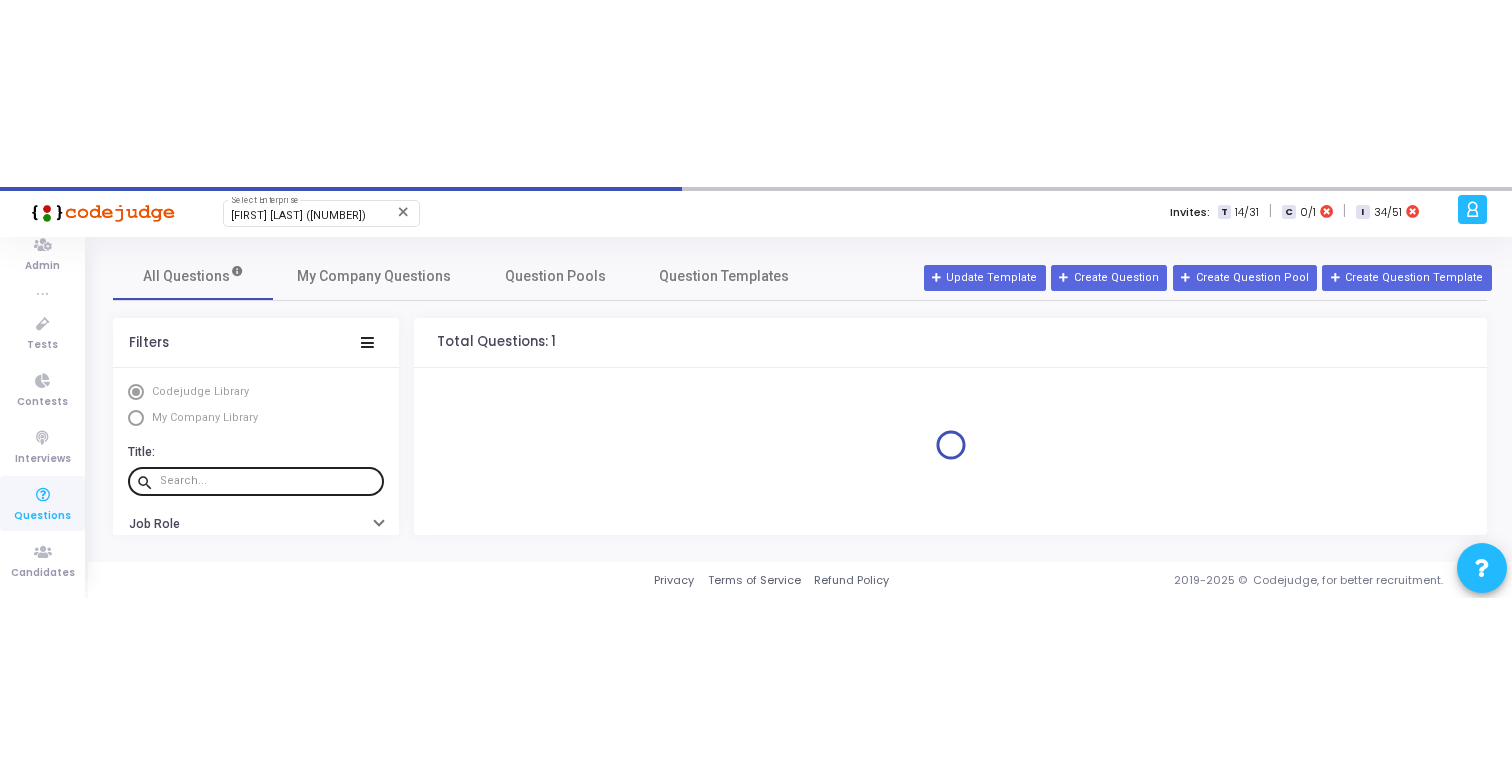 scroll, scrollTop: 0, scrollLeft: 0, axis: both 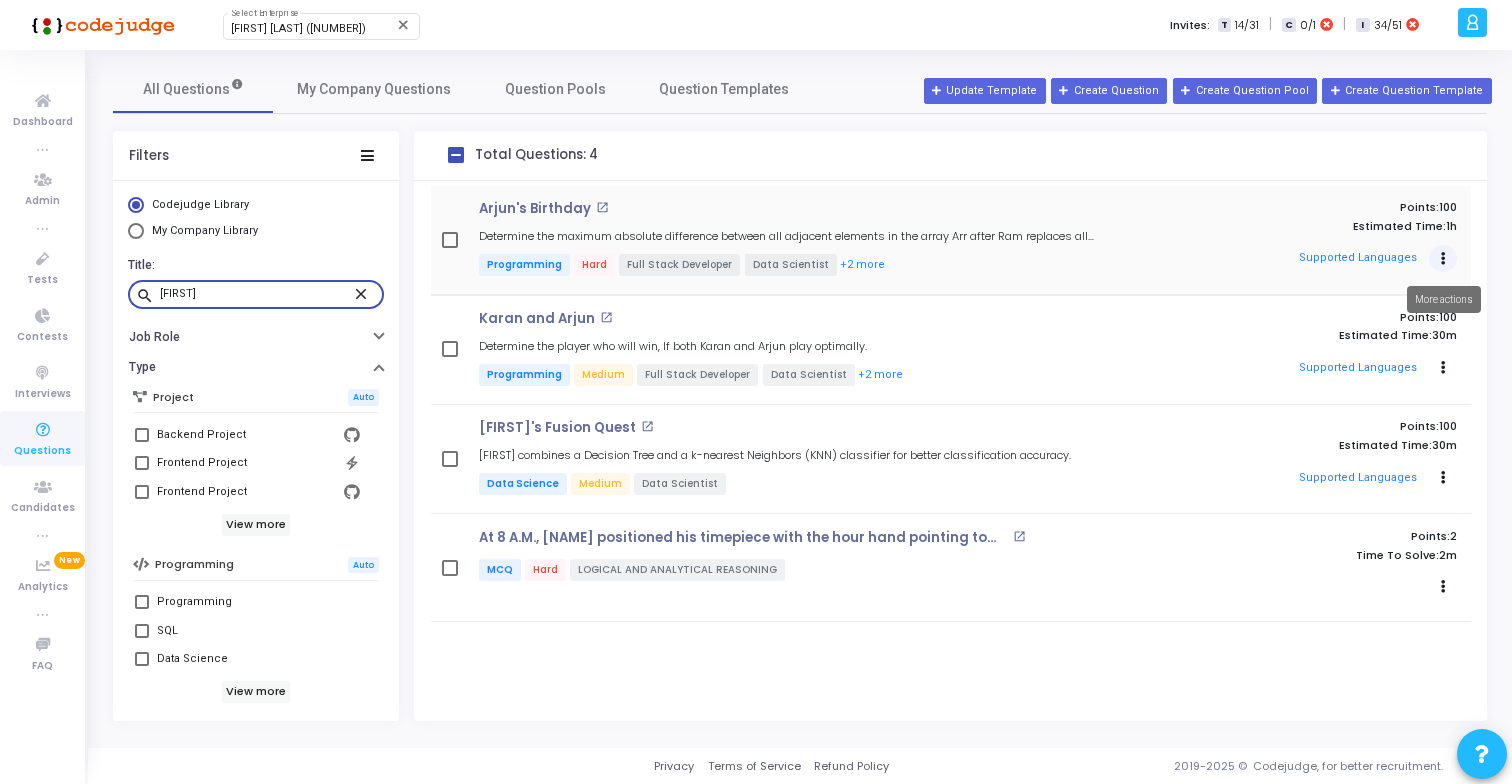 type on "Arjun" 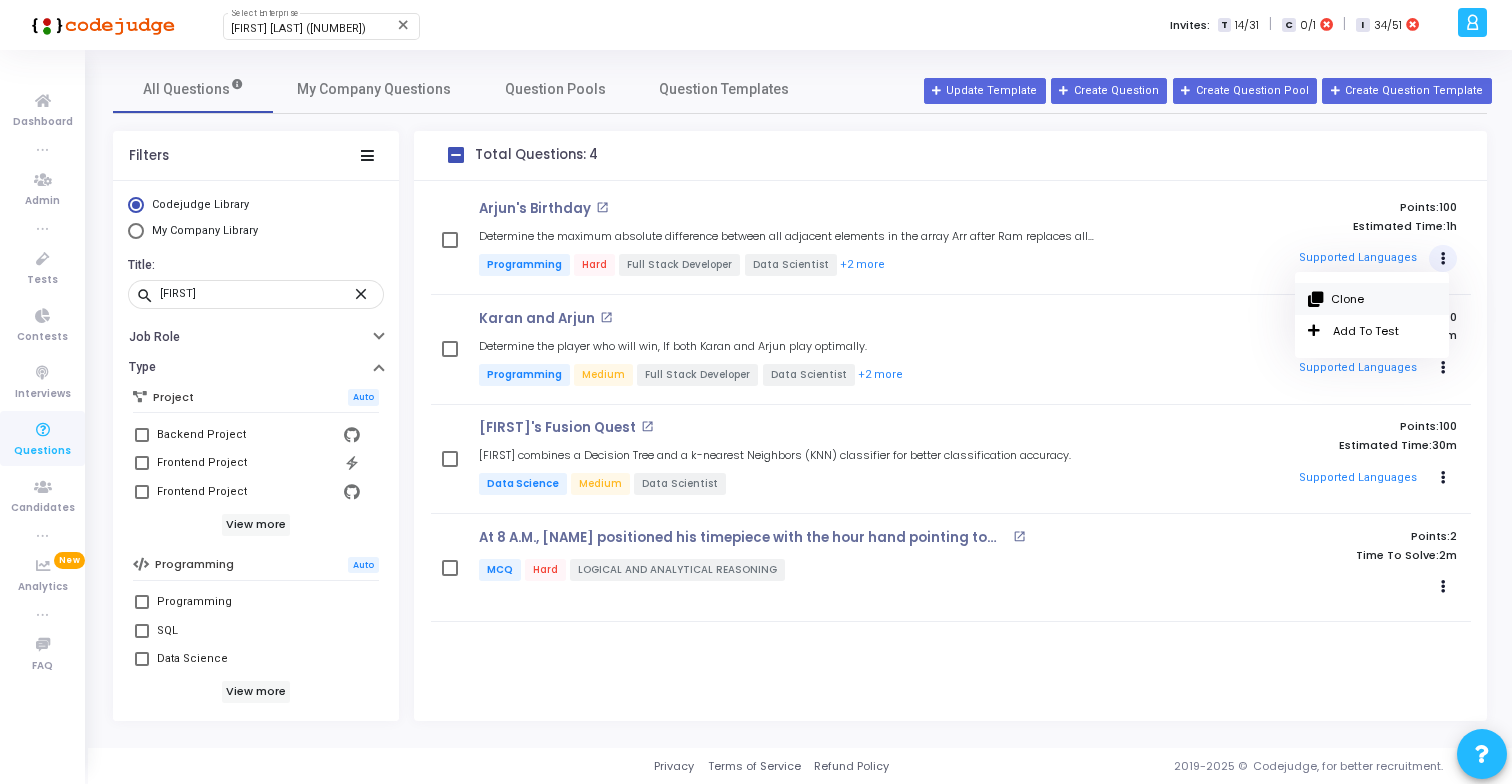 click on "Clone" at bounding box center (1372, 299) 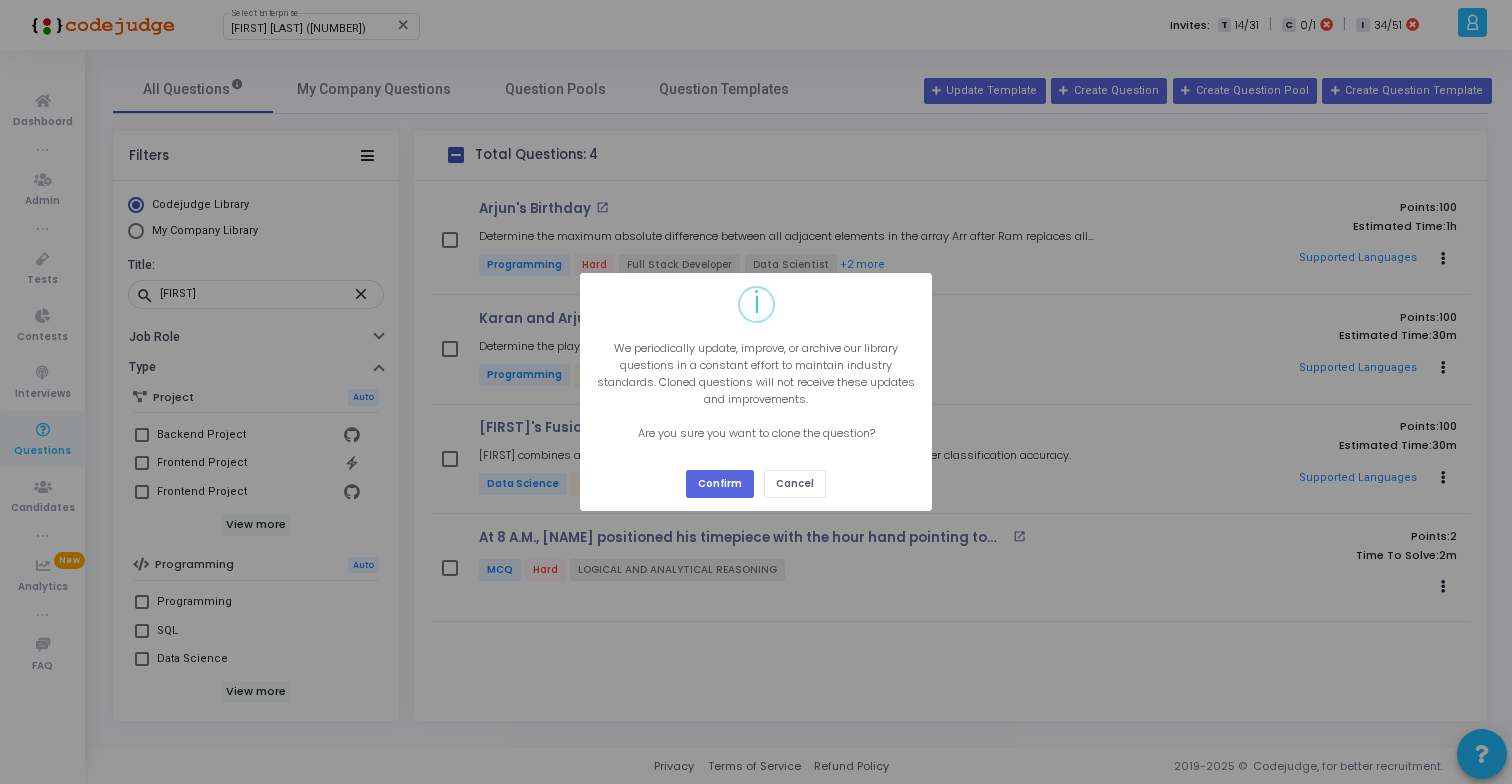 type 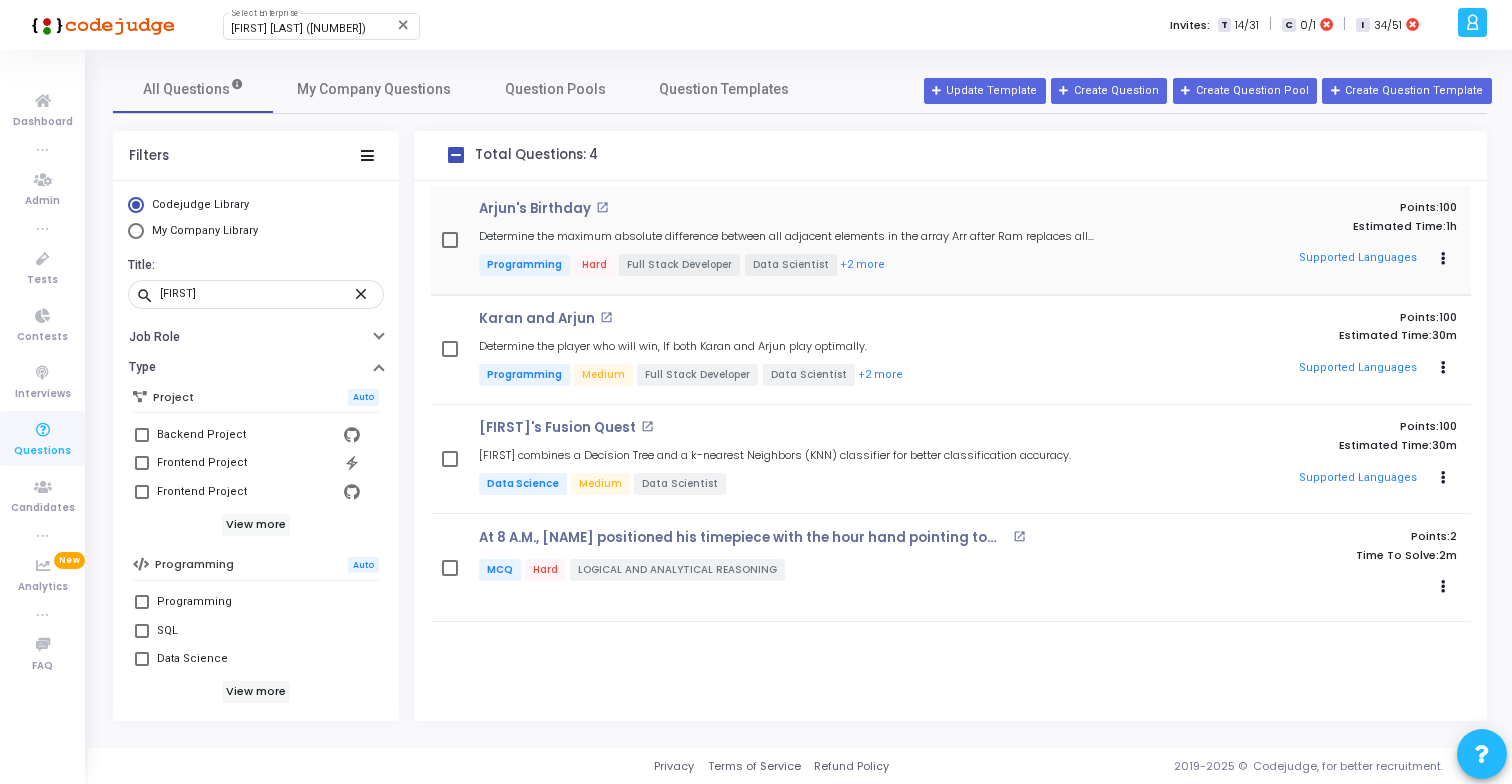 click on "open_in_new" at bounding box center (602, 207) 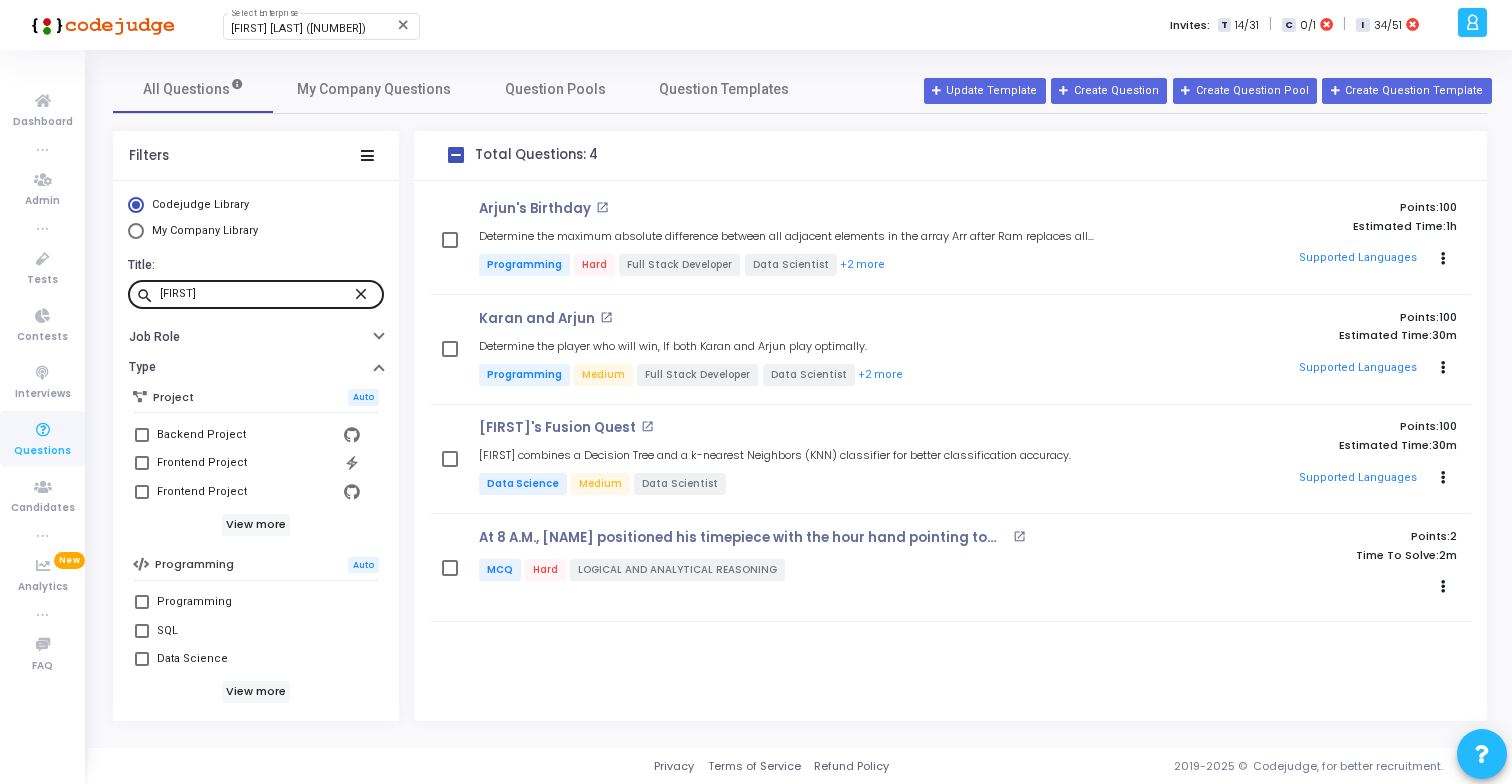 click on "close" at bounding box center [364, 293] 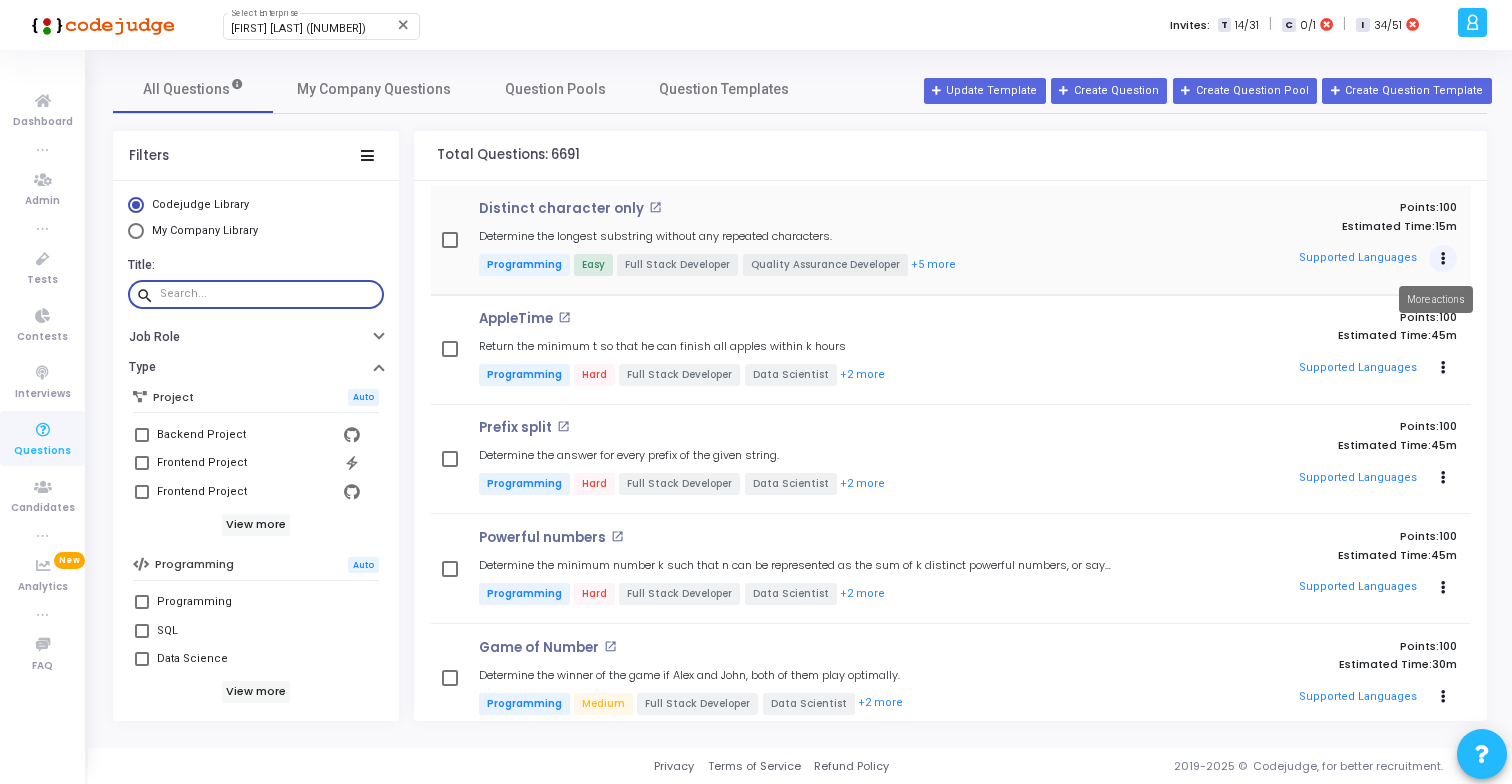 click at bounding box center [1443, 259] 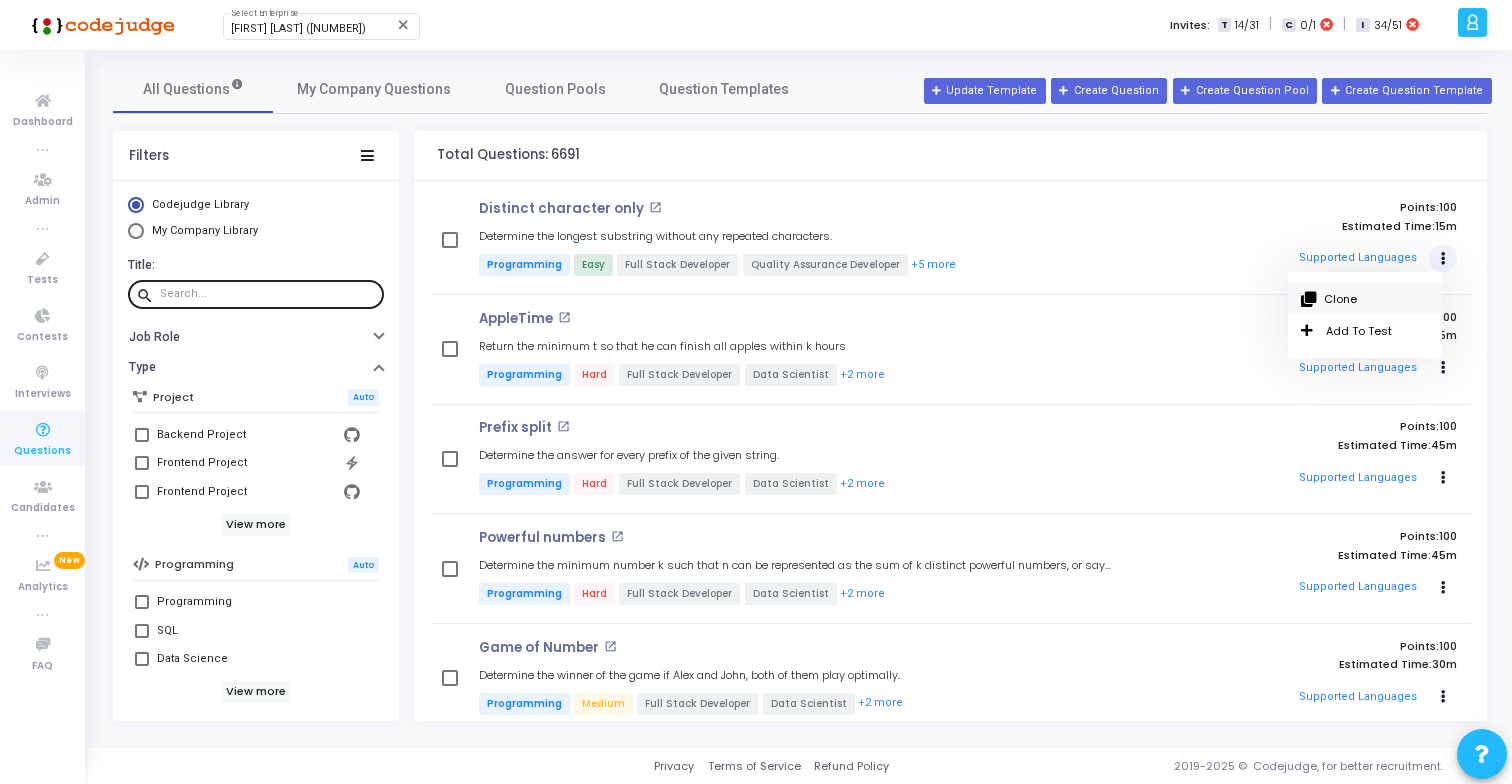 click on "Clone" at bounding box center [1365, 299] 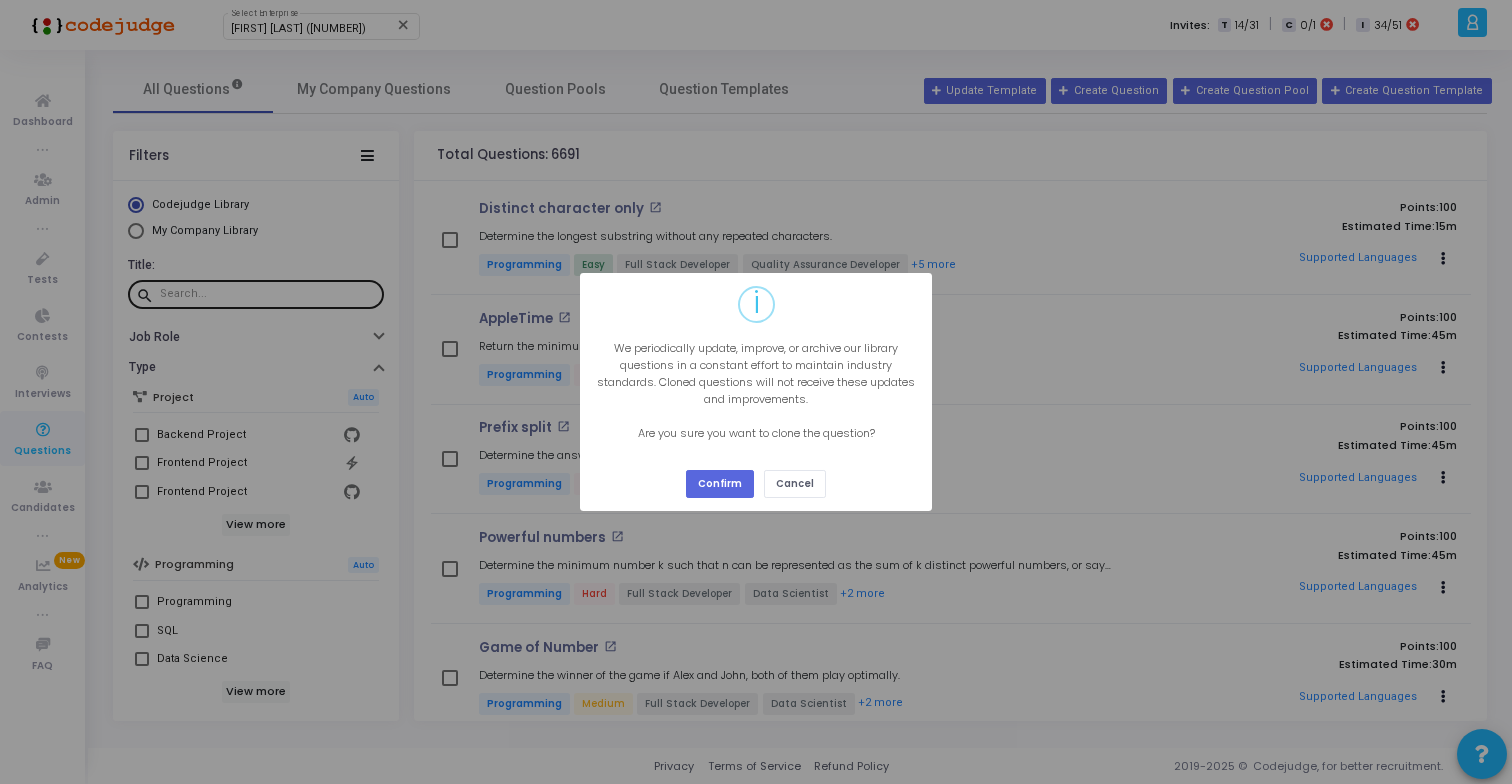 type 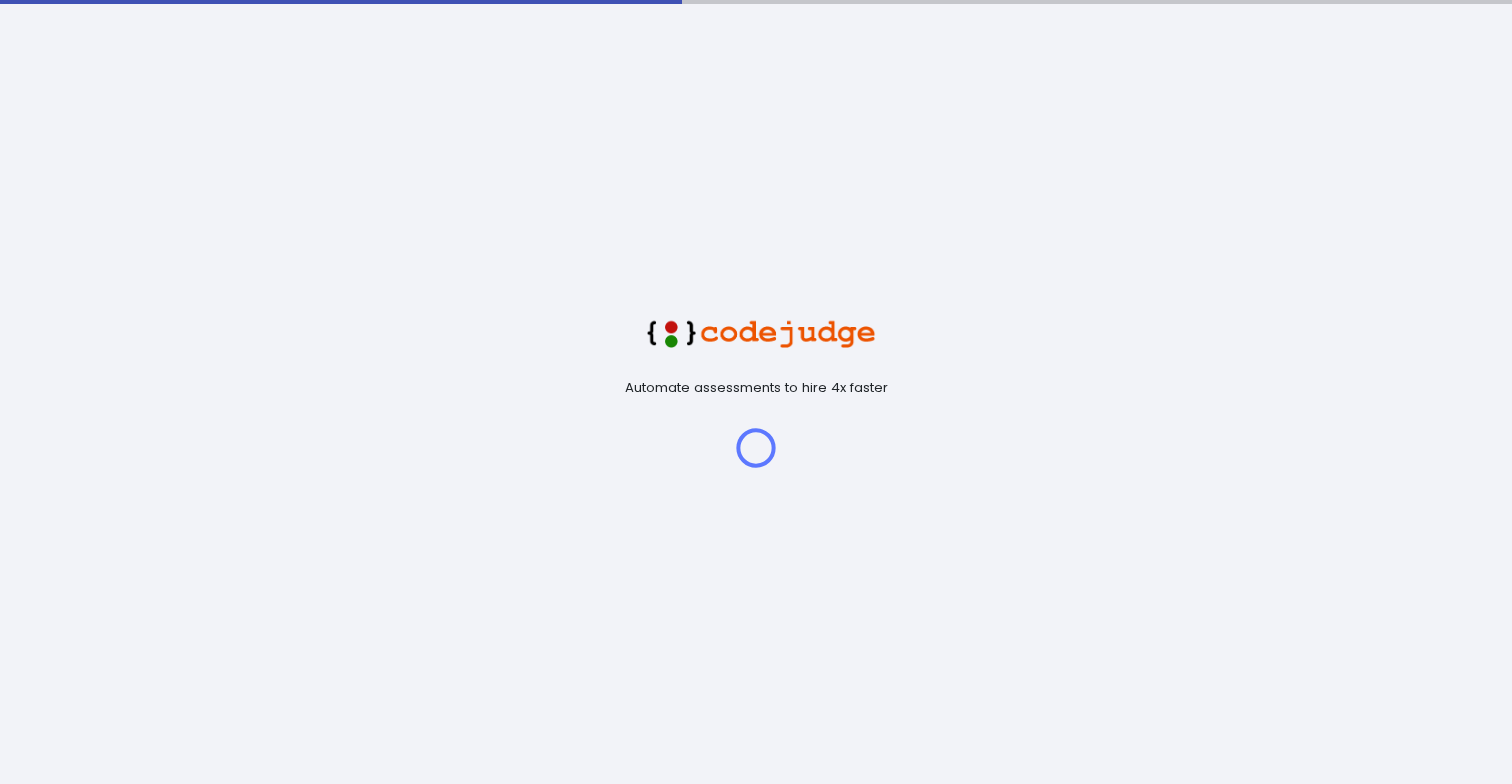 scroll, scrollTop: 0, scrollLeft: 0, axis: both 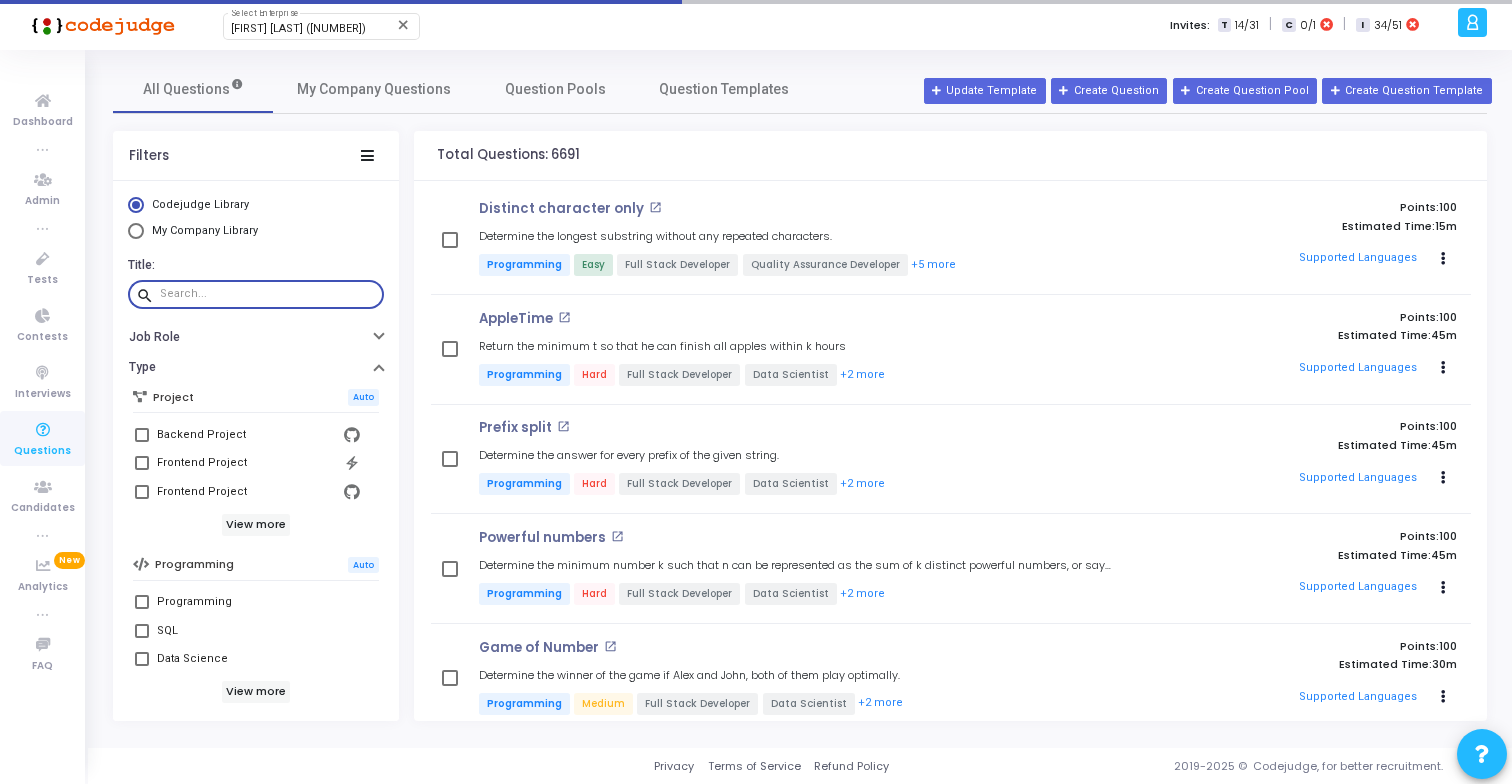 click at bounding box center [268, 294] 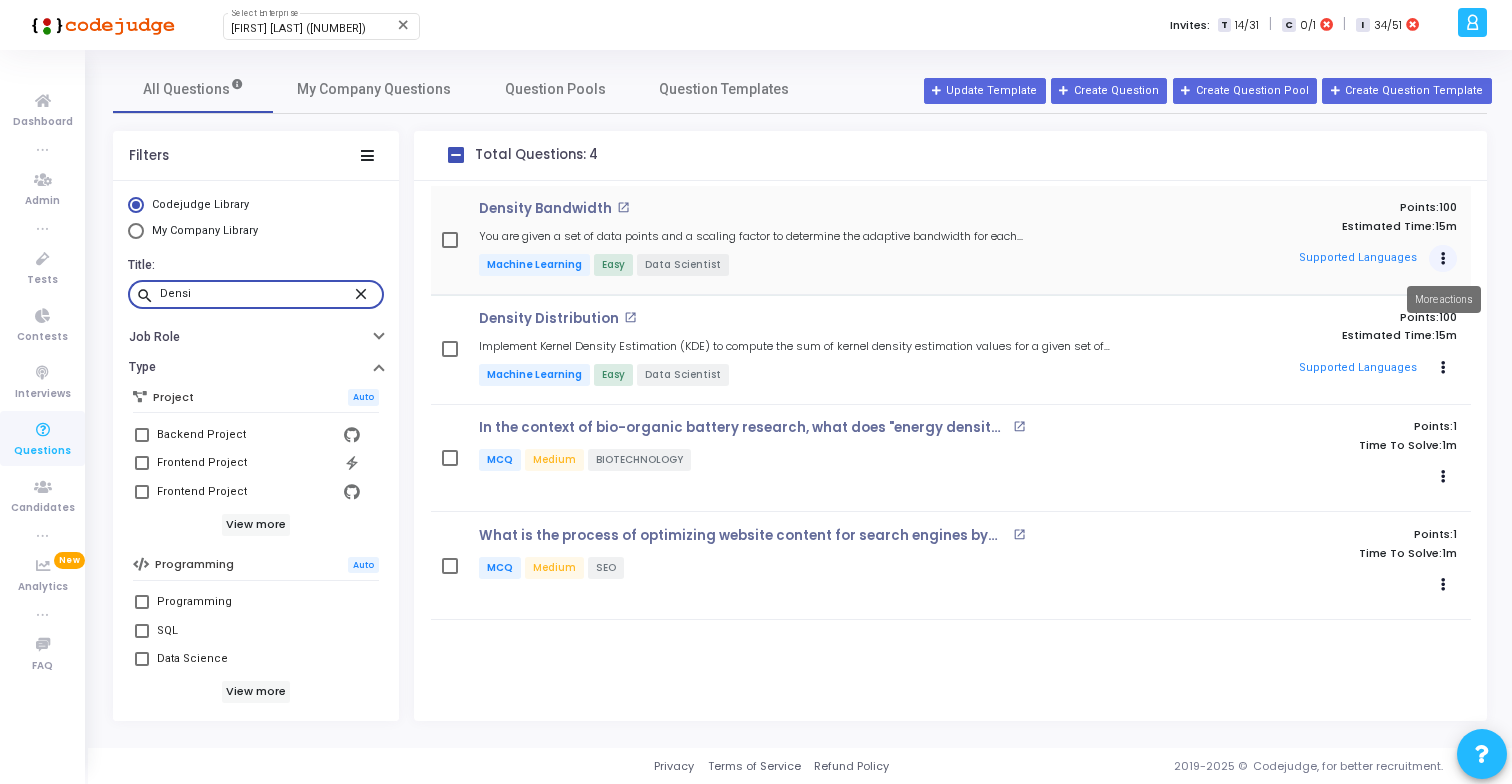 type on "Densi" 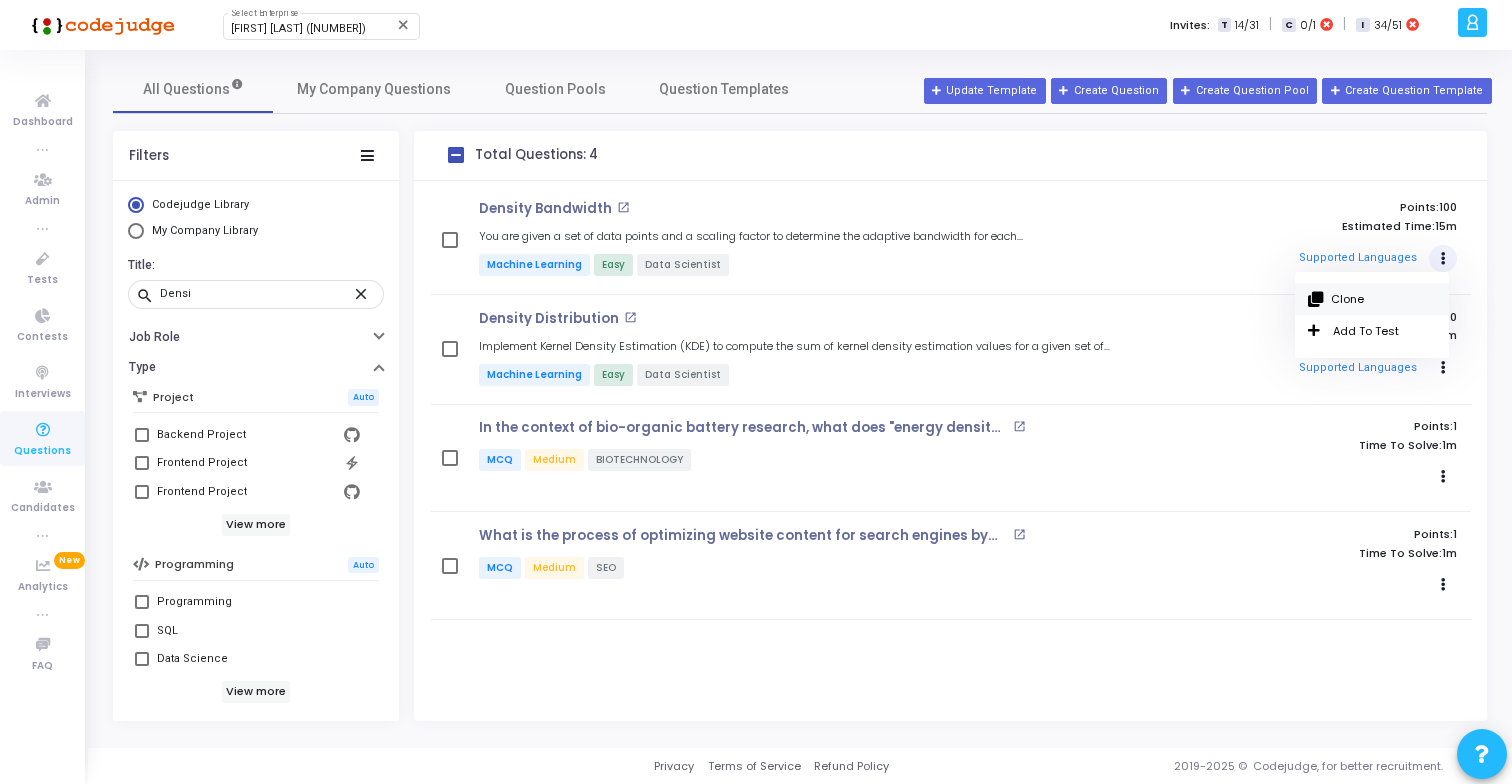 click on "Clone" at bounding box center [1372, 299] 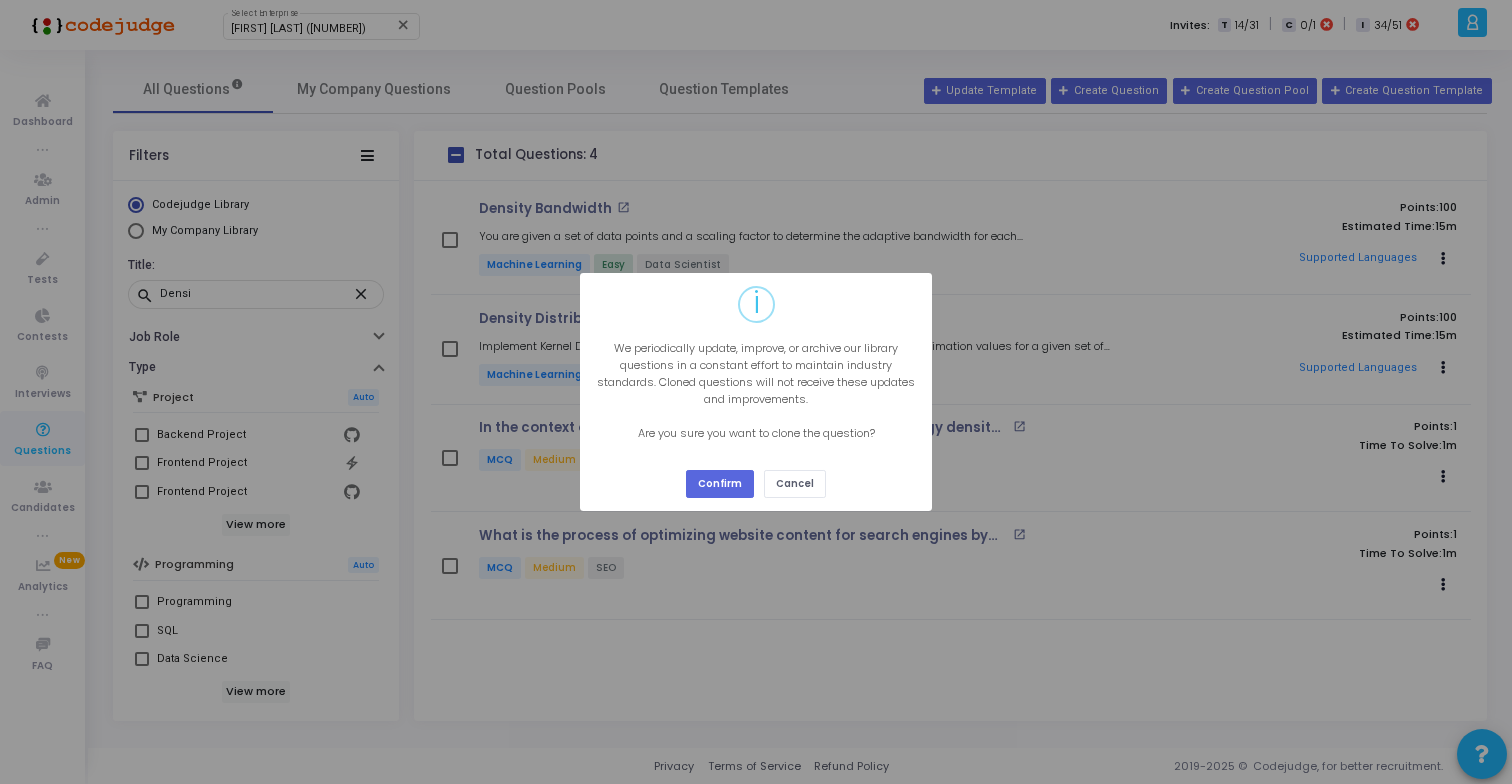 type 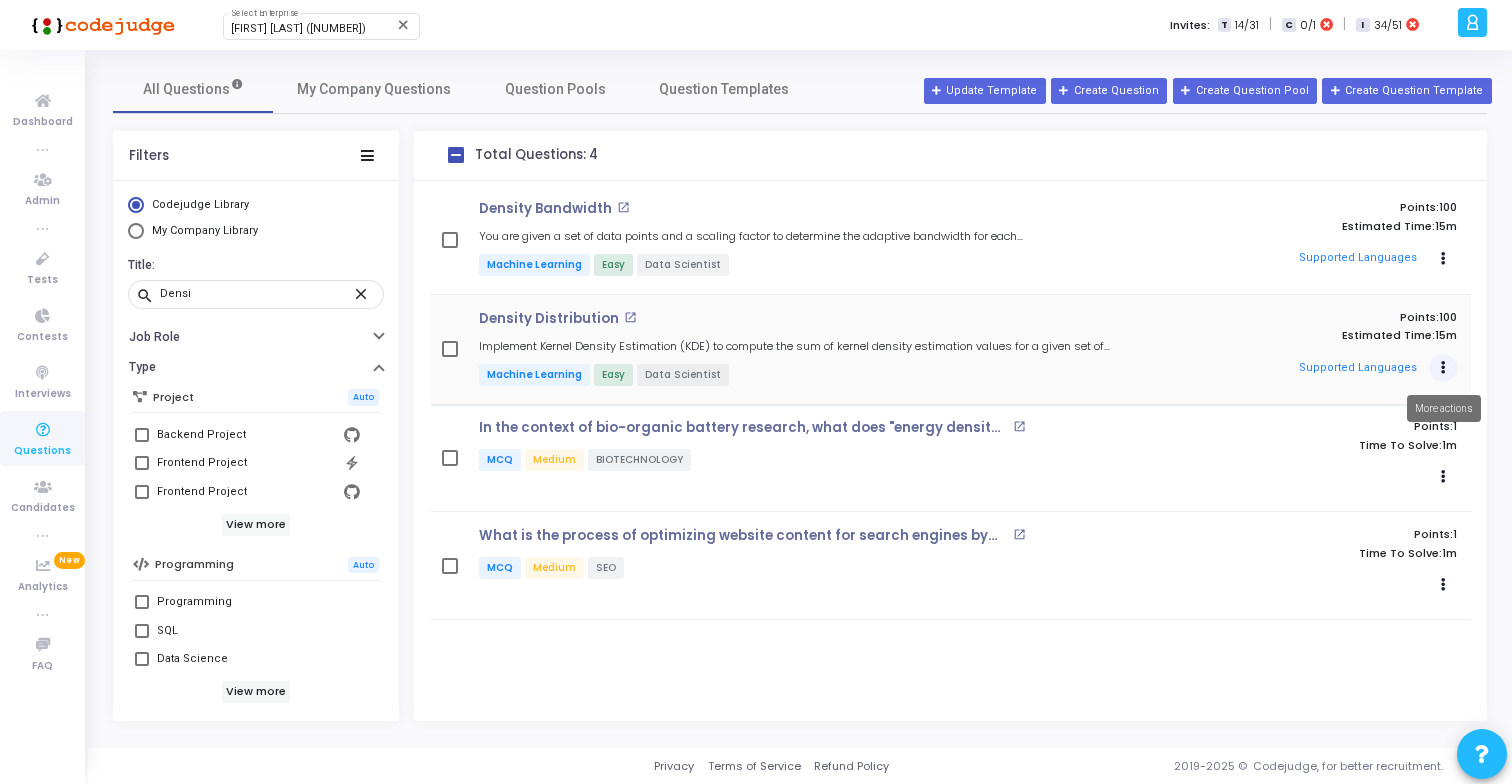 click at bounding box center (1443, 368) 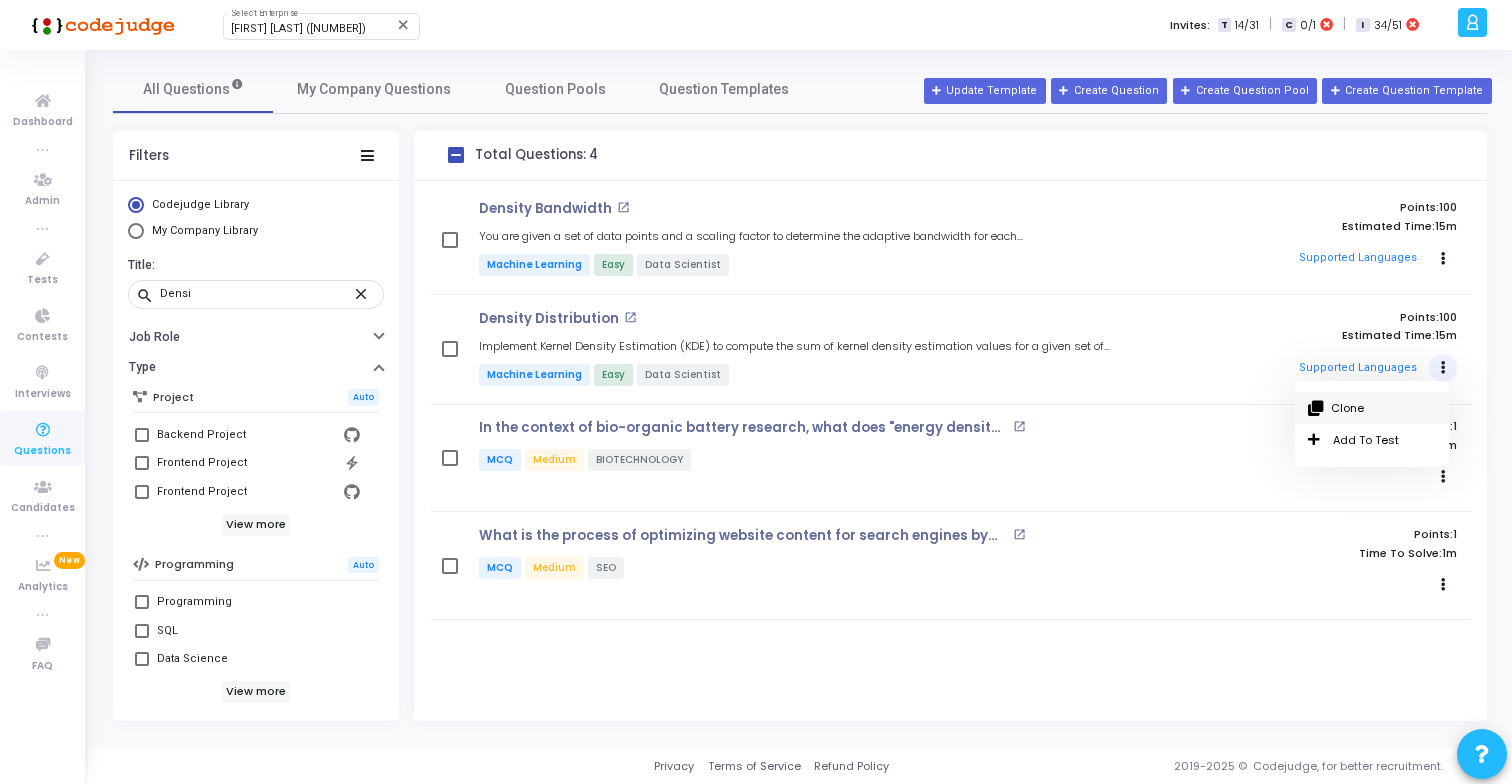 click on "Clone" at bounding box center [1372, 408] 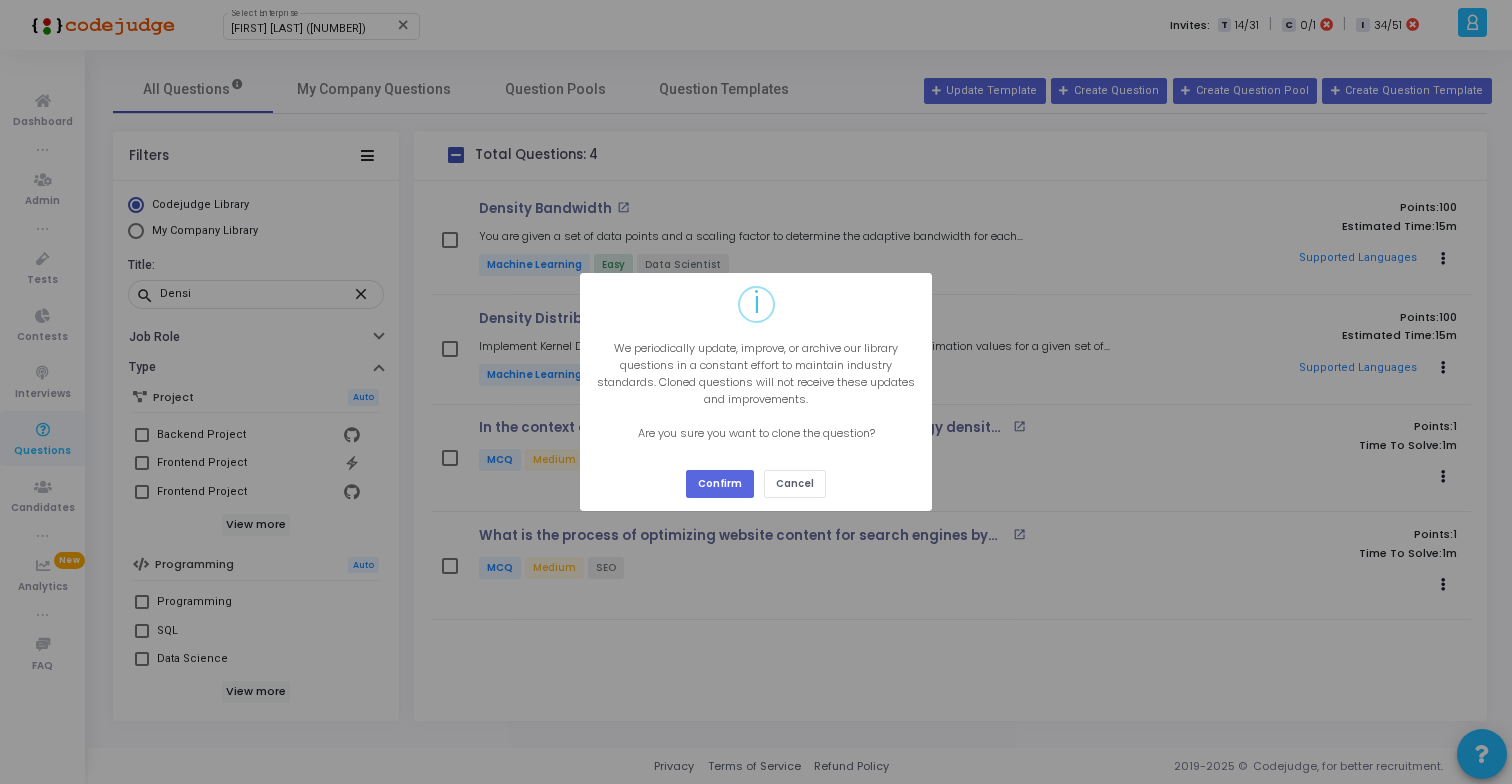 type 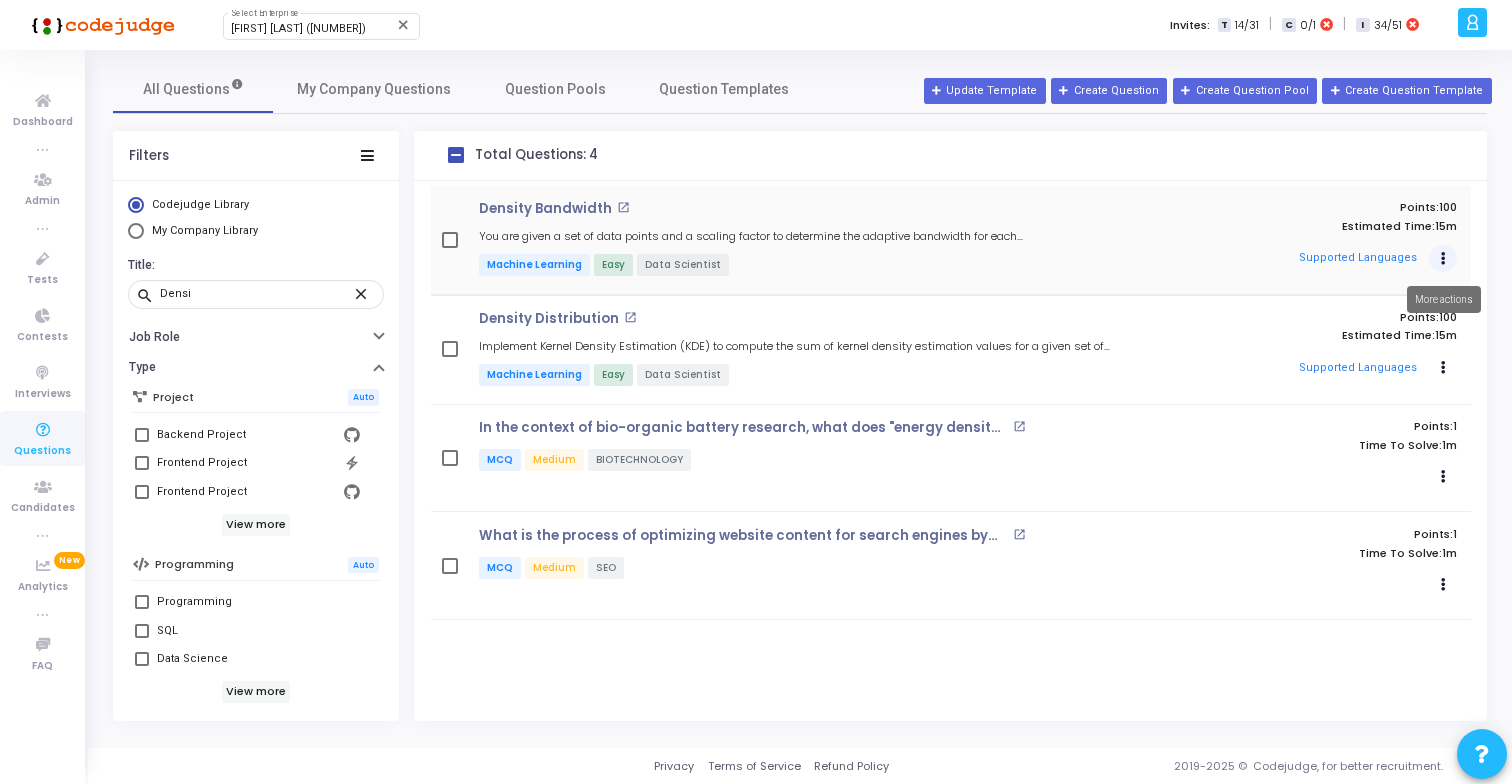 click at bounding box center (1443, 259) 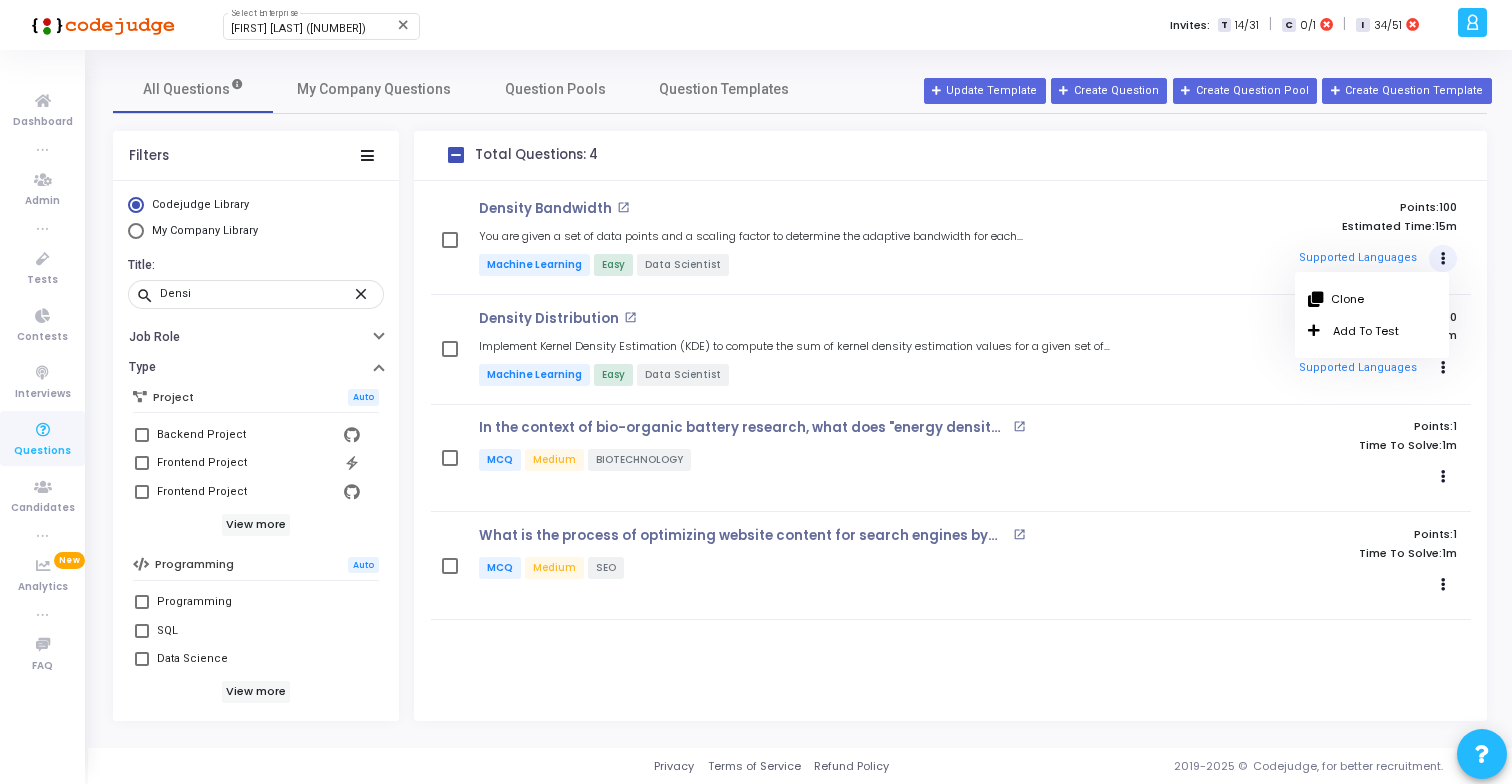 click on "All Questions   My Company Questions   Question Pools   Question Templates" at bounding box center (800, 89) 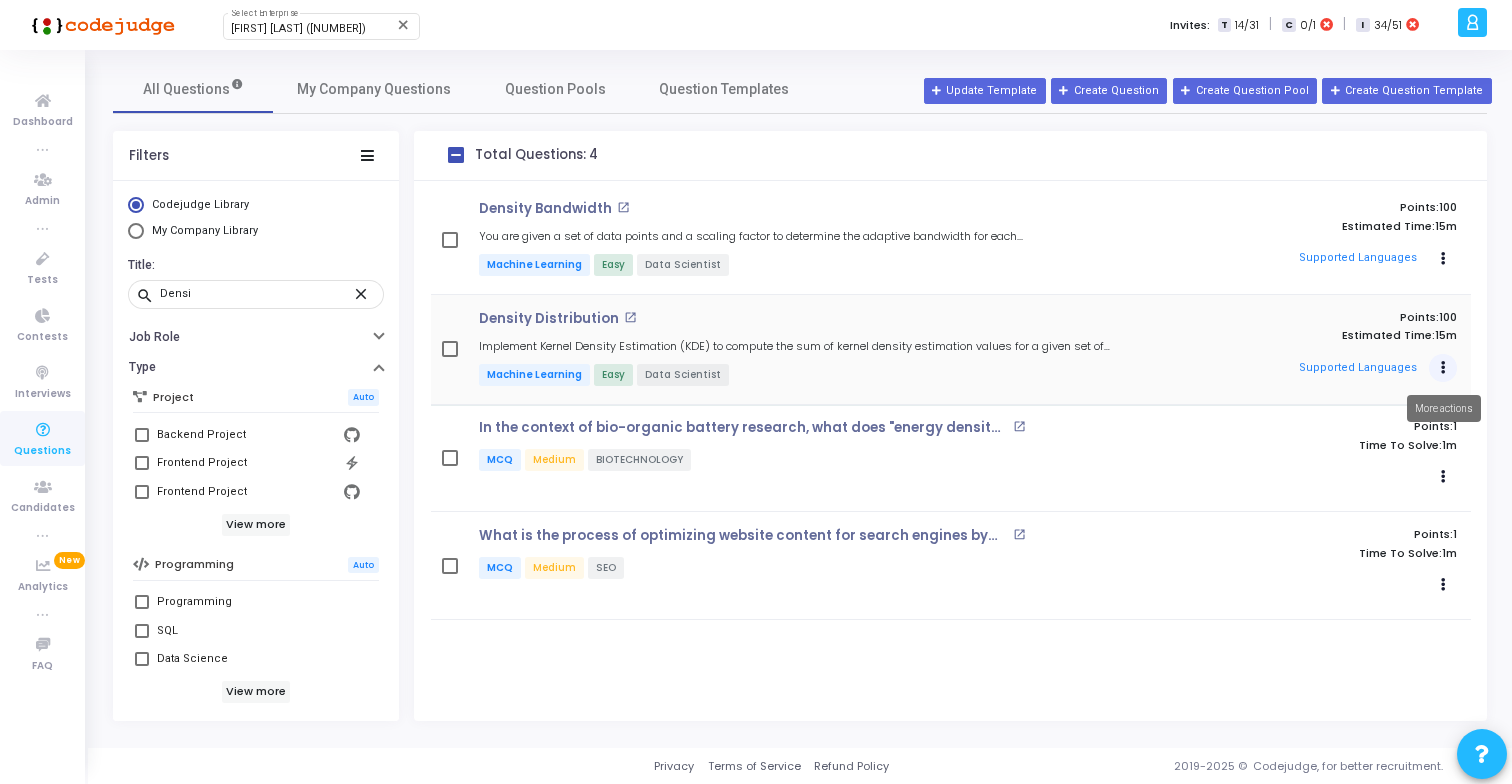 click at bounding box center [1443, 259] 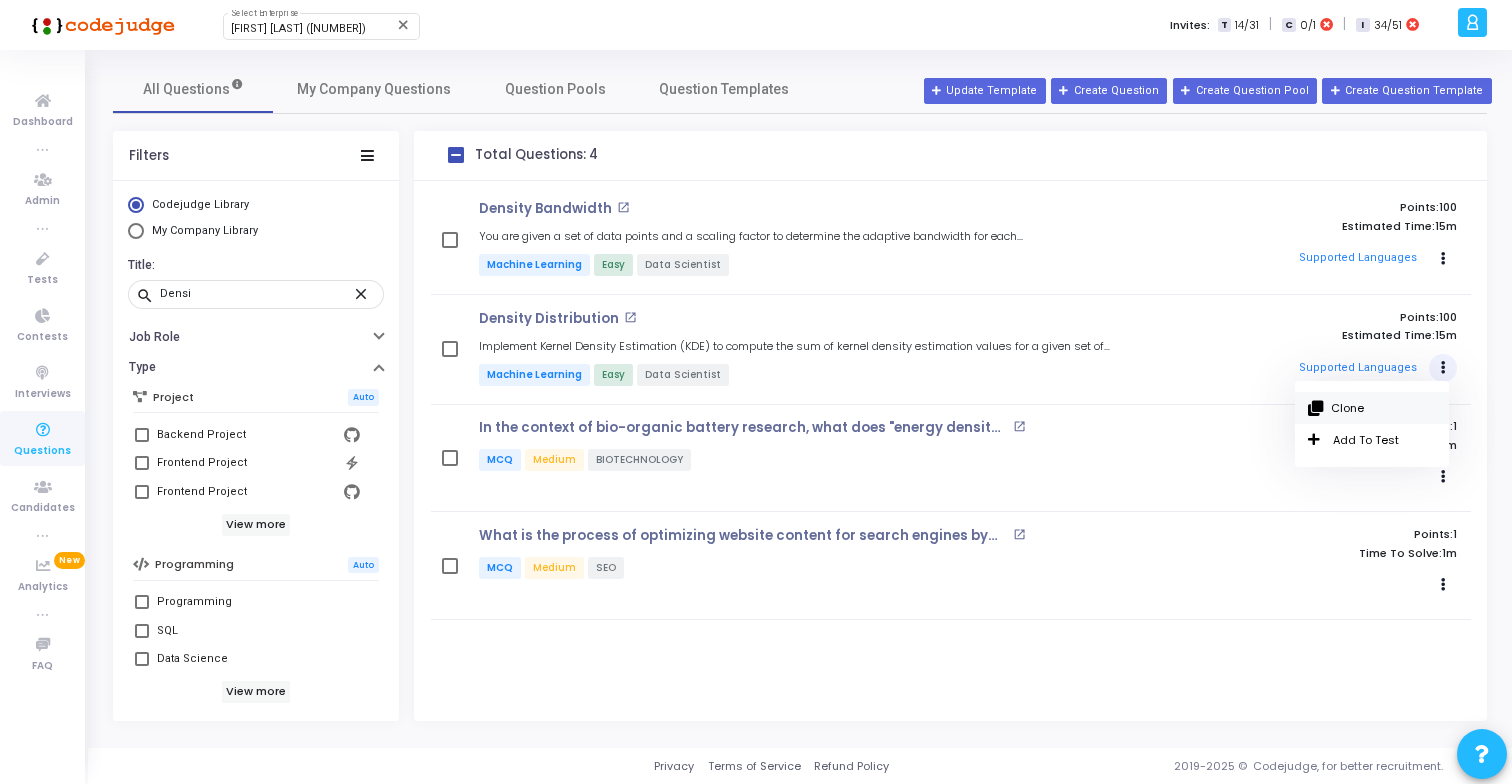 click on "Clone" at bounding box center [1372, 408] 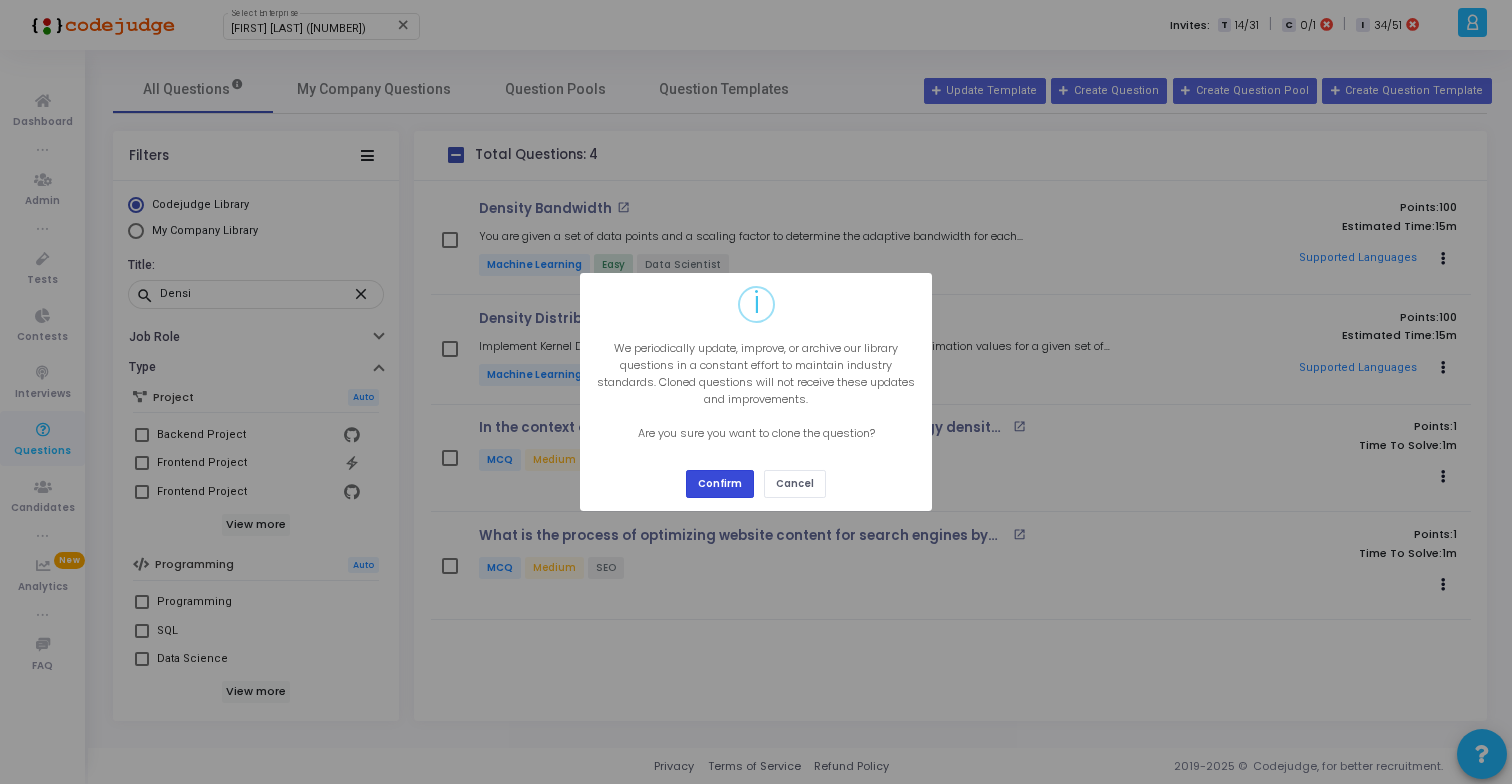 click on "Confirm" at bounding box center (720, 483) 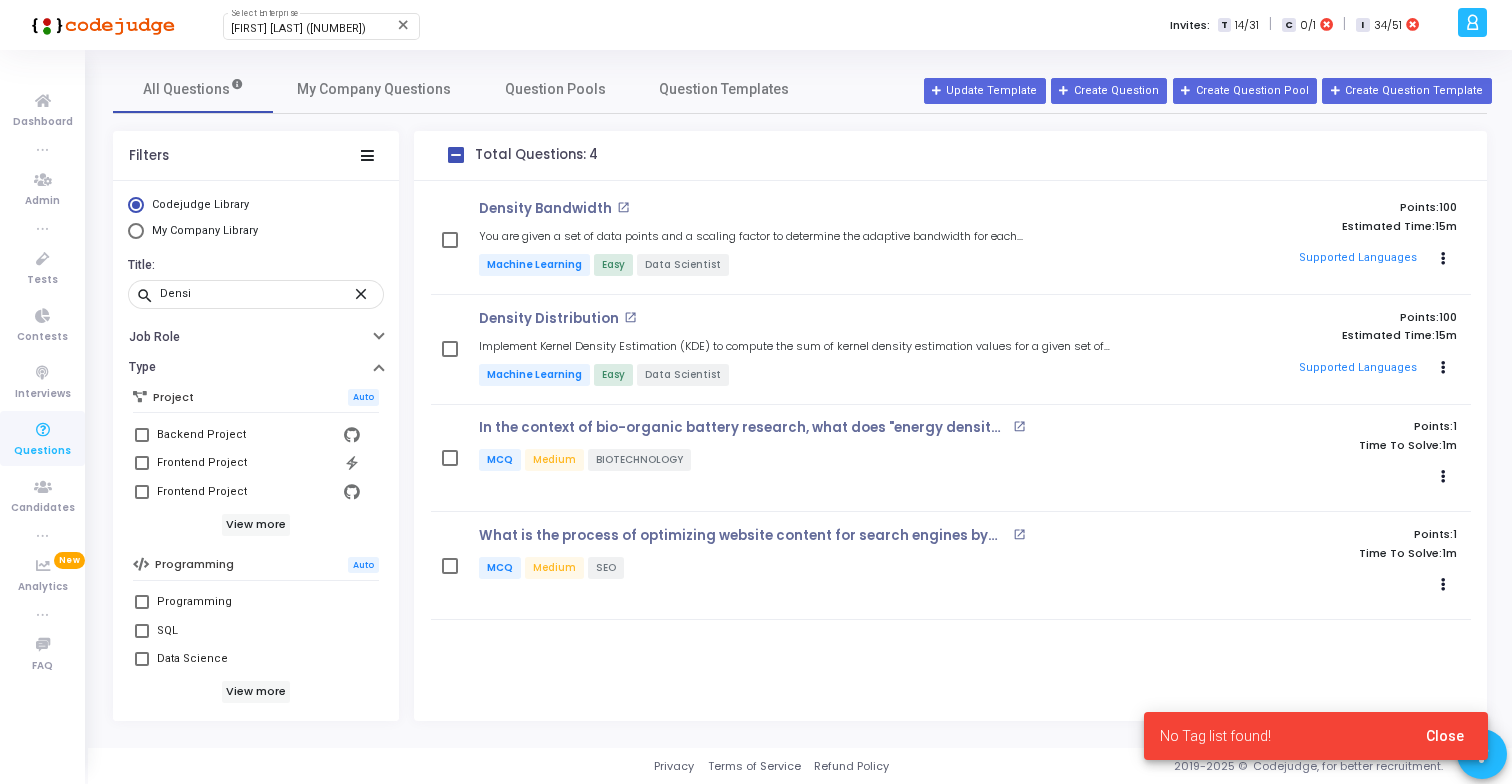 click on "No Tag list found!" at bounding box center [1215, 736] 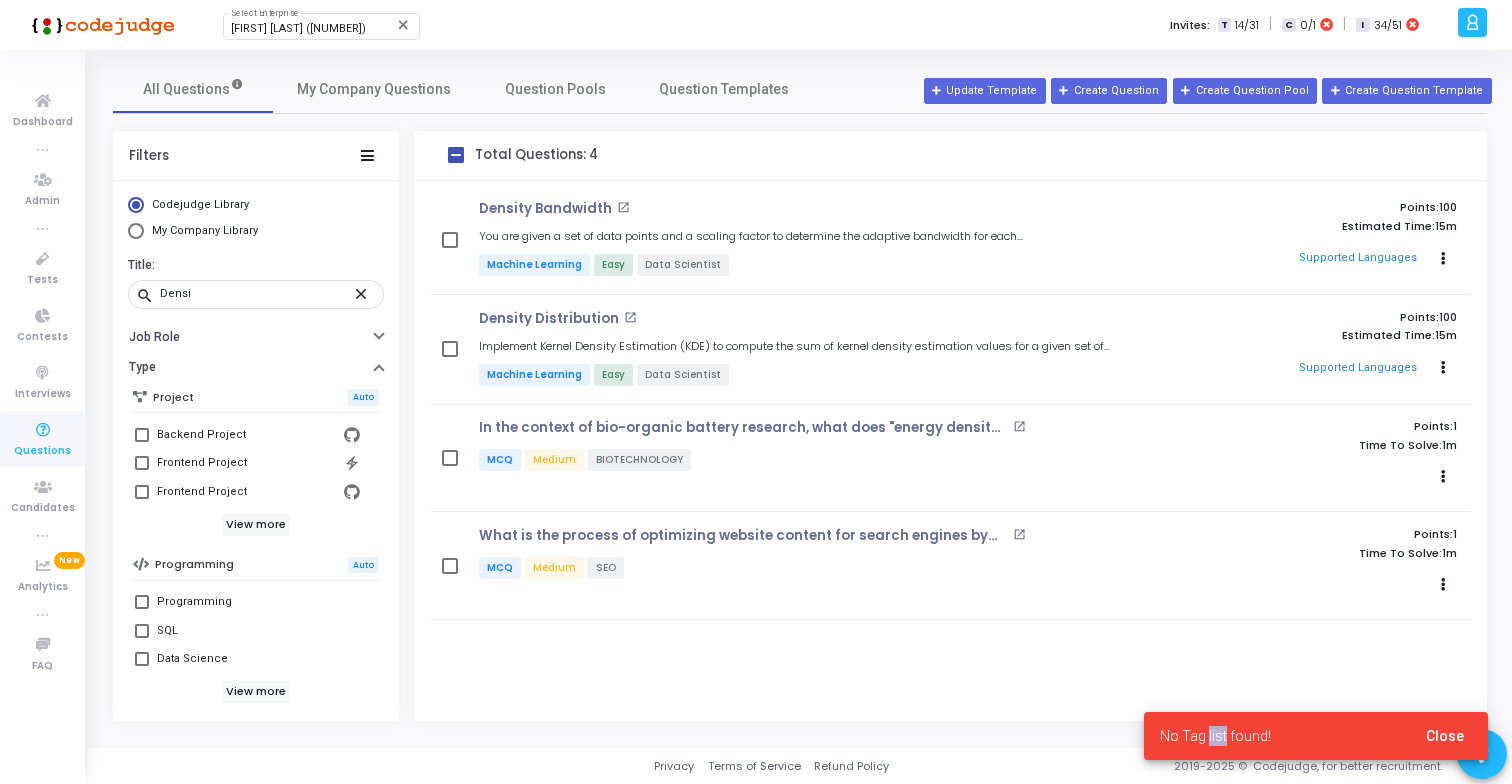 click on "No Tag list found!" at bounding box center (1215, 736) 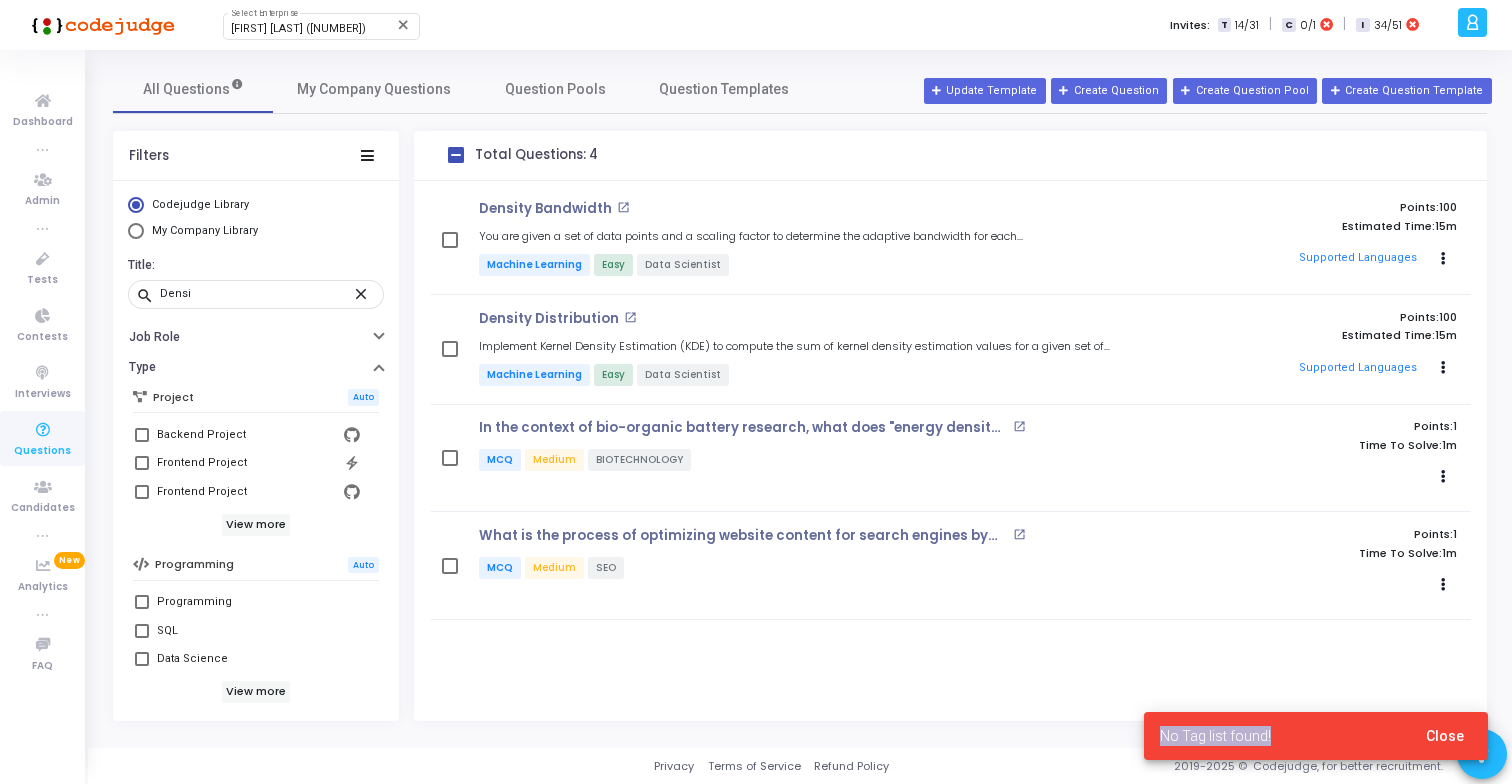 click on "No Tag list found!" at bounding box center [1215, 736] 